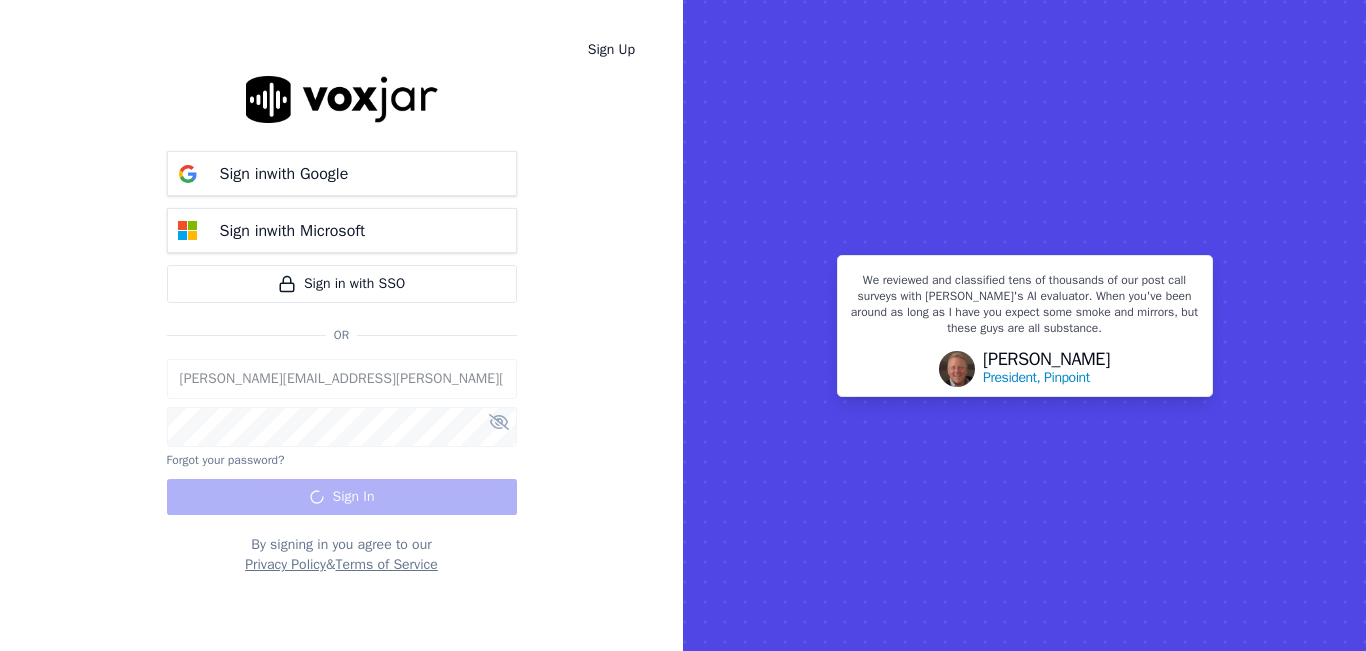 scroll, scrollTop: 0, scrollLeft: 0, axis: both 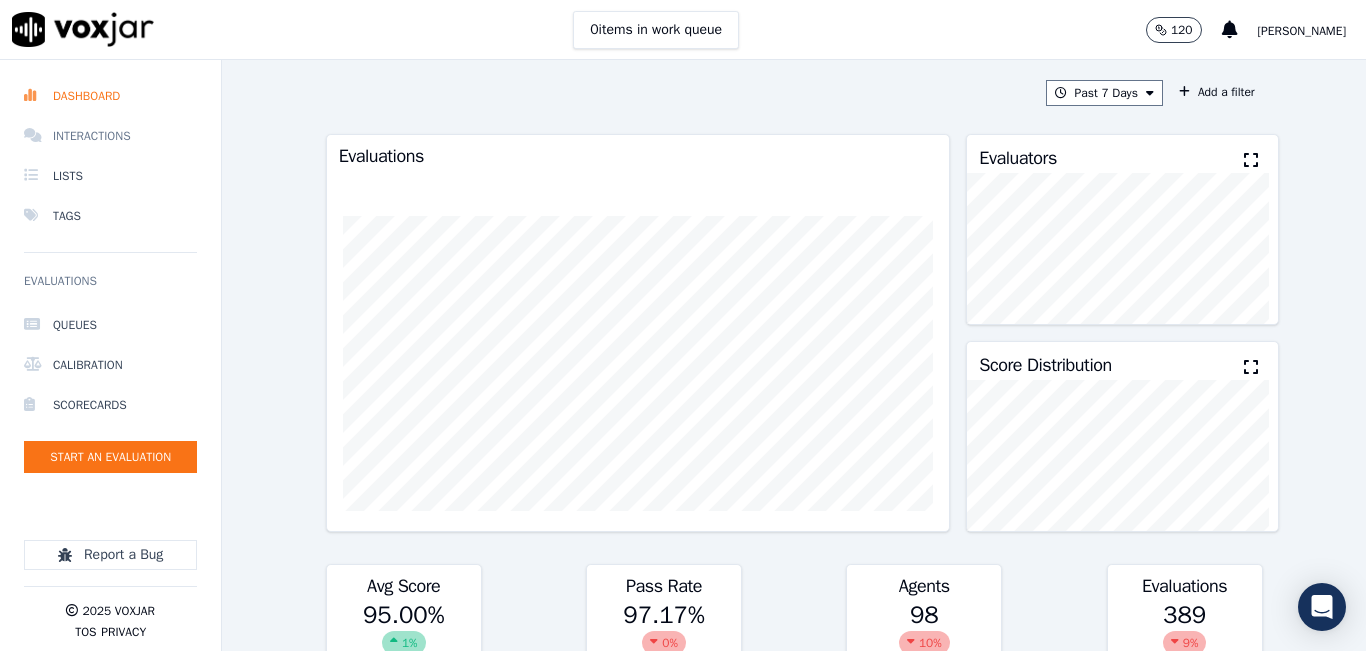 click on "Interactions" at bounding box center (110, 136) 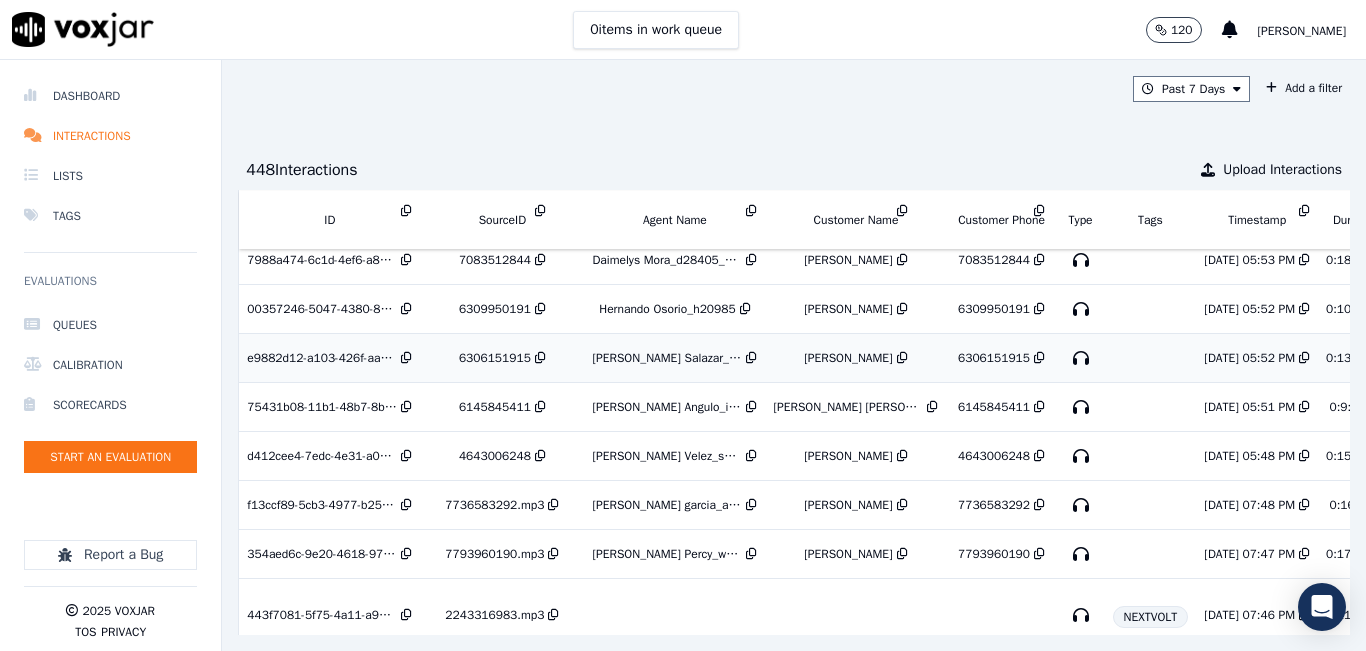 scroll, scrollTop: 3477, scrollLeft: 0, axis: vertical 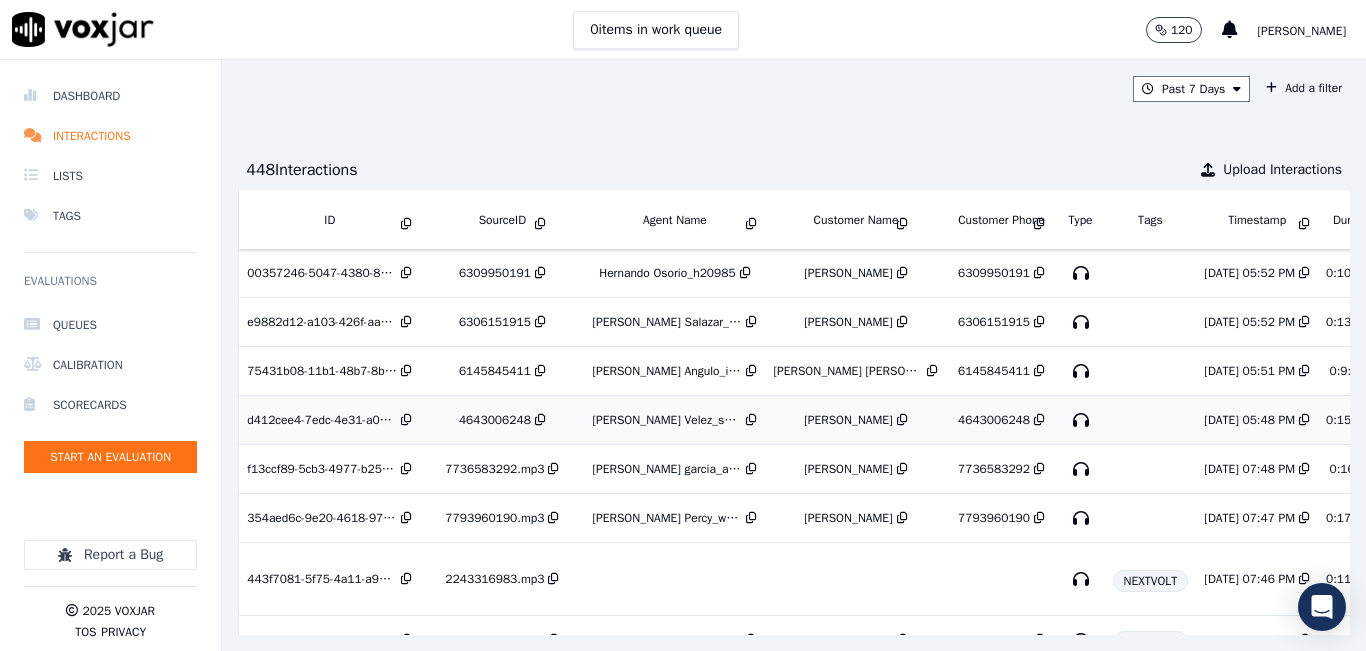 click on "Samuel Velez_s20976" at bounding box center (674, 420) 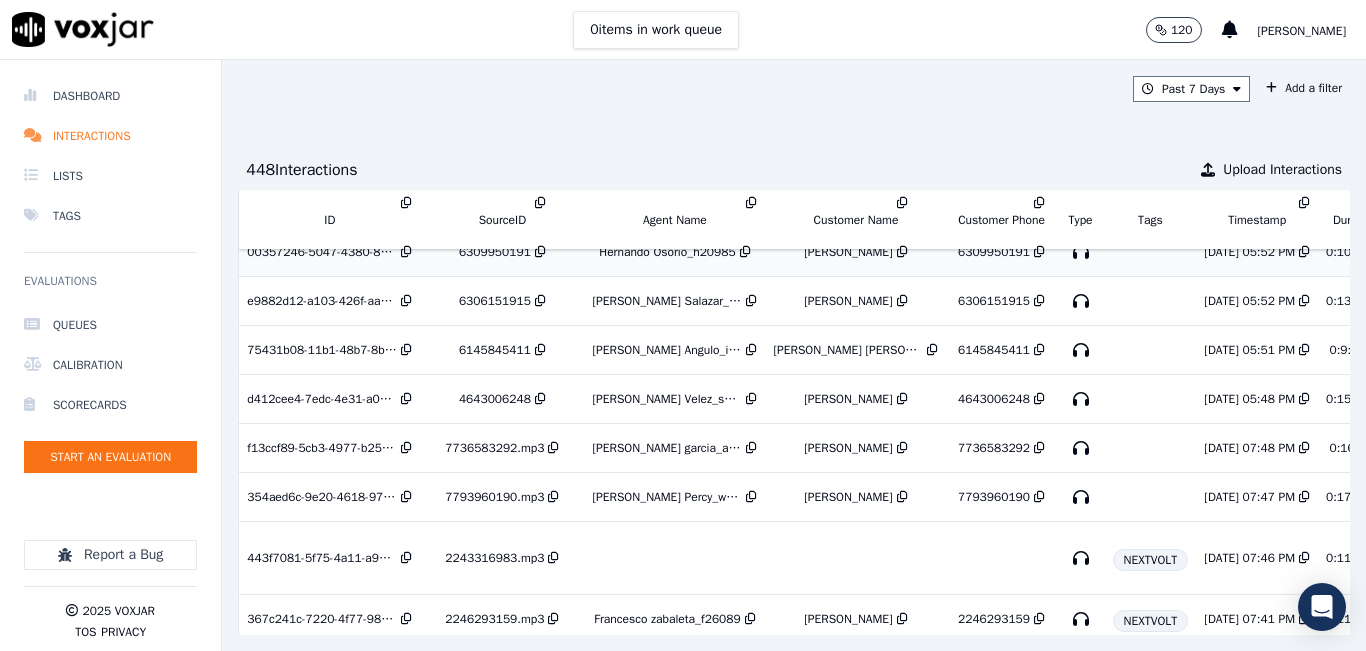 scroll, scrollTop: 3477, scrollLeft: 0, axis: vertical 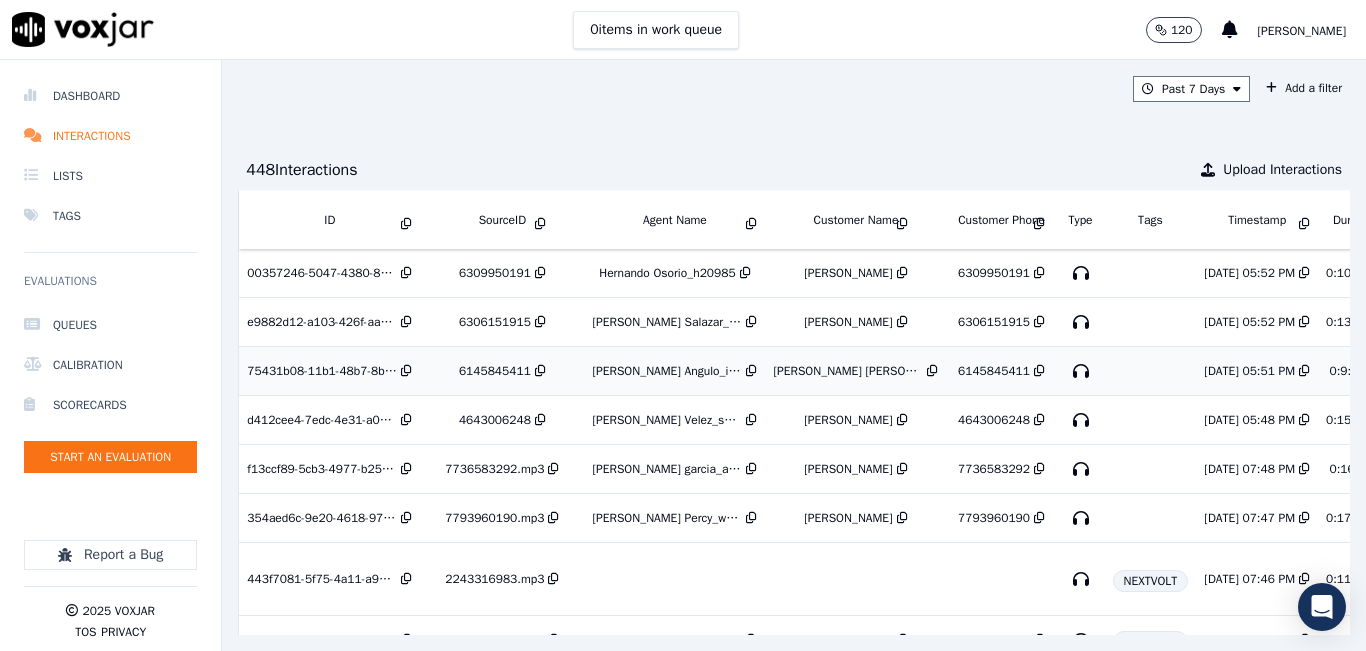 click on "Isabella Angulo_i20984" at bounding box center (667, 371) 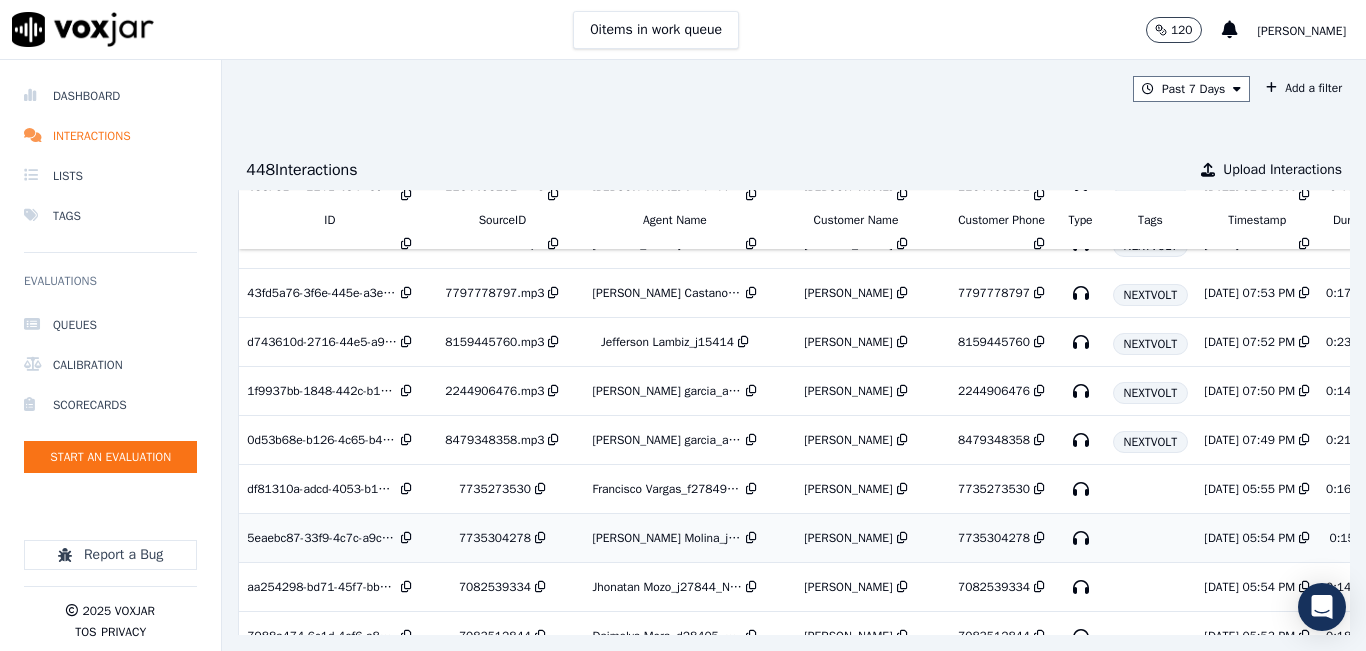 scroll, scrollTop: 3100, scrollLeft: 0, axis: vertical 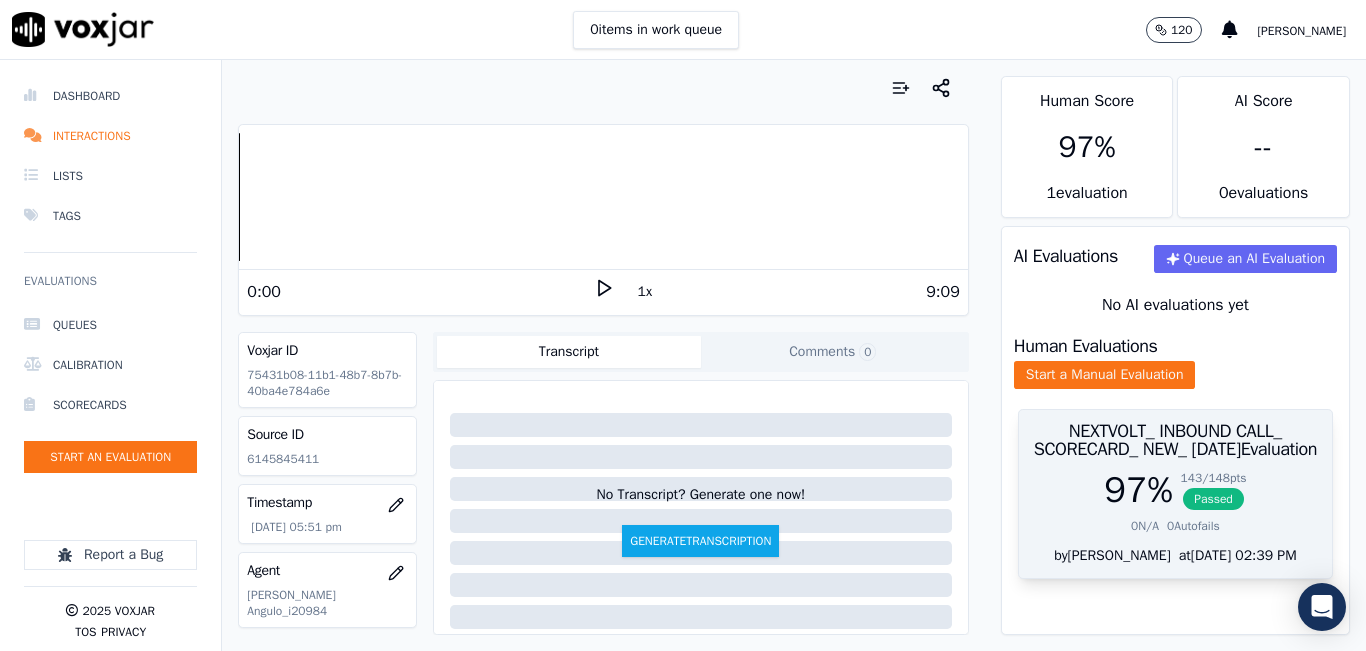 click on "Passed" at bounding box center [1213, 499] 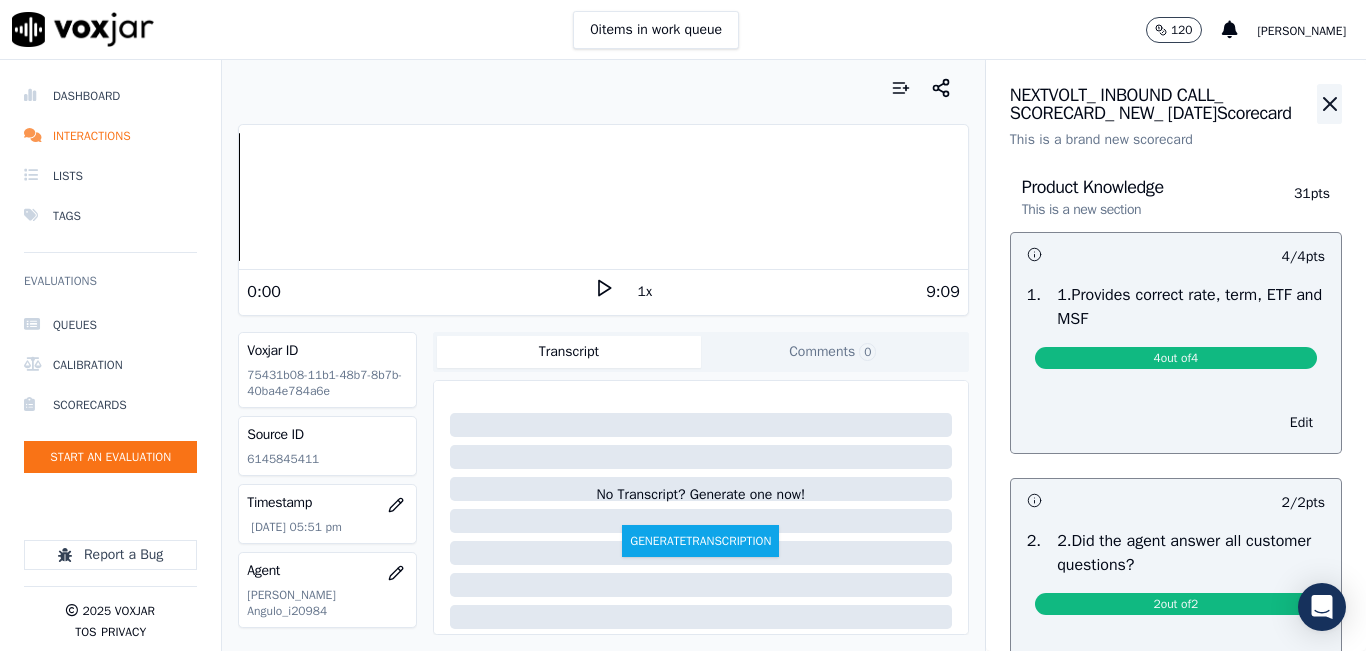 click 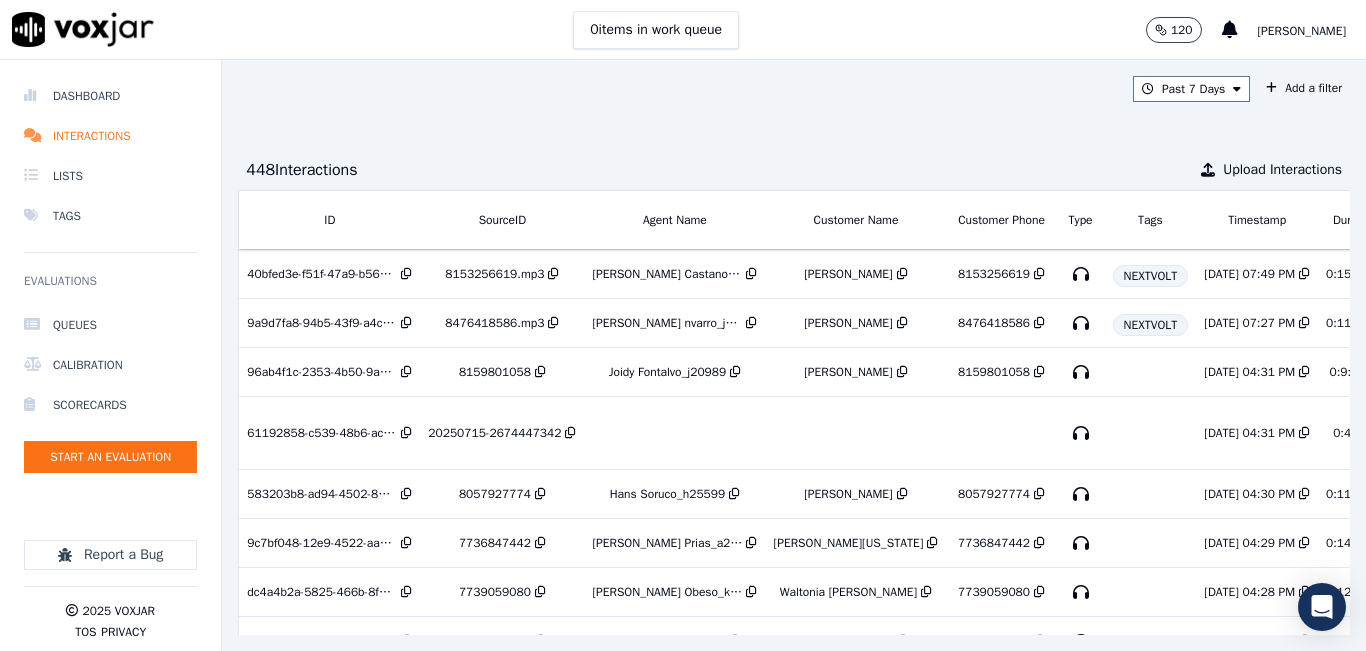 scroll, scrollTop: 0, scrollLeft: 0, axis: both 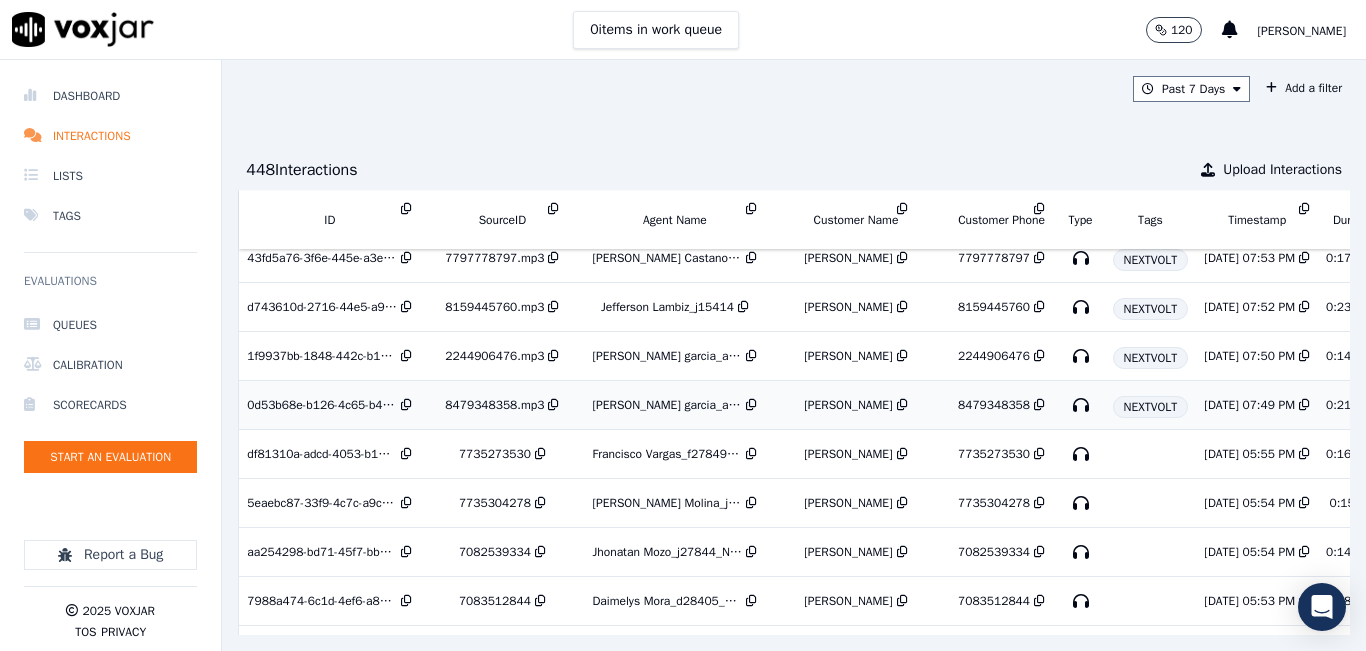 click on "[PERSON_NAME] garcia_a26097" at bounding box center [667, 405] 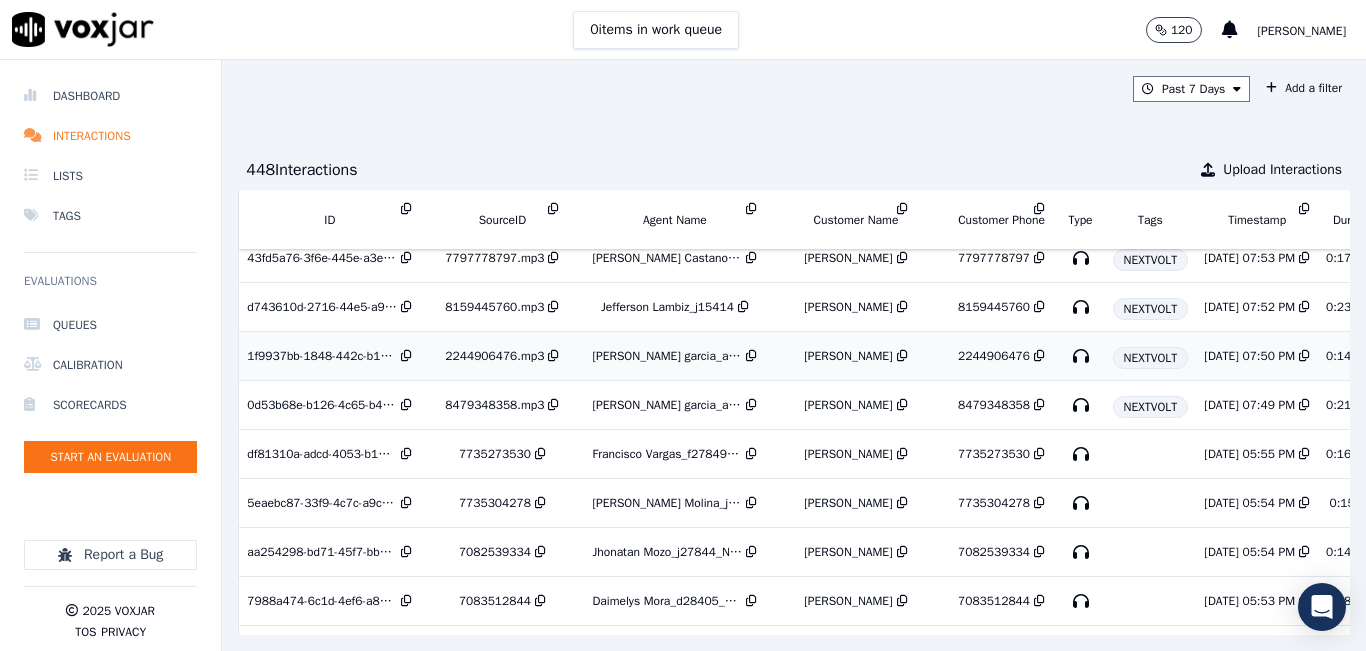 click on "[PERSON_NAME] garcia_a26097" at bounding box center (667, 356) 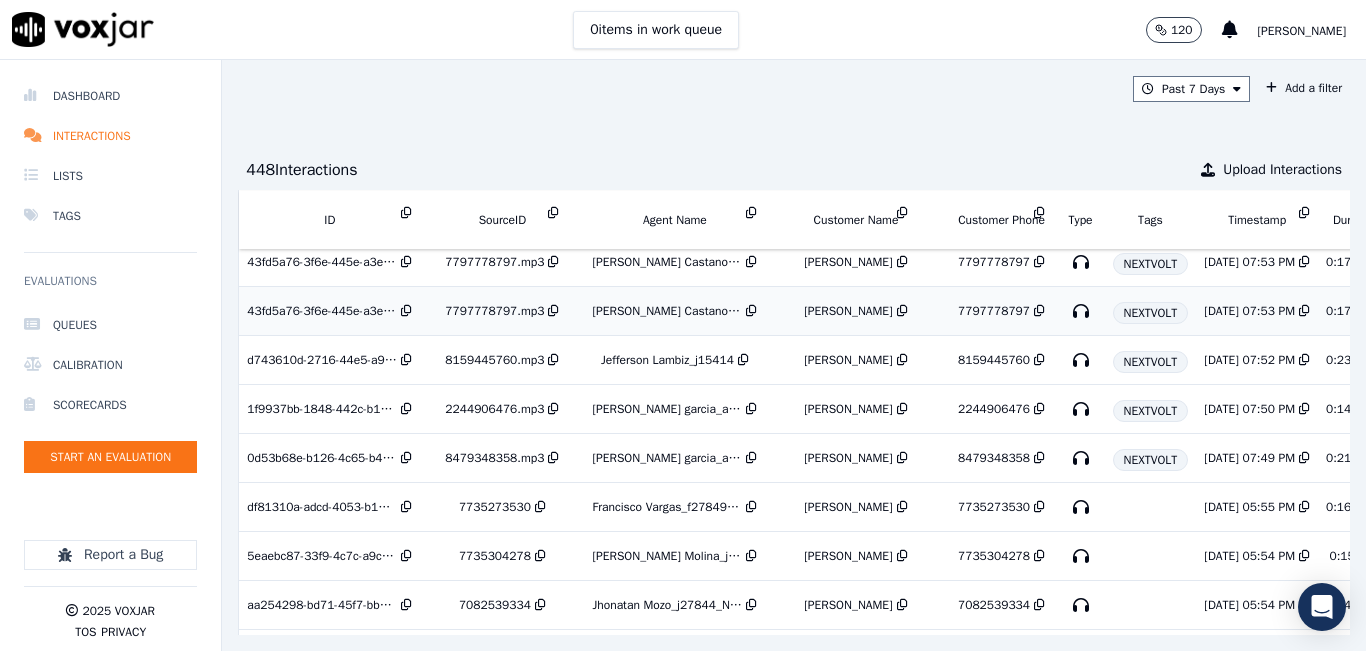 scroll, scrollTop: 3000, scrollLeft: 0, axis: vertical 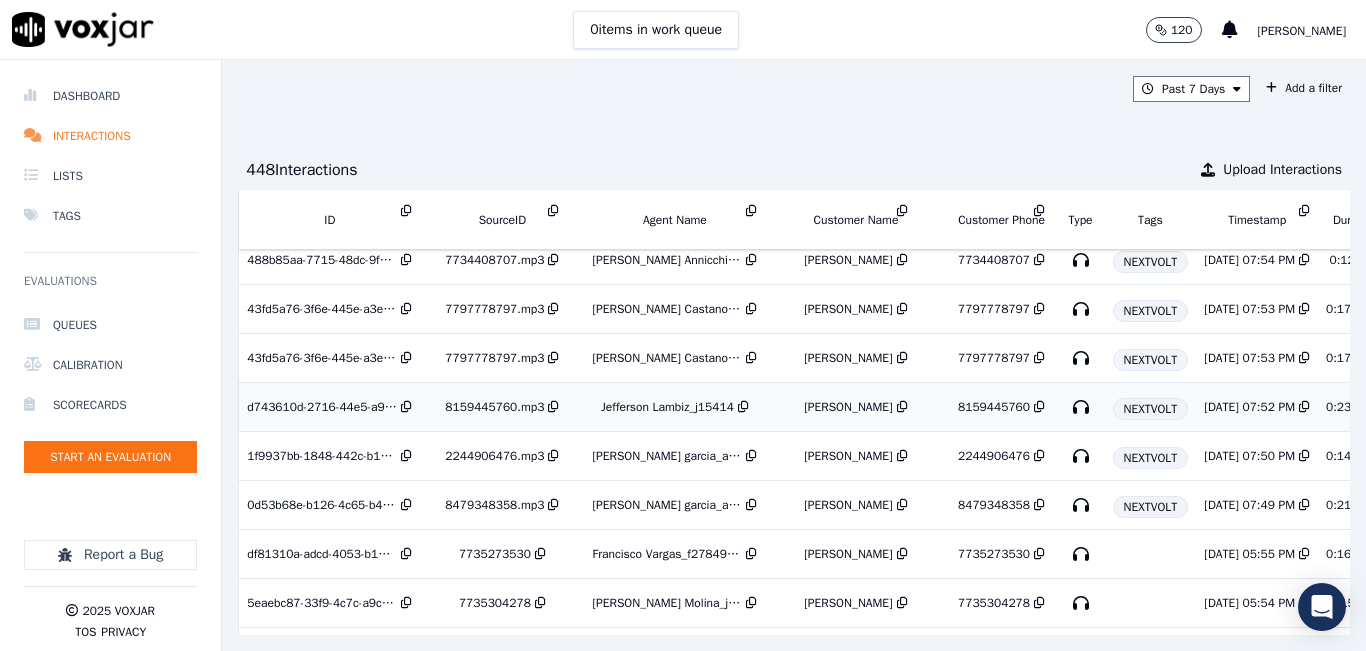 click on "Jefferson Lambiz_j15414" at bounding box center [674, 407] 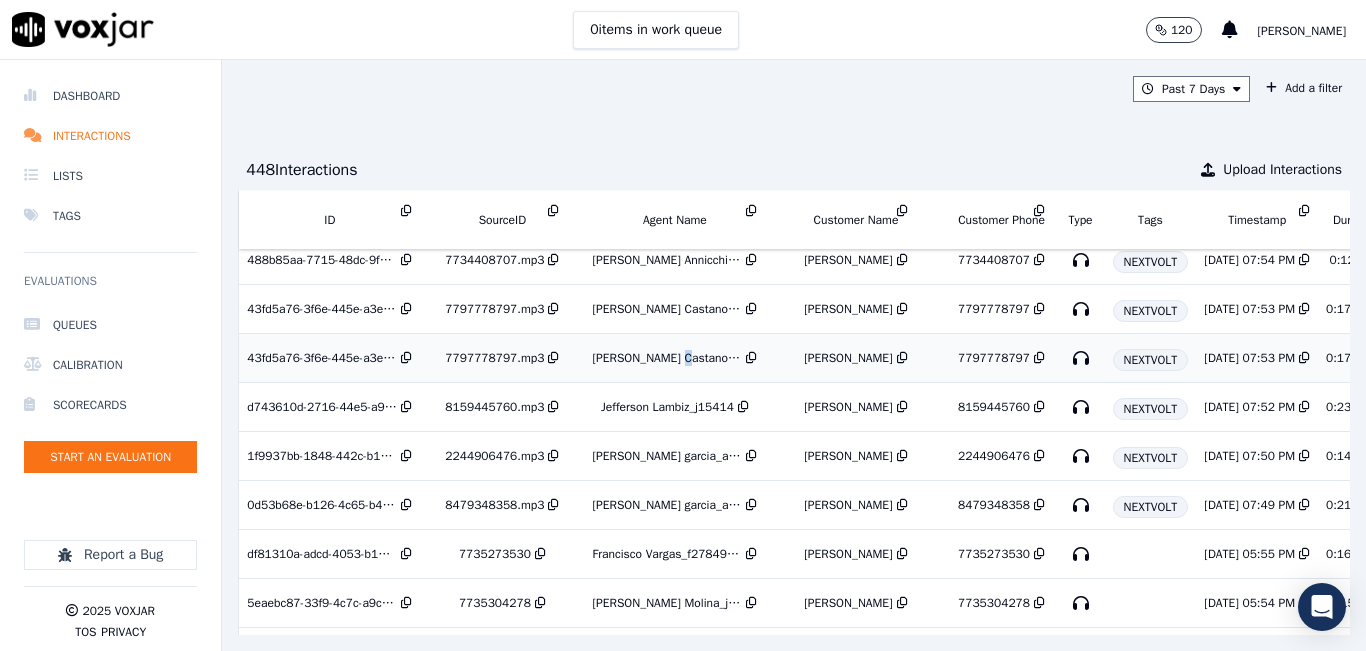 click on "Carlos Castano_c27616" at bounding box center (667, 358) 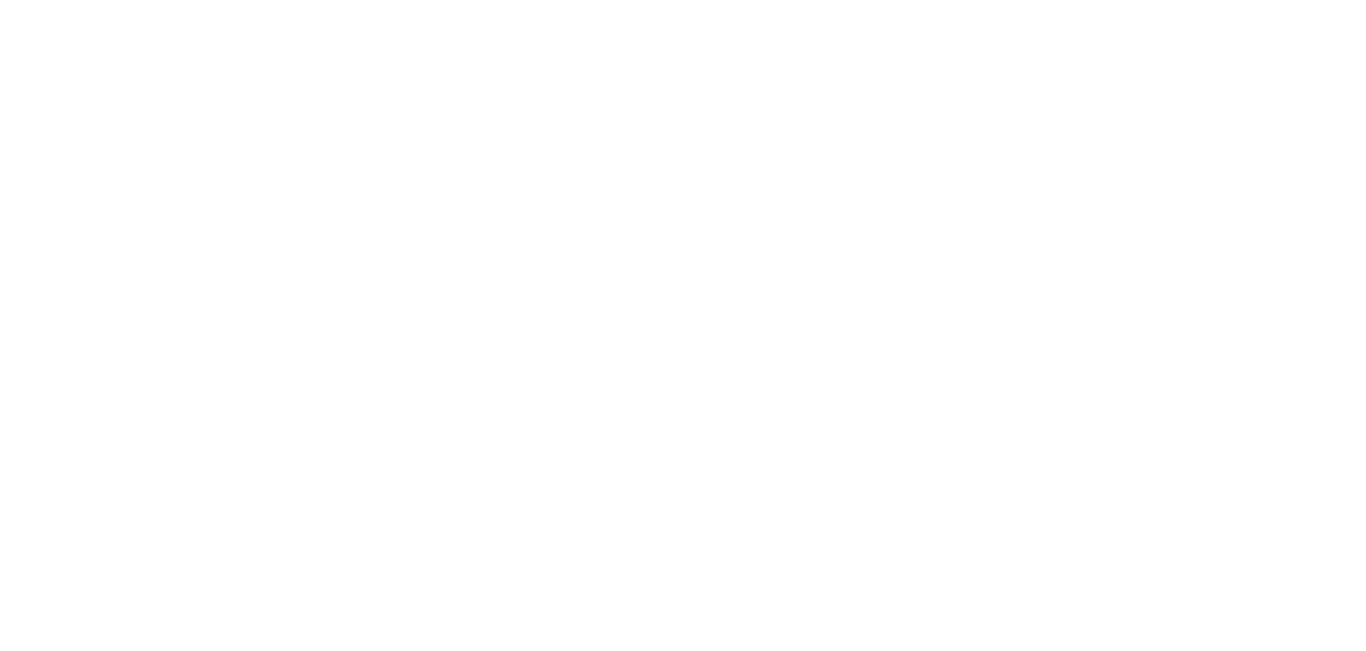 scroll, scrollTop: 0, scrollLeft: 0, axis: both 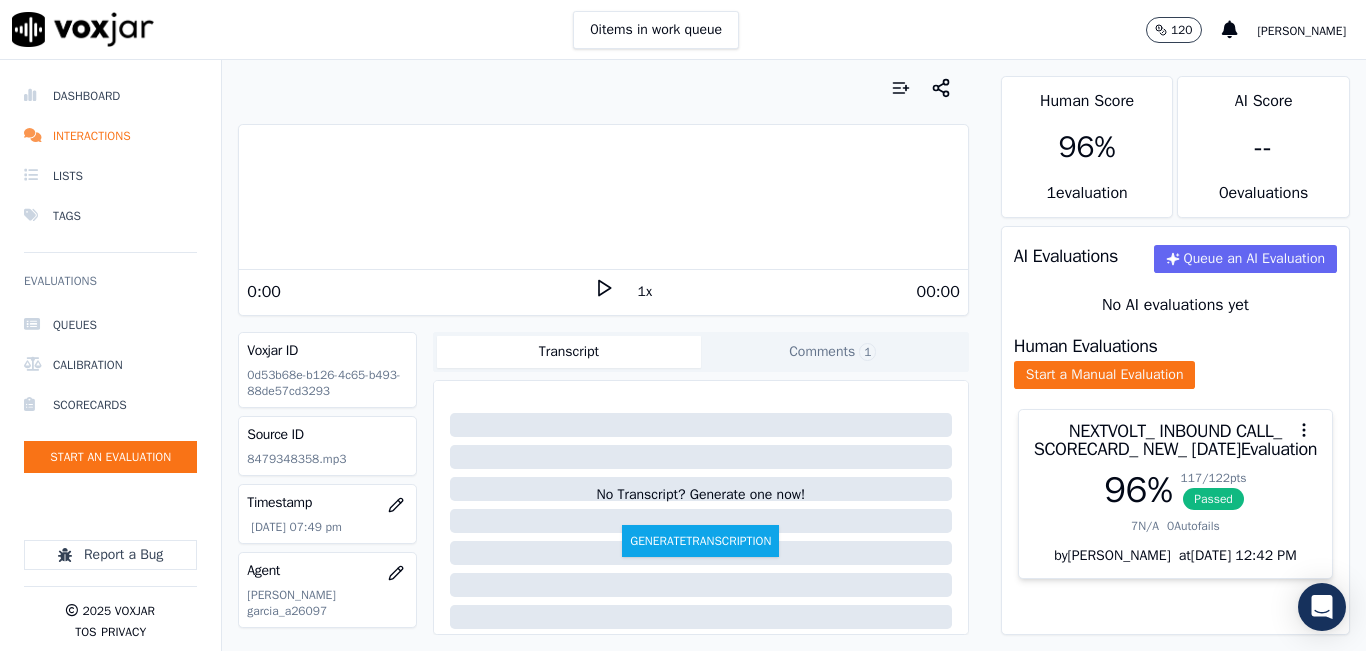 click on "0  items in work queue     120         [PERSON_NAME]" at bounding box center [683, 30] 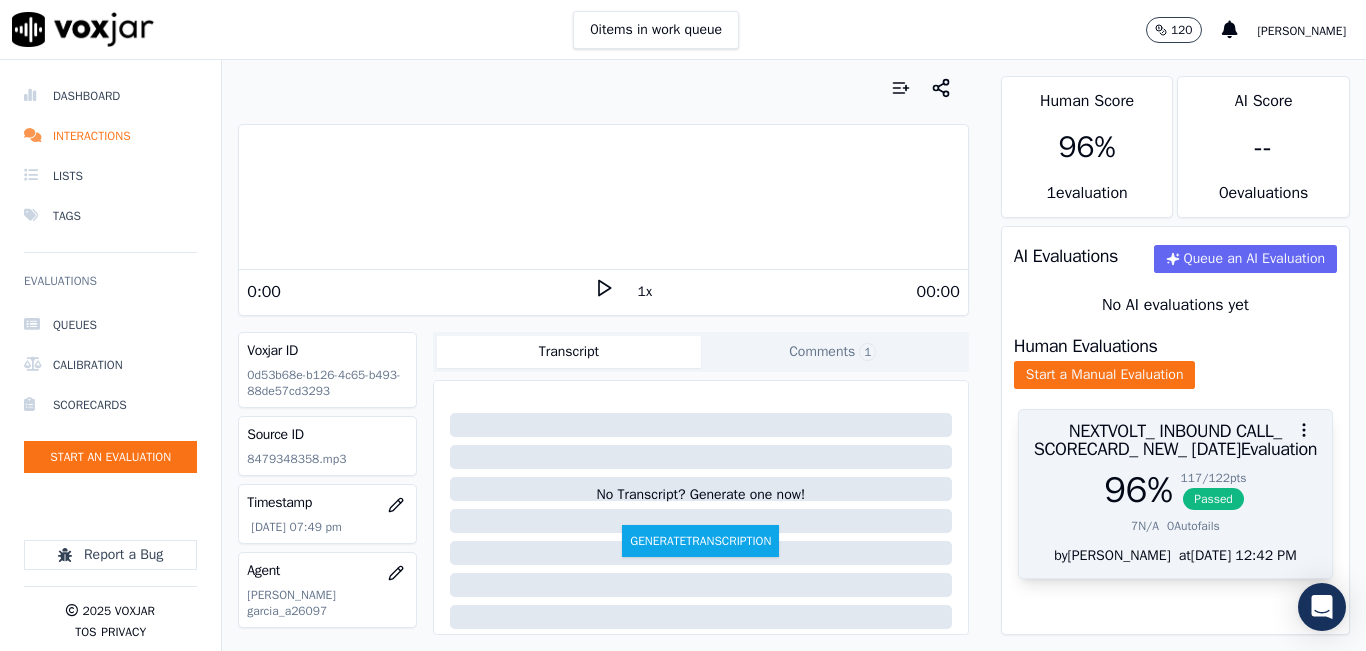 click on "Passed" at bounding box center (1213, 499) 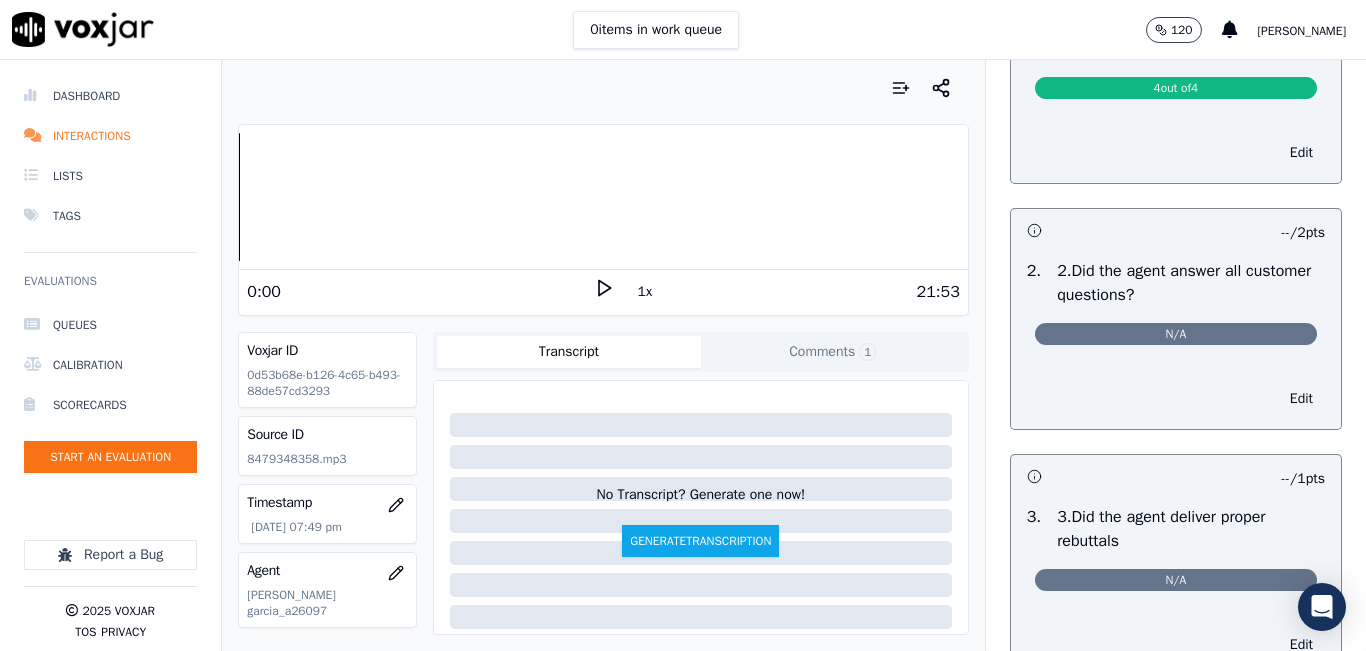 scroll, scrollTop: 300, scrollLeft: 0, axis: vertical 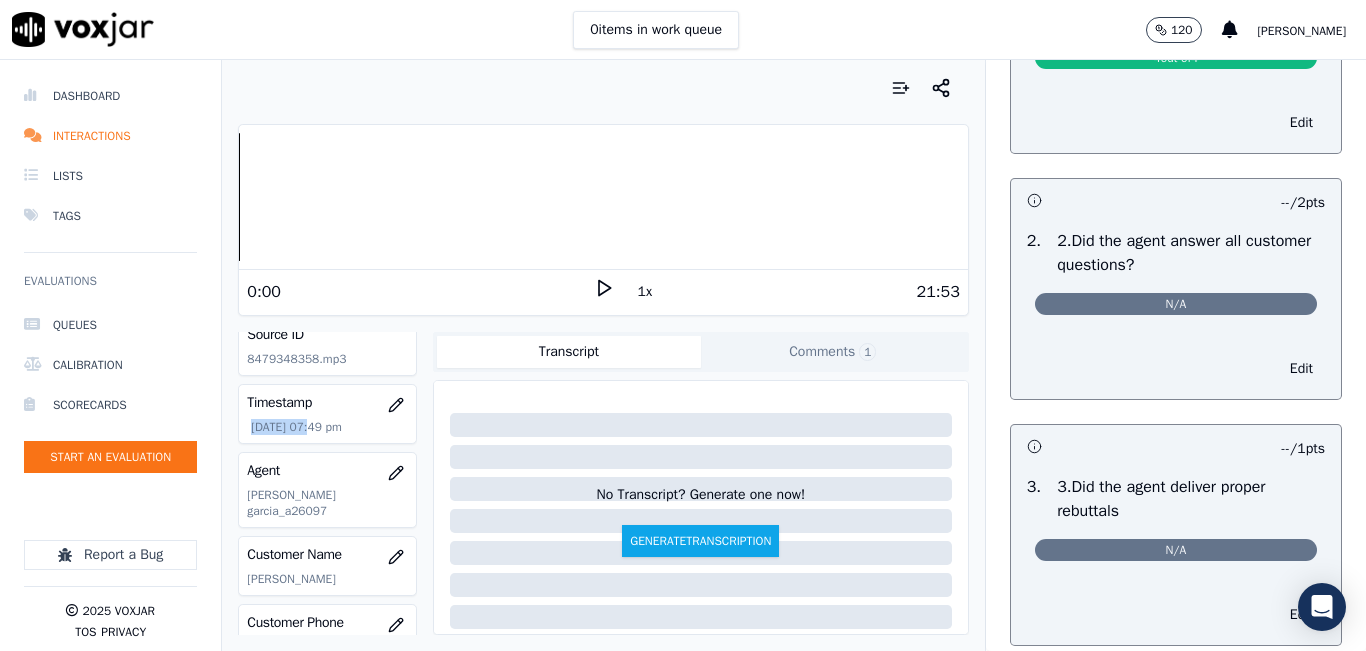 drag, startPoint x: 251, startPoint y: 425, endPoint x: 313, endPoint y: 434, distance: 62.649822 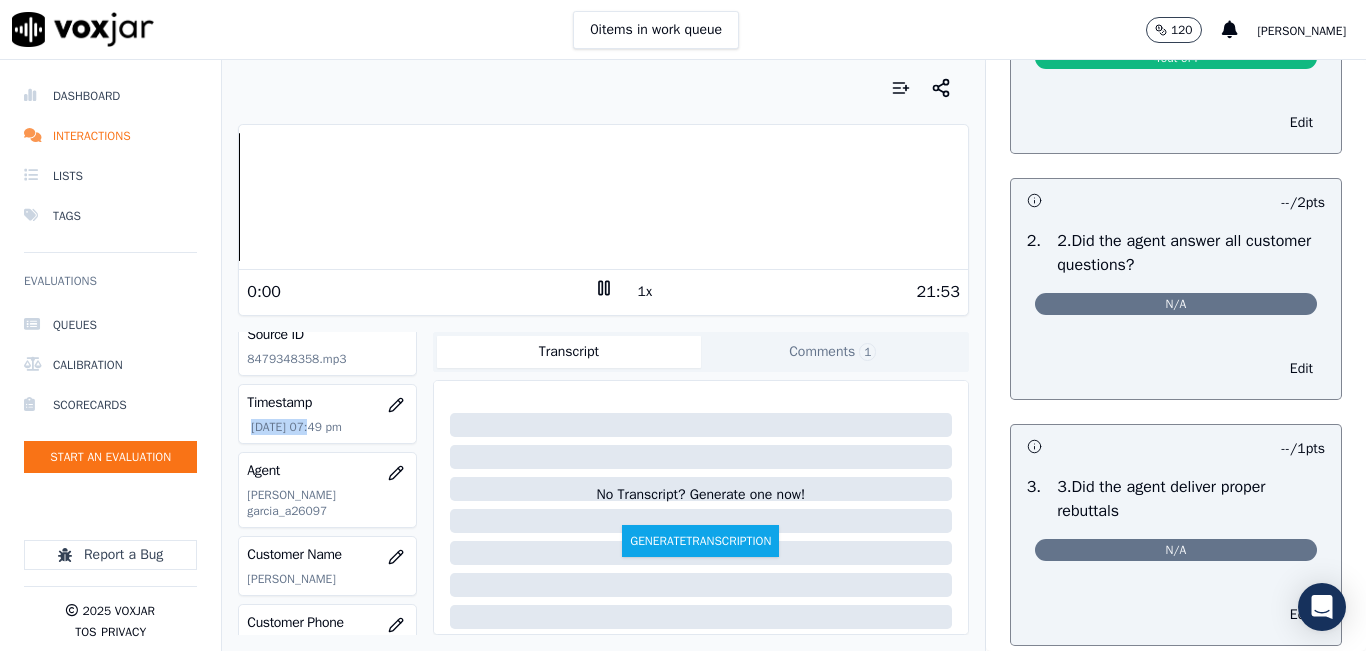 click on "Dashboard   Interactions   Lists   Tags       Evaluations     Queues   Calibration   Scorecards   Start an Evaluation
Report a Bug       2025   Voxjar   TOS   Privacy             Your browser does not support the audio element.   0:00     1x   21:53   Voxjar ID   0d53b68e-b126-4c65-b493-88de57cd3293   Source ID   8479348358.mp3   Timestamp
07/10/2025 07:49 pm     Agent
Andres garcia_a26097     Customer Name     Robert Tingler     Customer Phone     8479348358     Tags
NEXTVOLT     Source     manualUpload   Type     AUDIO       Transcript   Comments  1   No Transcript? Generate one now!   Generate  Transcription     Sheila De Castro   15/7/2025, 12:44:17     The agent forgot to mention the confirmation number at the end of the call       Add Comment   Scores   Transcript   Metadata   Comments         Human Score   96 %   1  evaluation   AI Score   --   0  evaluation s     AI Evaluations
Queue an AI Evaluation   No AI evaluations yet   Human Evaluations" at bounding box center [683, 355] 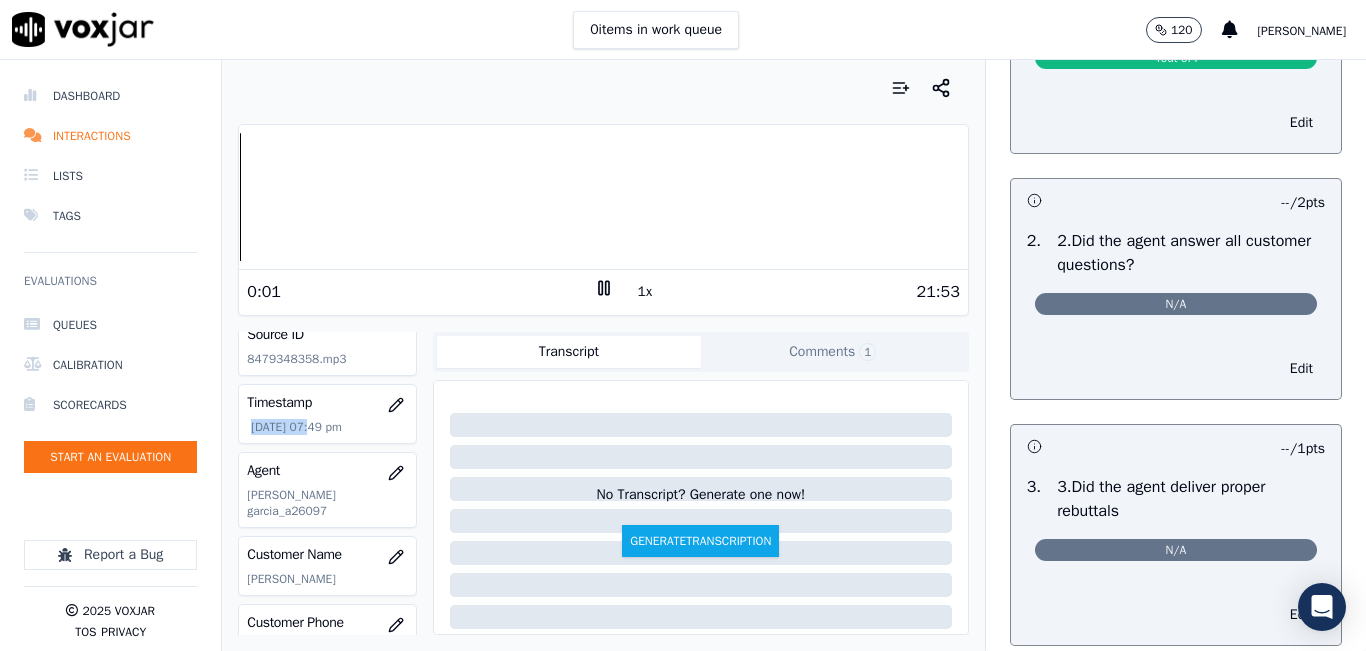 click 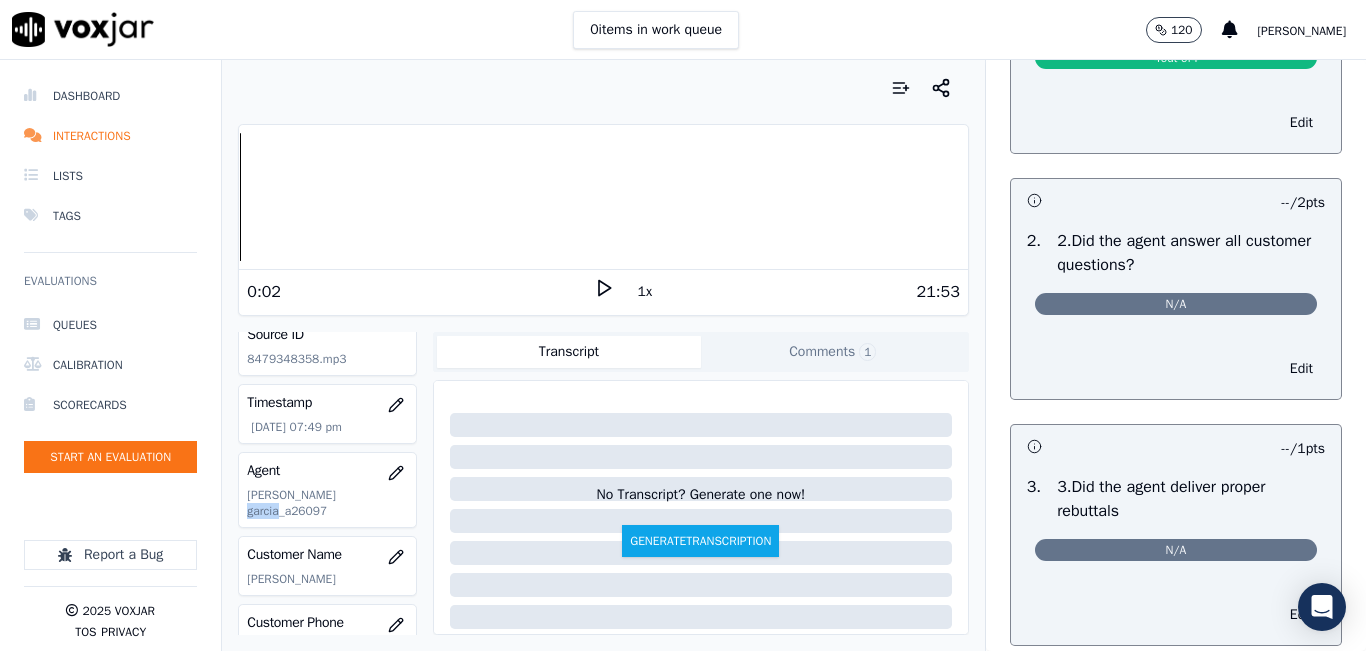 drag, startPoint x: 322, startPoint y: 492, endPoint x: 375, endPoint y: 505, distance: 54.571056 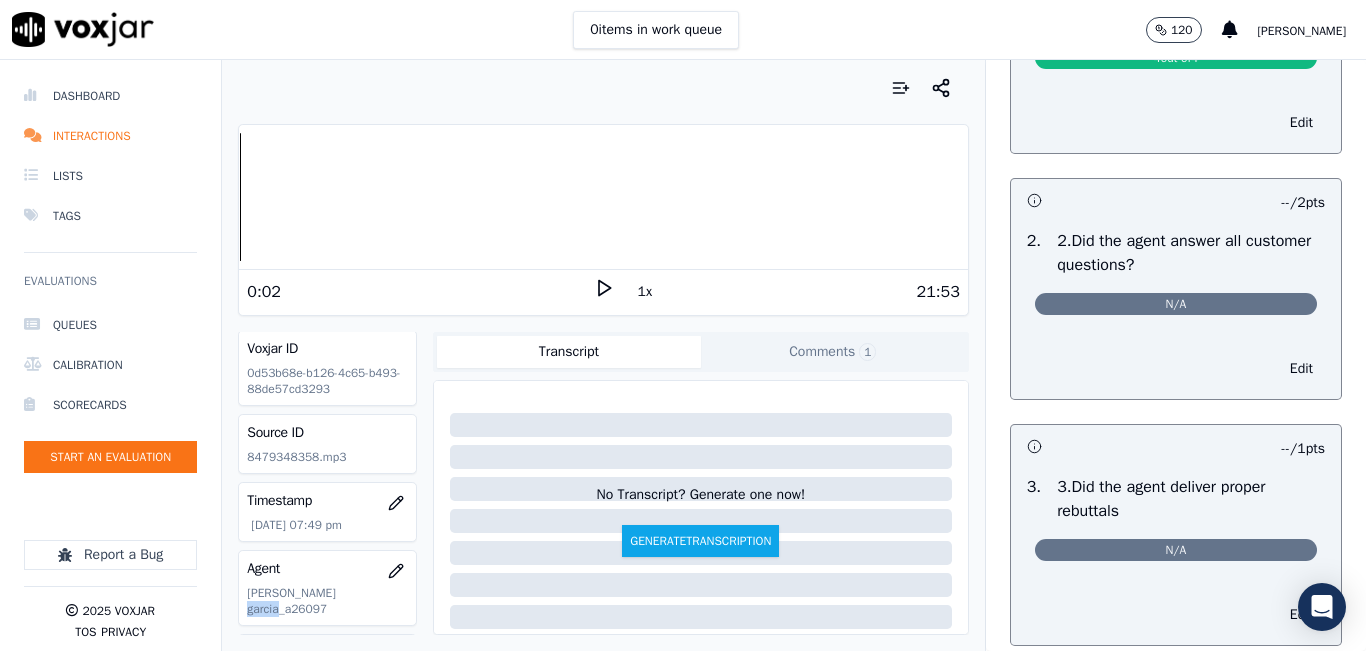 scroll, scrollTop: 0, scrollLeft: 0, axis: both 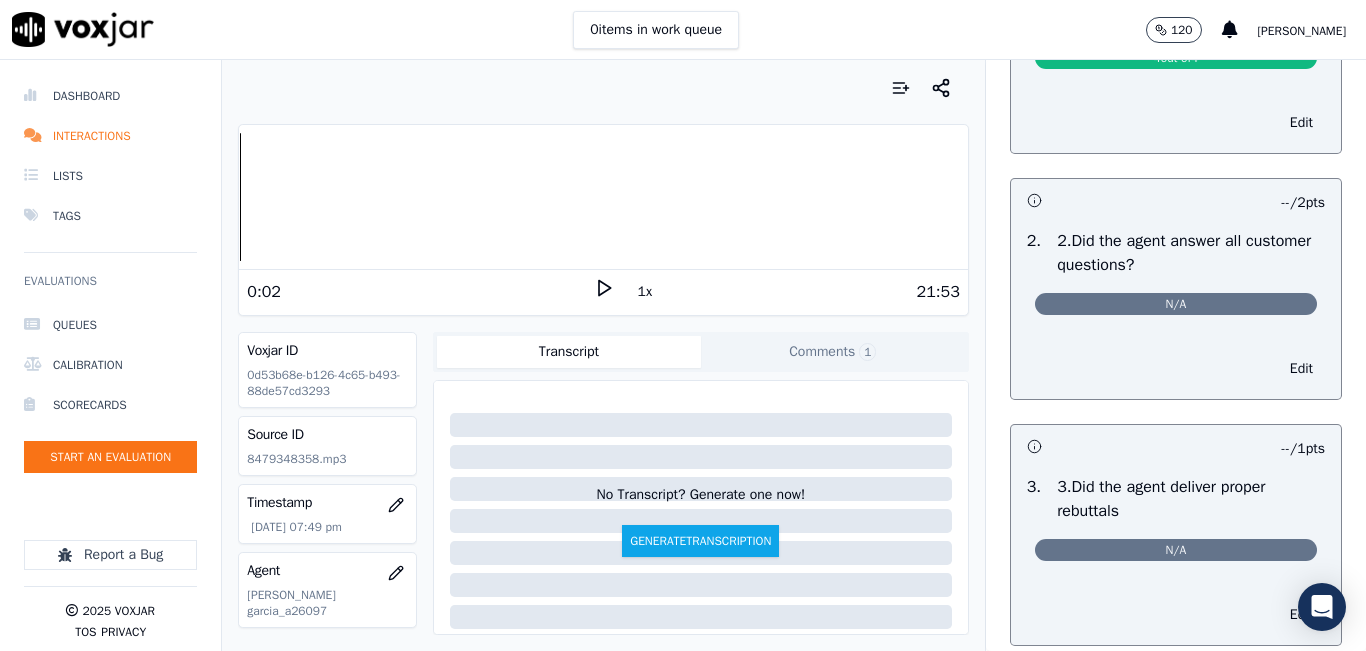 click on "8479348358.mp3" 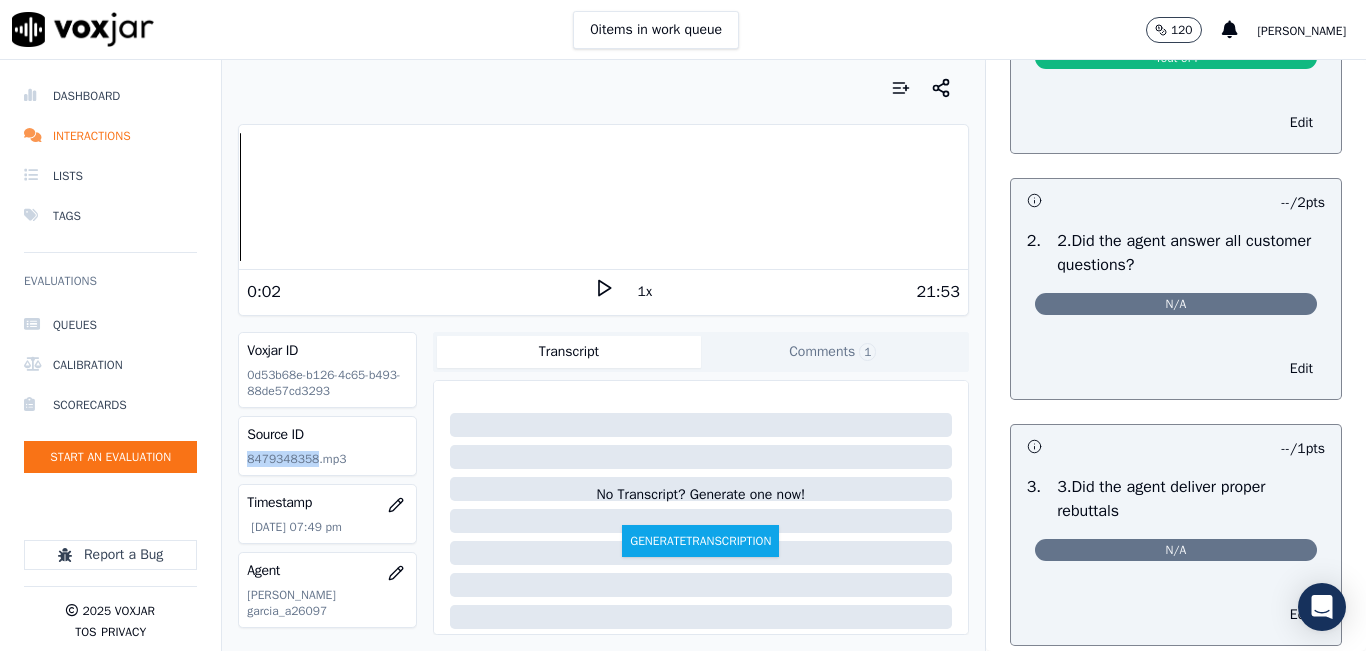 click on "8479348358.mp3" 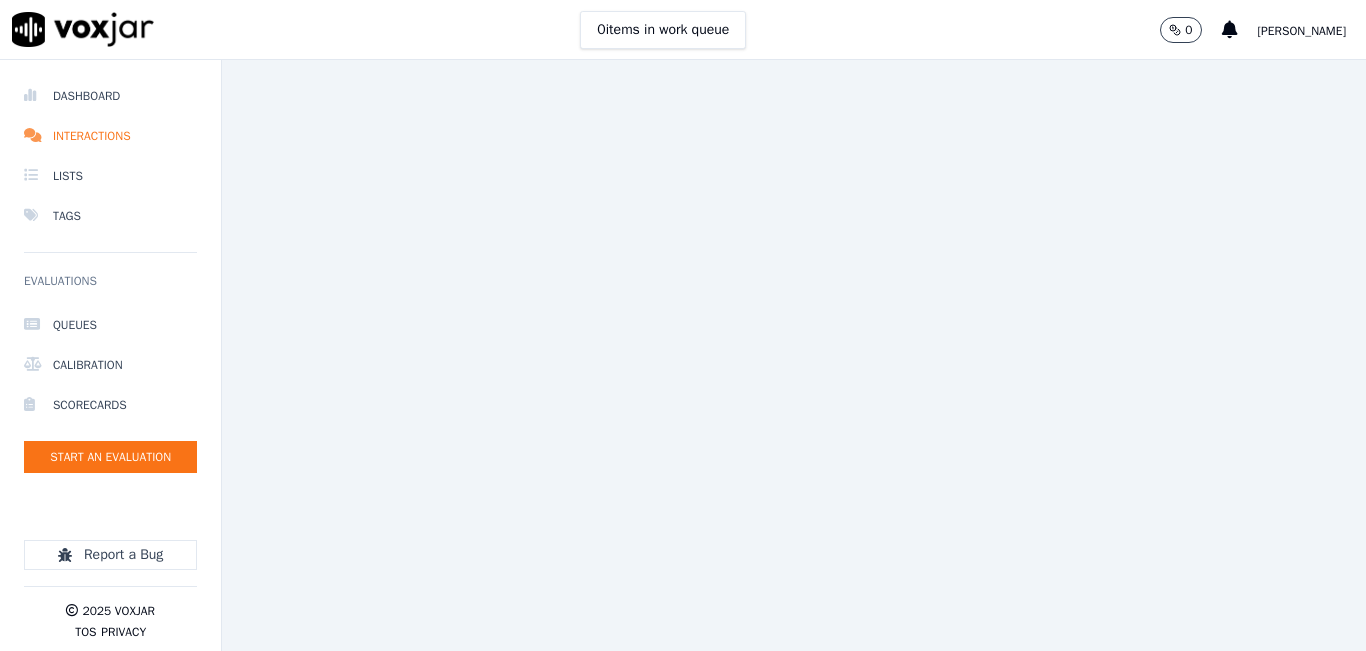 scroll, scrollTop: 0, scrollLeft: 0, axis: both 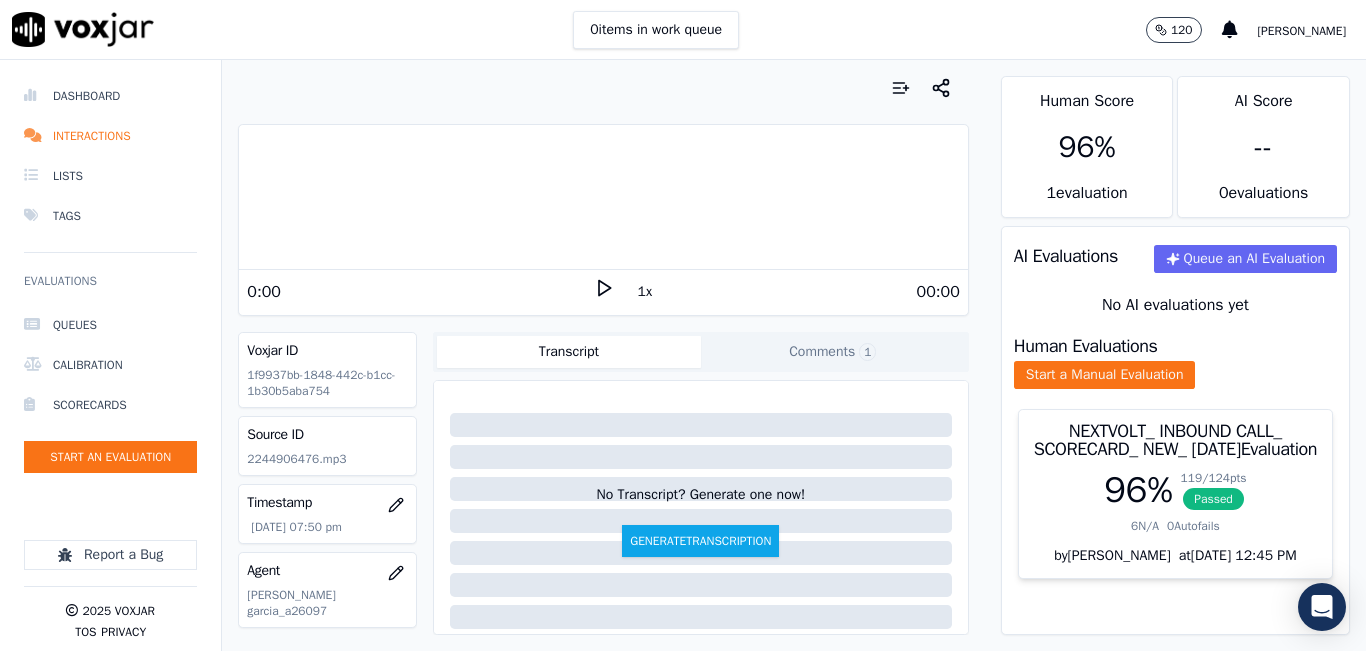 click on "2244906476.mp3" 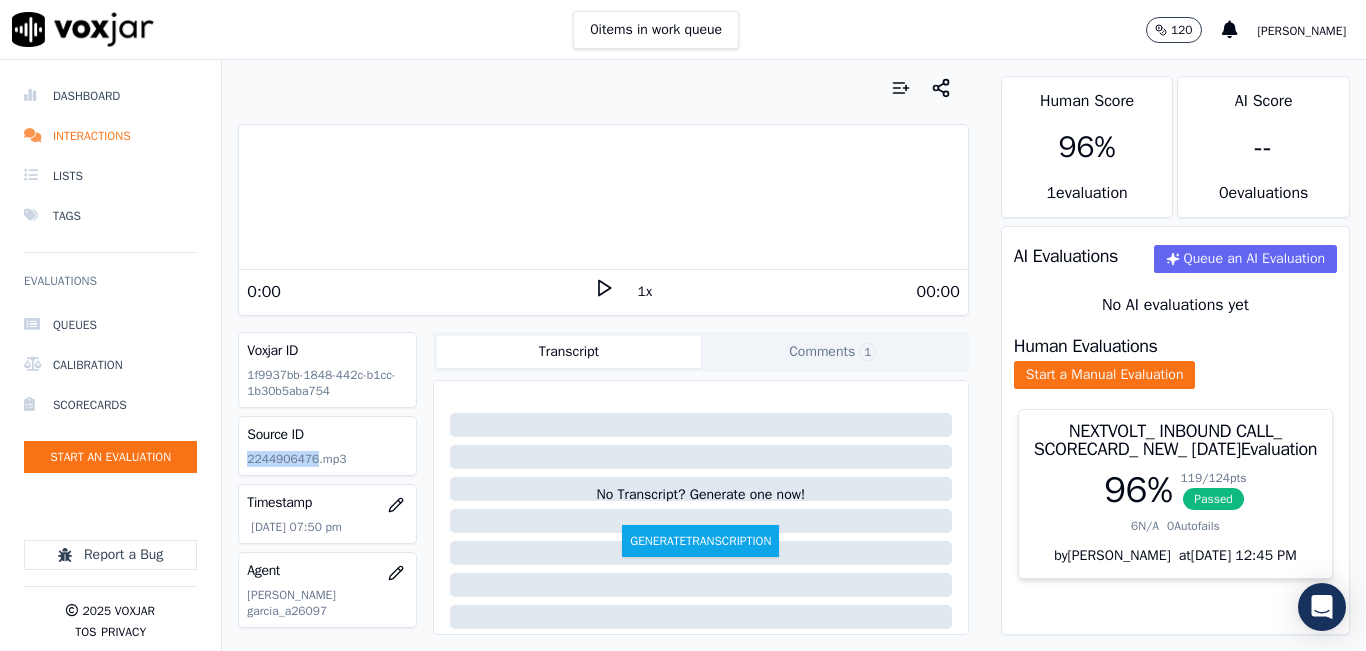 click on "2244906476.mp3" 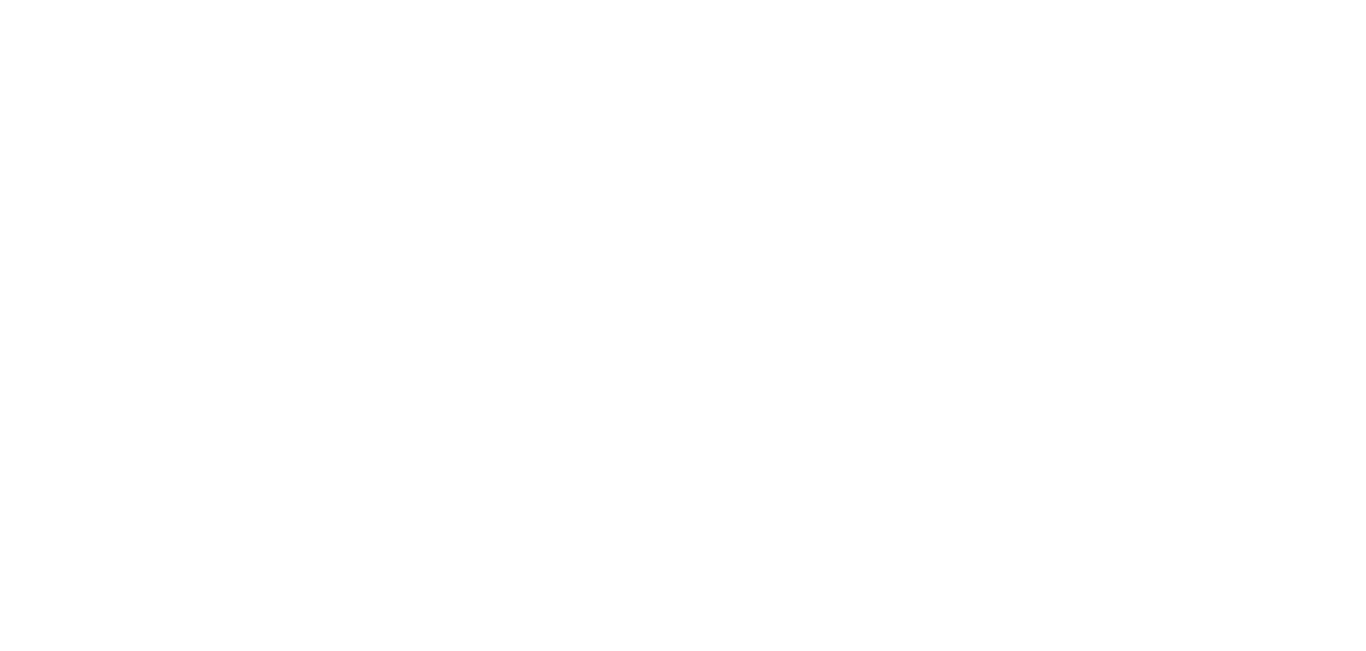 scroll, scrollTop: 0, scrollLeft: 0, axis: both 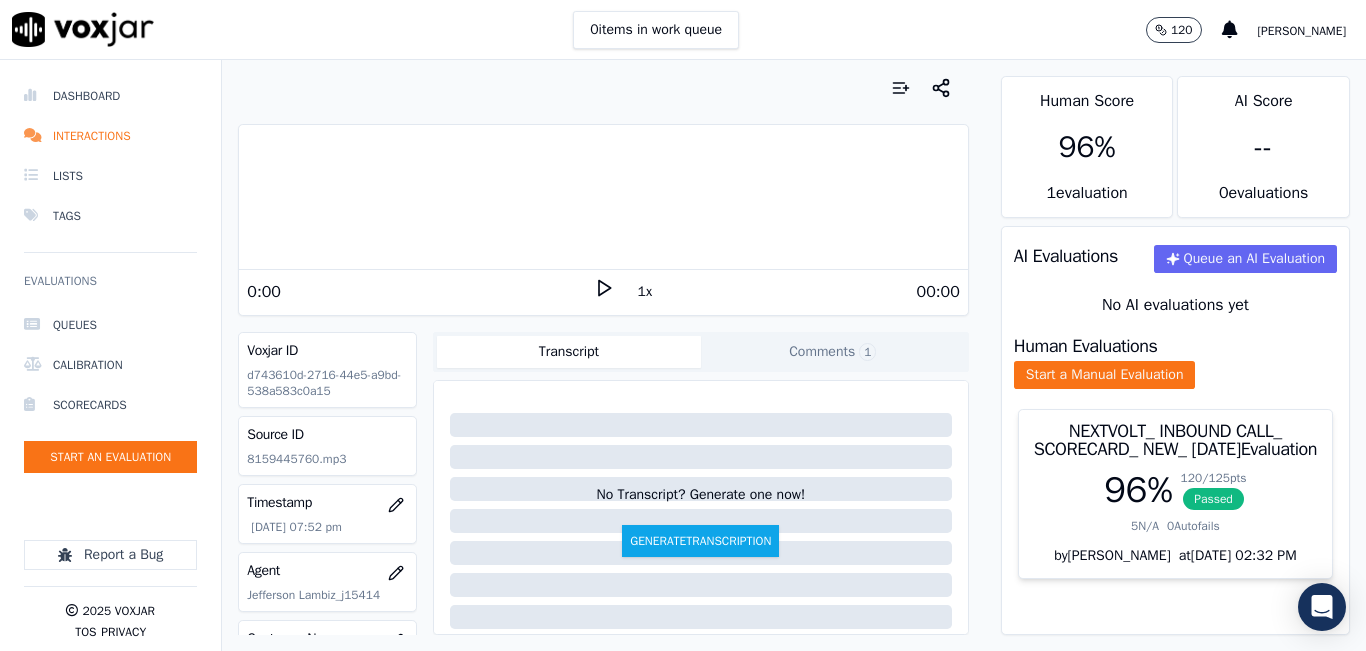 click on "8159445760.mp3" 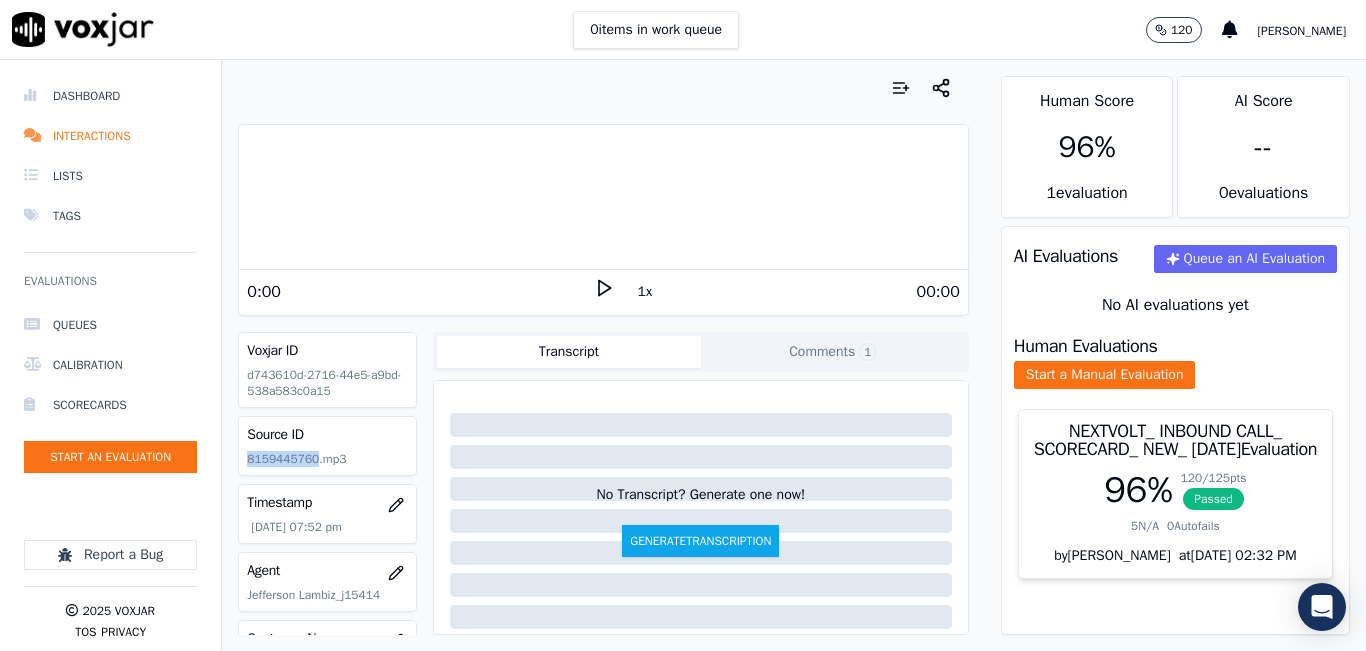 click on "8159445760.mp3" 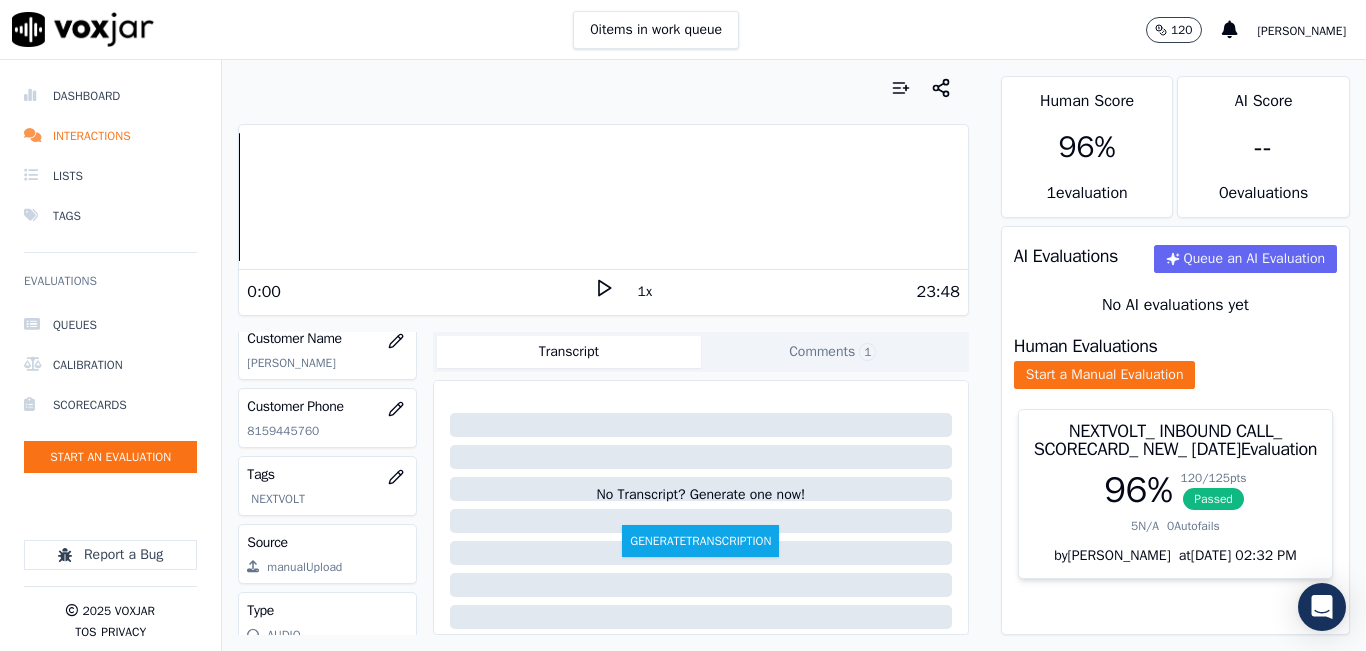 scroll, scrollTop: 200, scrollLeft: 0, axis: vertical 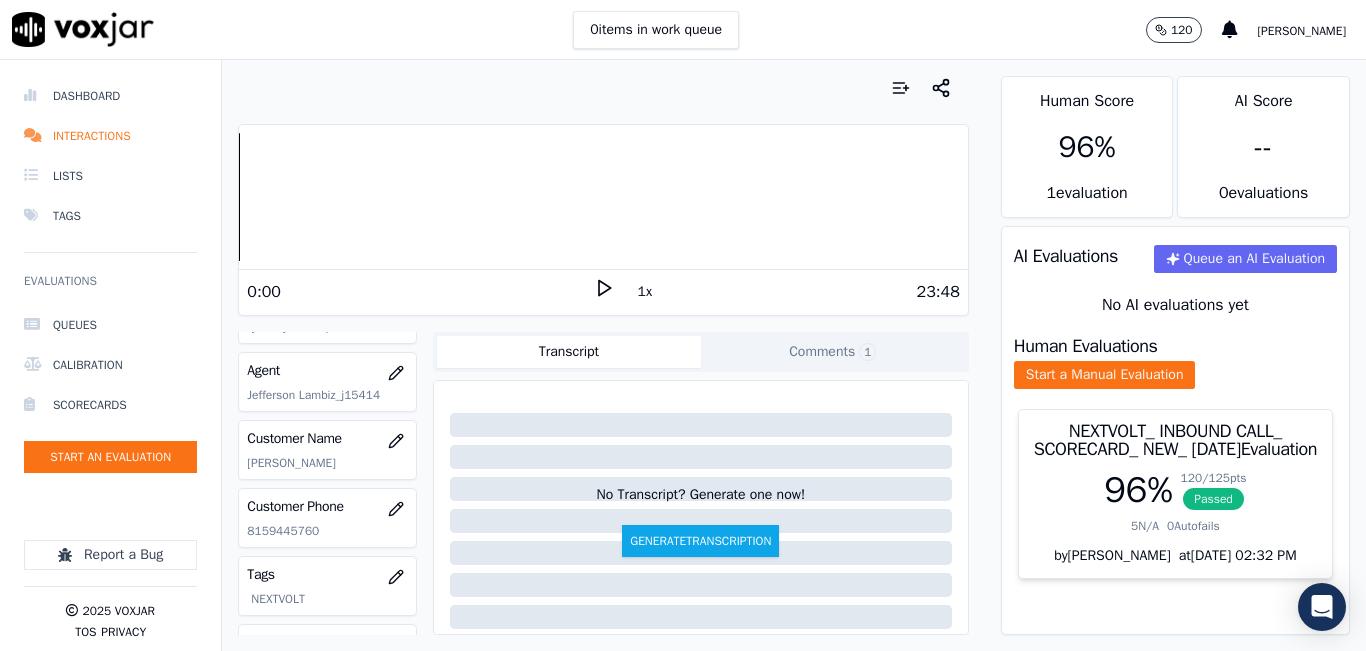click on "Jefferson Lambiz_j15414" 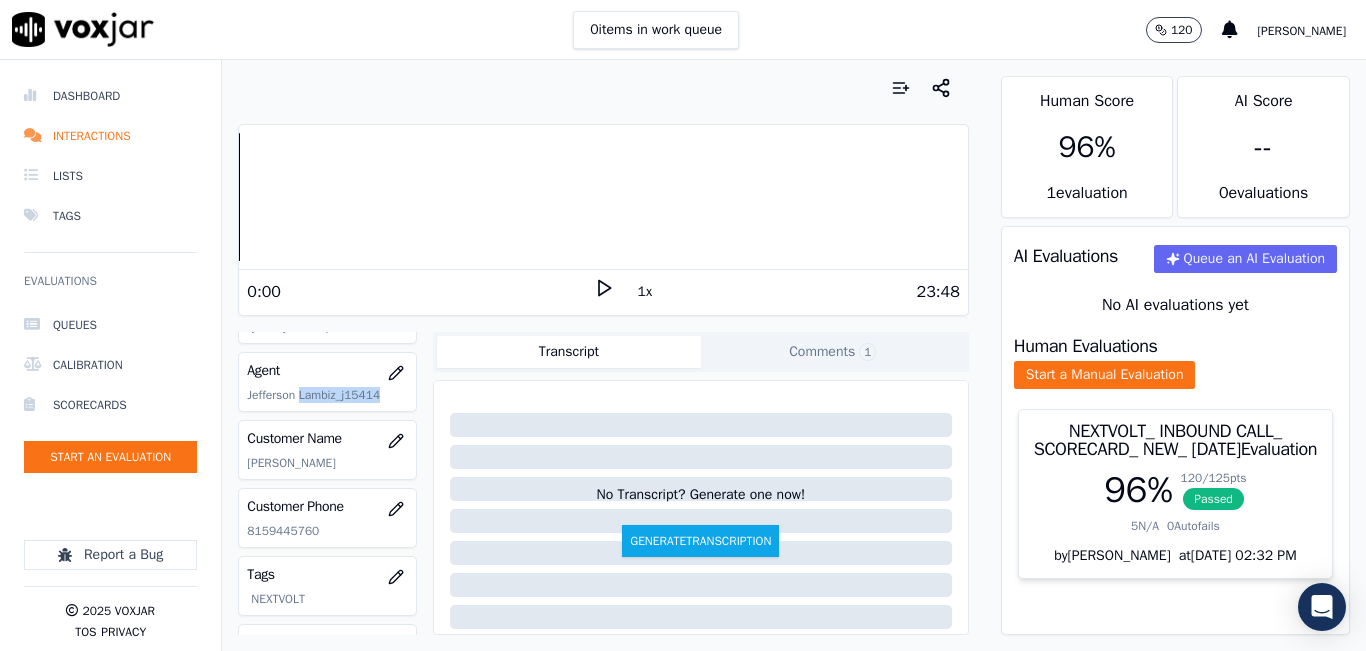 click on "Jefferson Lambiz_j15414" 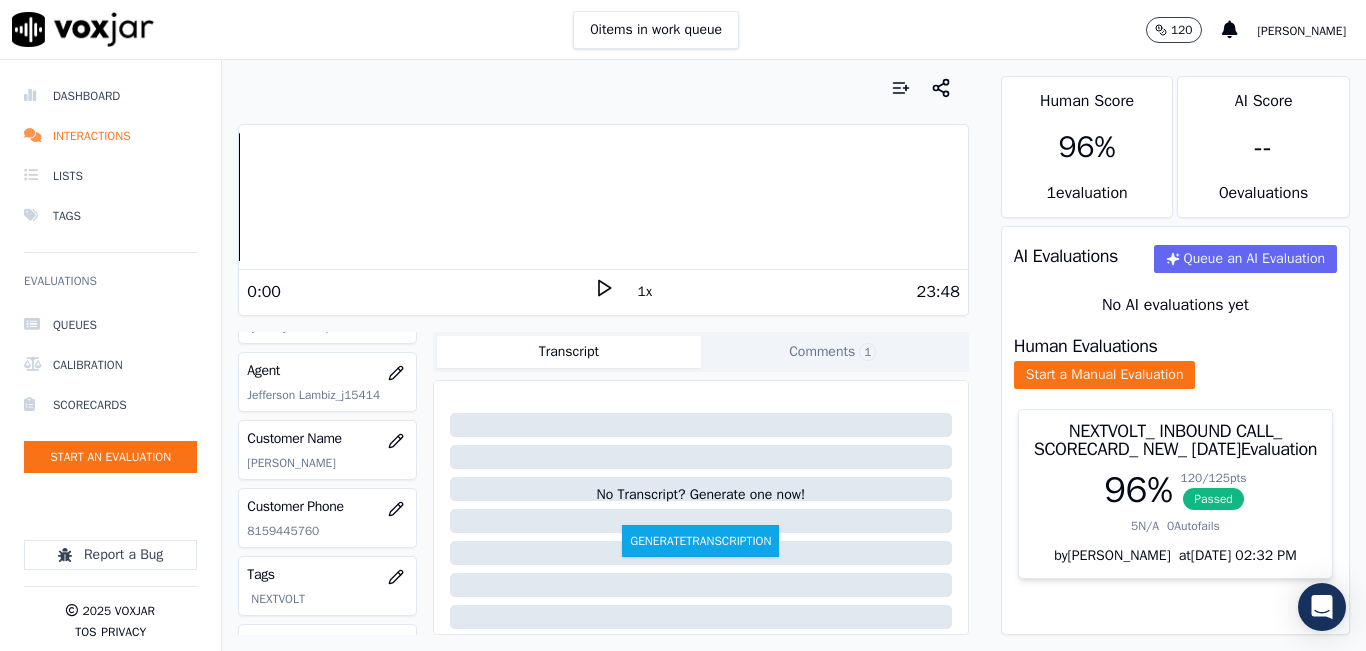 click on "Jefferson Lambiz_j15414" 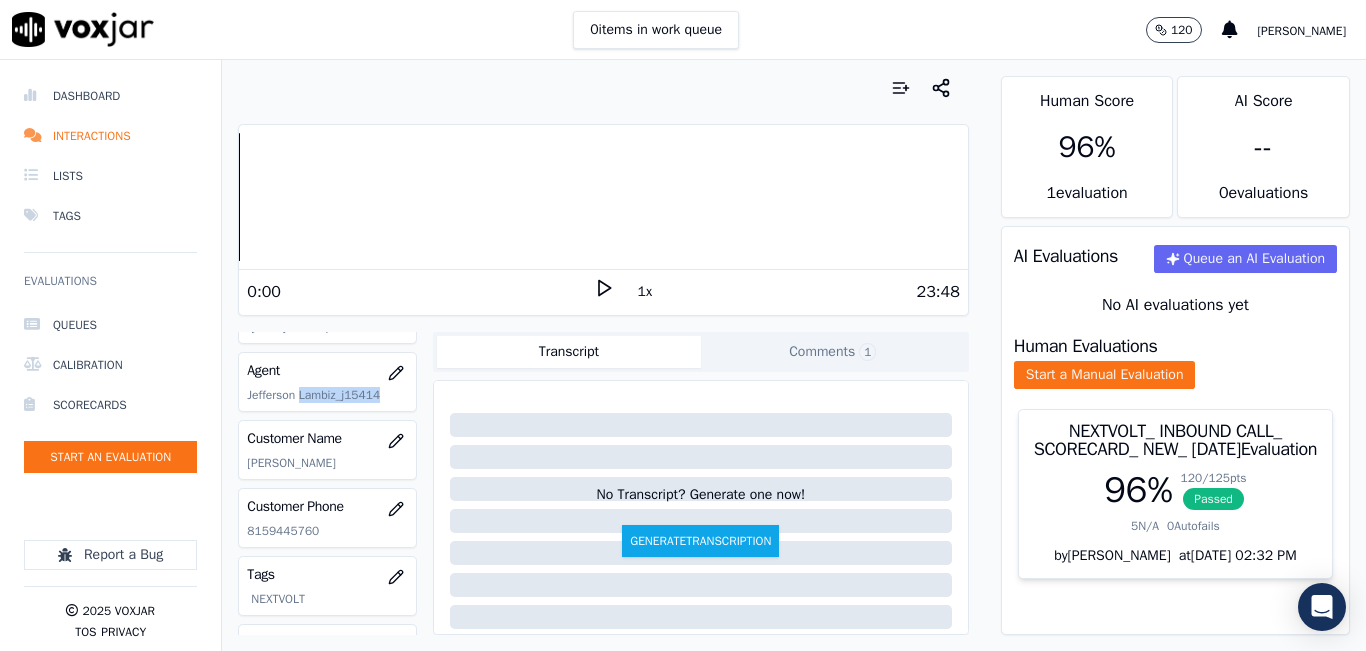 click on "Jefferson Lambiz_j15414" 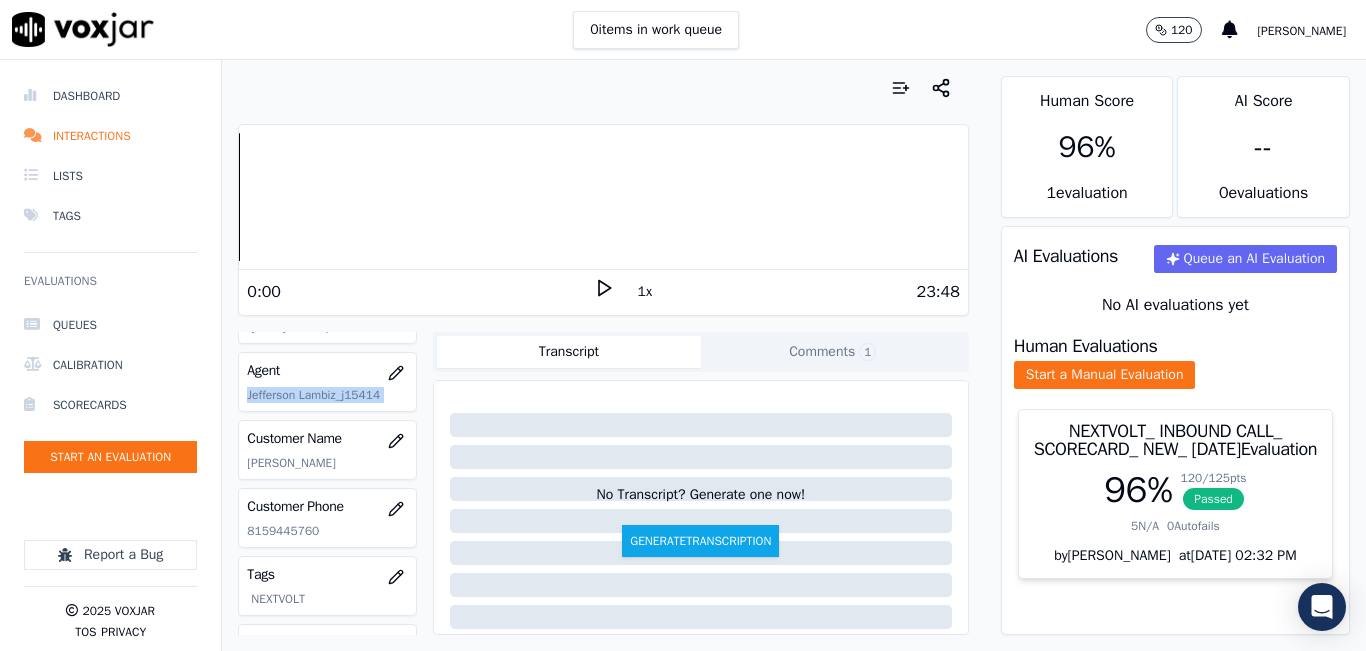 click on "Jefferson Lambiz_j15414" 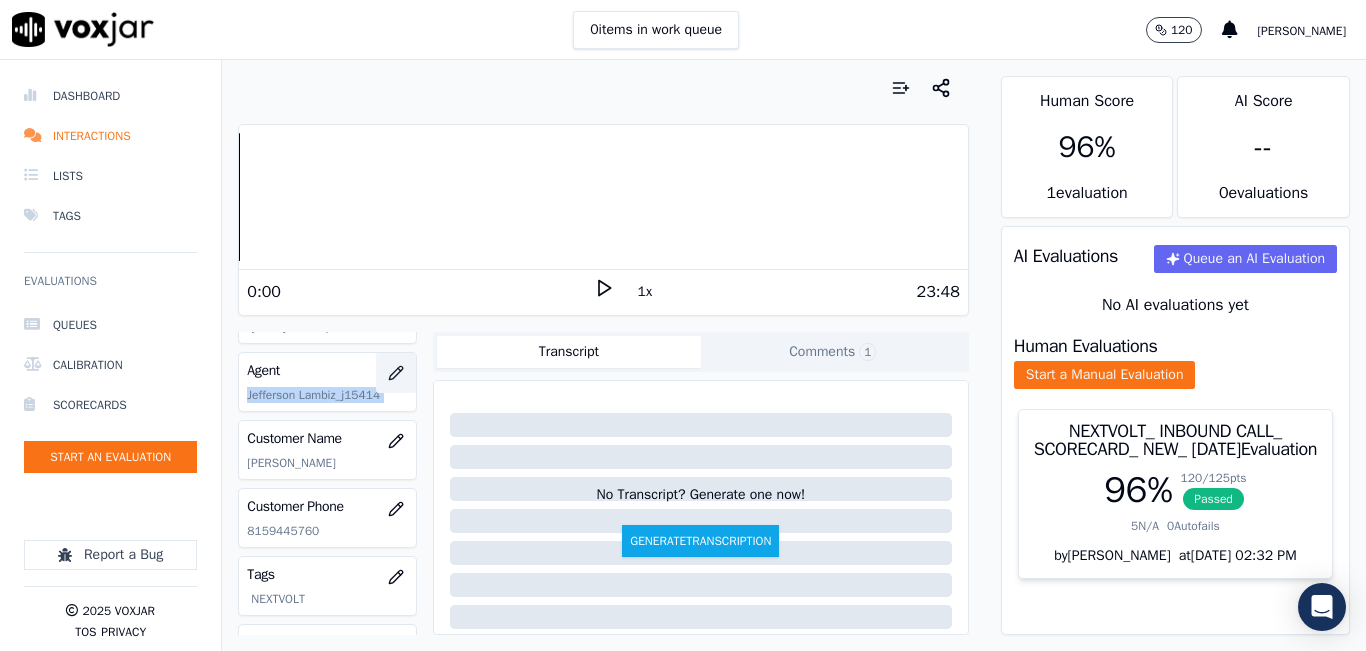 click at bounding box center (396, 373) 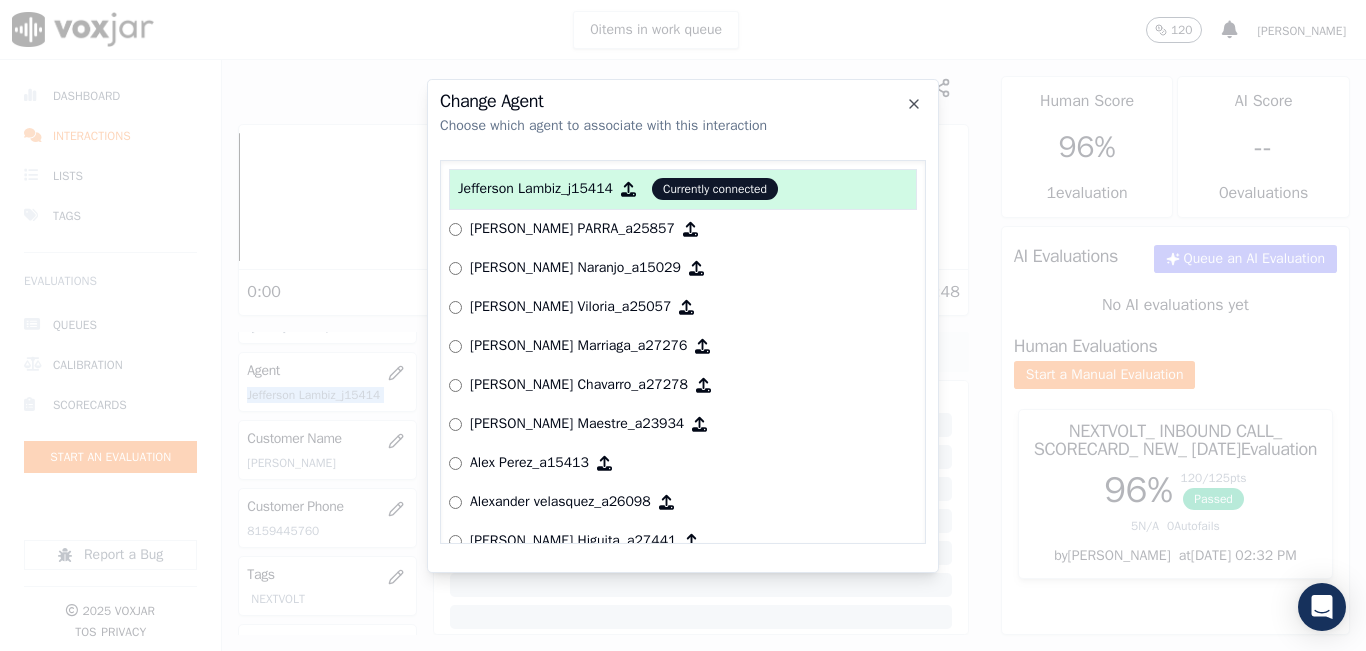 click at bounding box center [683, 325] 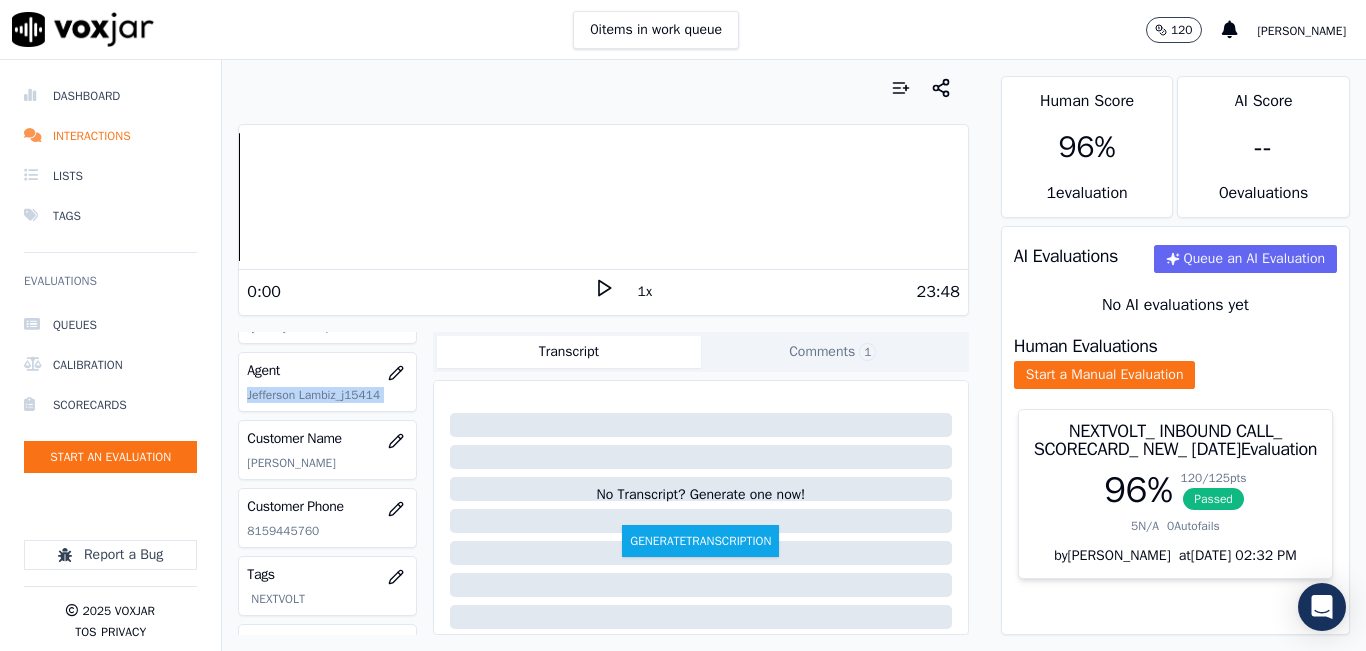 scroll, scrollTop: 0, scrollLeft: 0, axis: both 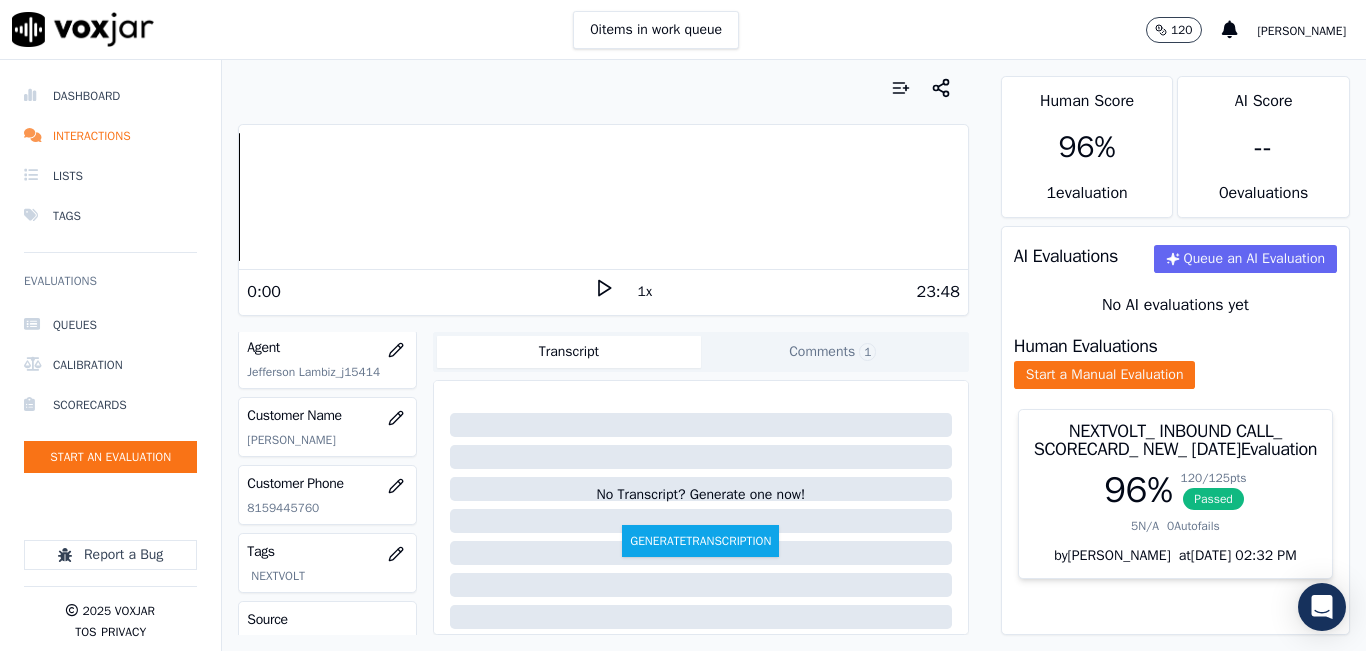 click on "Voxjar ID   d743610d-2716-44e5-a9bd-538a583c0a15   Source ID   8159445760.mp3   Timestamp
[DATE] 07:52 pm     Agent
Jefferson Lambiz_j15414     Customer Name     [PERSON_NAME]     Customer Phone     [PHONE_NUMBER]     Tags
NEXTVOLT     Source     manualUpload   Type     AUDIO       Transcript   Comments  1   No Transcript? Generate one now!   Generate  Transcription     [PERSON_NAME]   [DATE] 14:35:10     The agent didn´t mention the confirmation number       Add Comment" at bounding box center (603, 483) 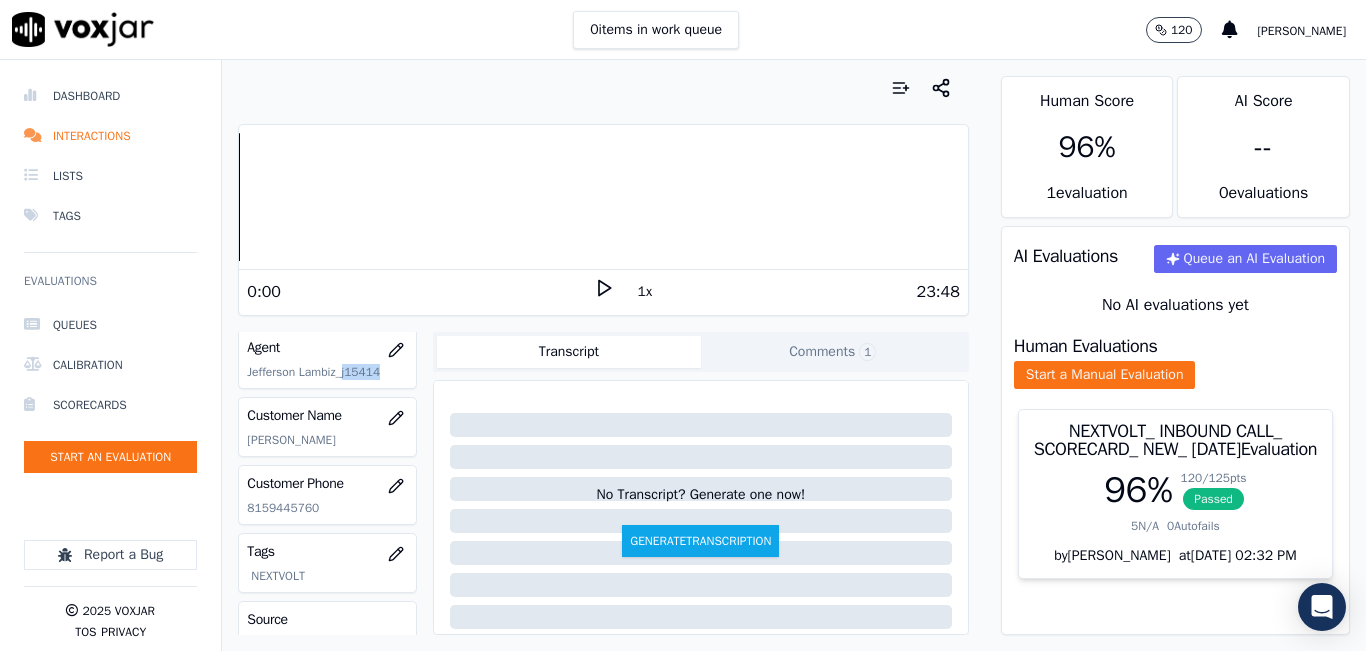 drag, startPoint x: 338, startPoint y: 373, endPoint x: 377, endPoint y: 384, distance: 40.5216 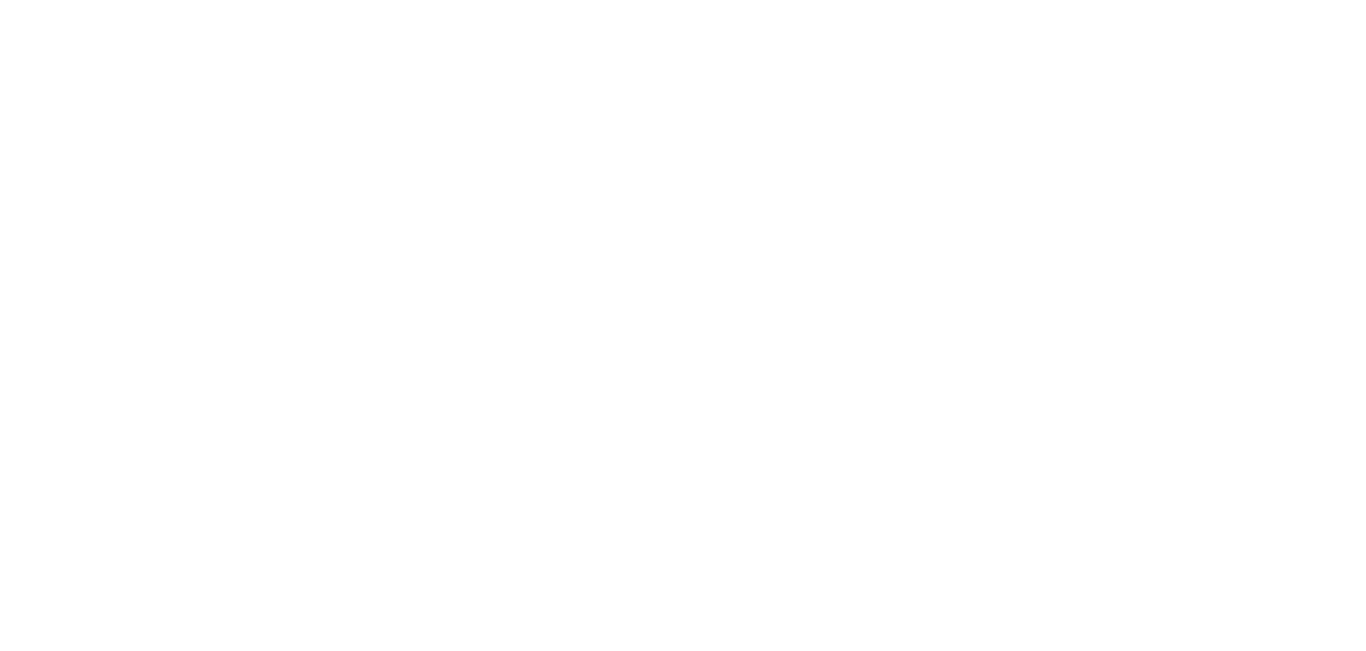 scroll, scrollTop: 0, scrollLeft: 0, axis: both 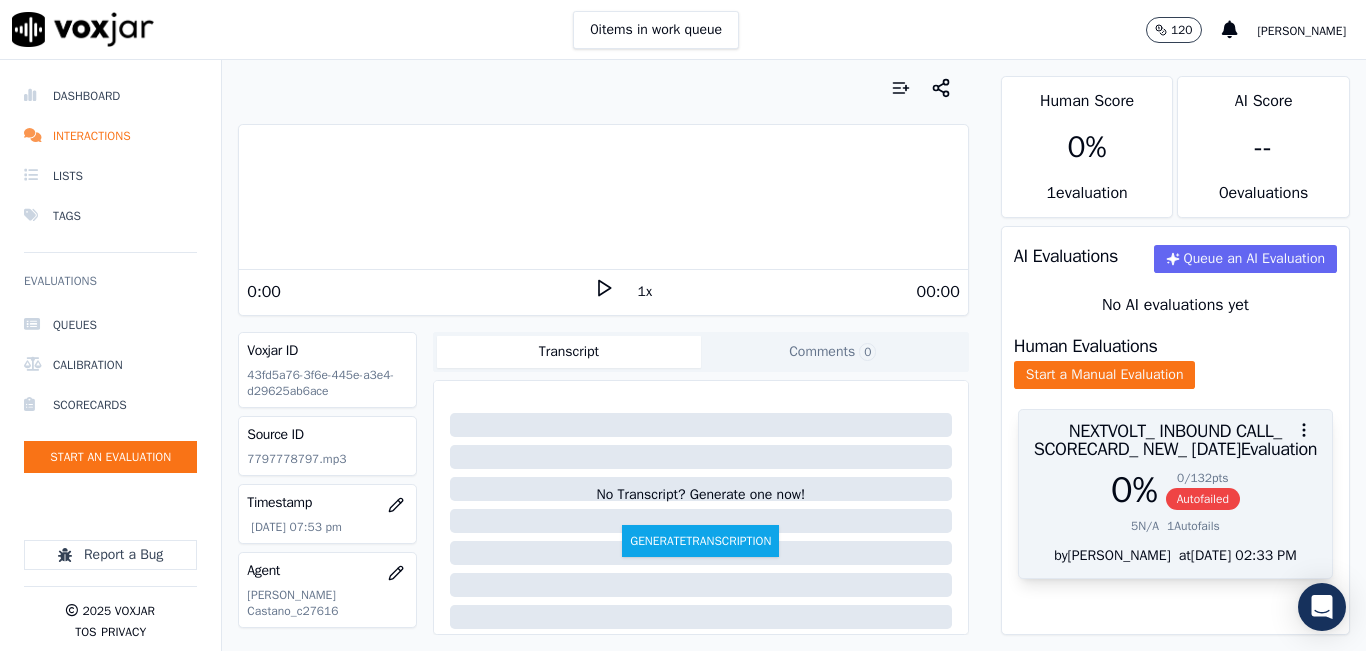click on "Autofailed" at bounding box center [1203, 499] 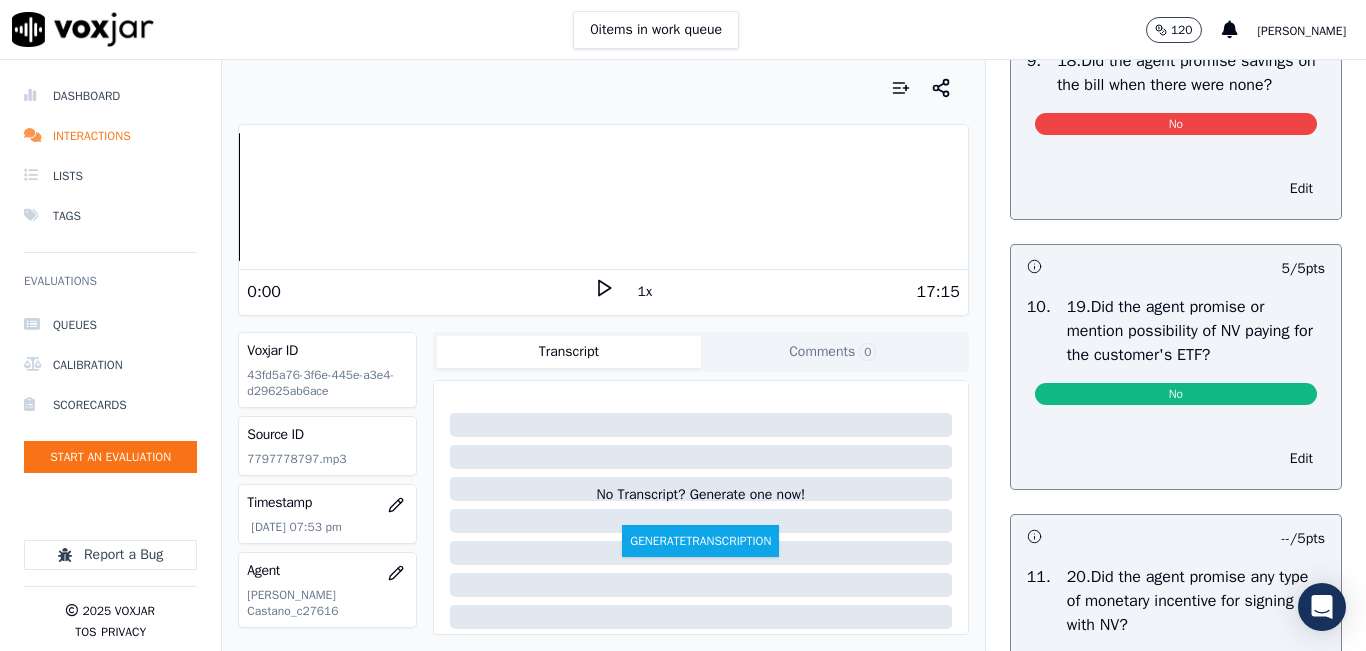 scroll, scrollTop: 4600, scrollLeft: 0, axis: vertical 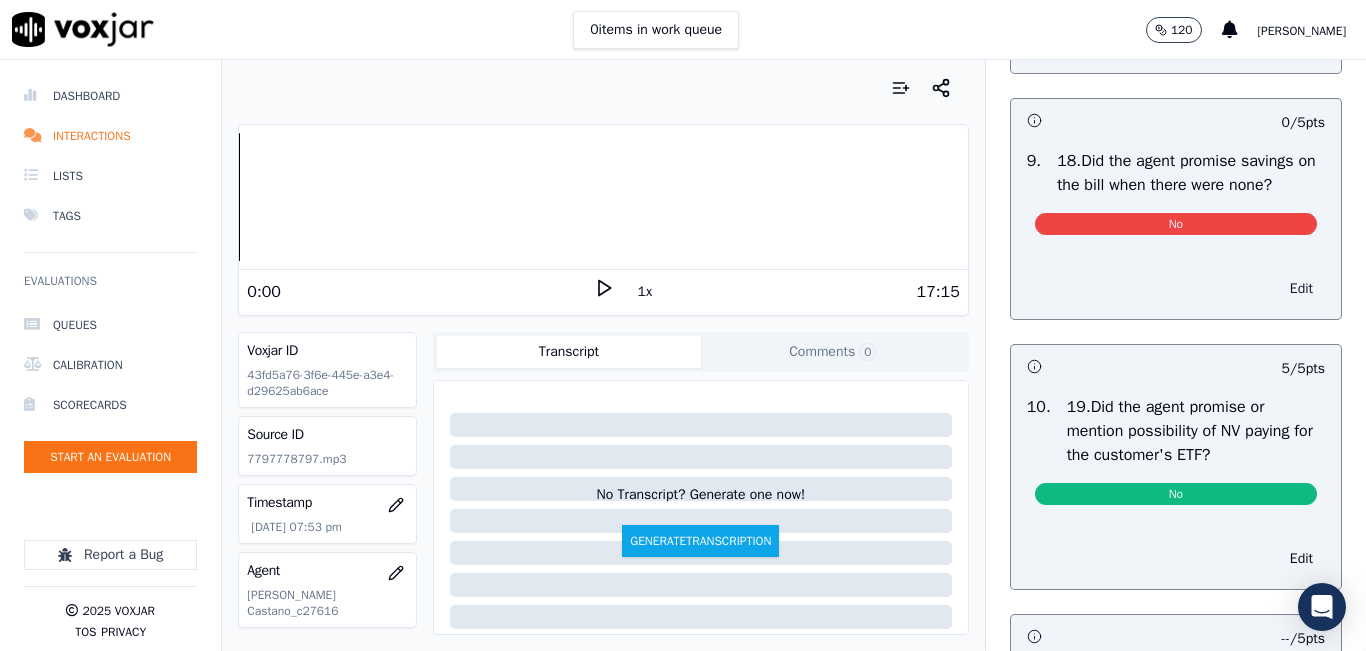 click on "Edit" at bounding box center (1301, 289) 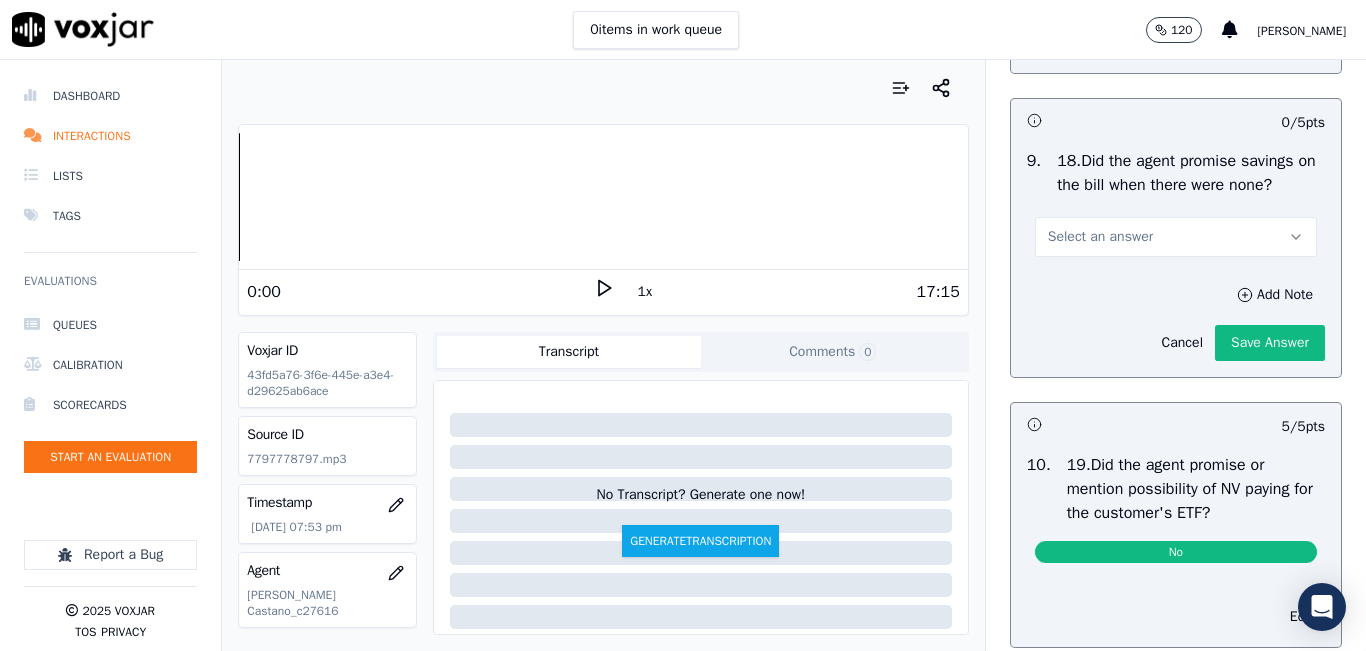 click on "Greeting / Discovery / Compliance     102  pts                 6 / 6  pts     1 .   10.Did the agent identify themselves and the company at the start of the call?   6  out of  6               Edit                   6 / 6  pts     2 .   11.Did the agent advise the call is being recorded for quality and training purposes?   6  out of  6               Edit                   6 / 6  pts     3 .   12.Did the agent identify why the customer was calling?   Yes               Edit                   5 / 5  pts     4 .   13.Did the agent resolve the customer's issue?   5  out of  5               Edit                   5 / 5  pts     5 .   14.Did the agent confirm the name of the person on the phone?   5  out of  5               Edit                   6 / 6  pts     6 .   15.Did the agent ask for callback and promo code consent and inform on how to opt out?   6  out of  6               Edit                   7 / 7  pts     7 .   16.Did the agent collect all customer information?   7  out of  7               Edit" at bounding box center [1176, 750] 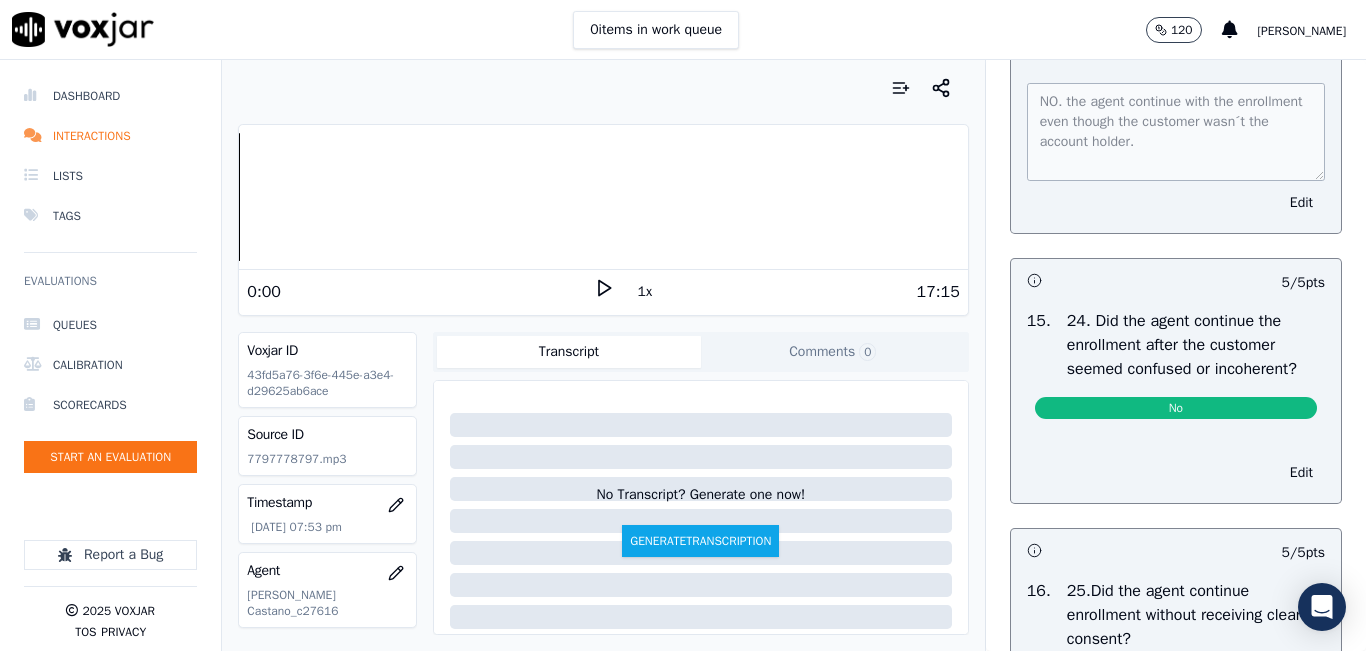 scroll, scrollTop: 6100, scrollLeft: 0, axis: vertical 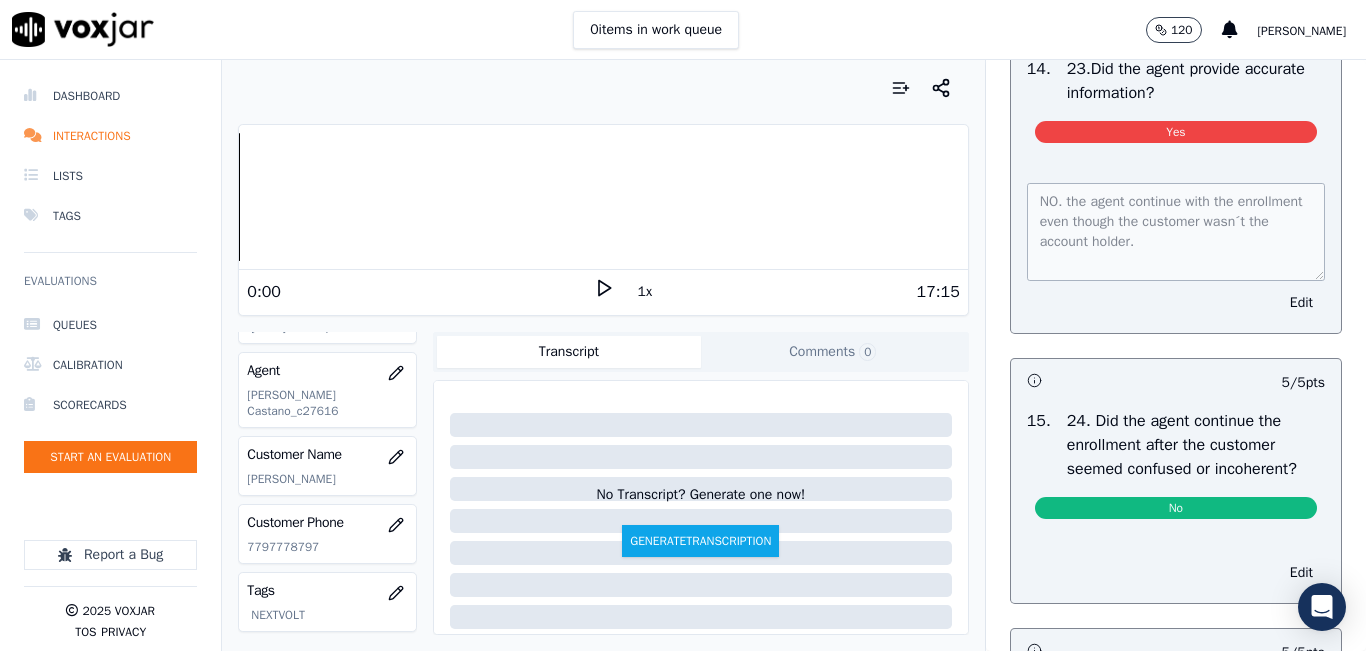 click on "7797778797" 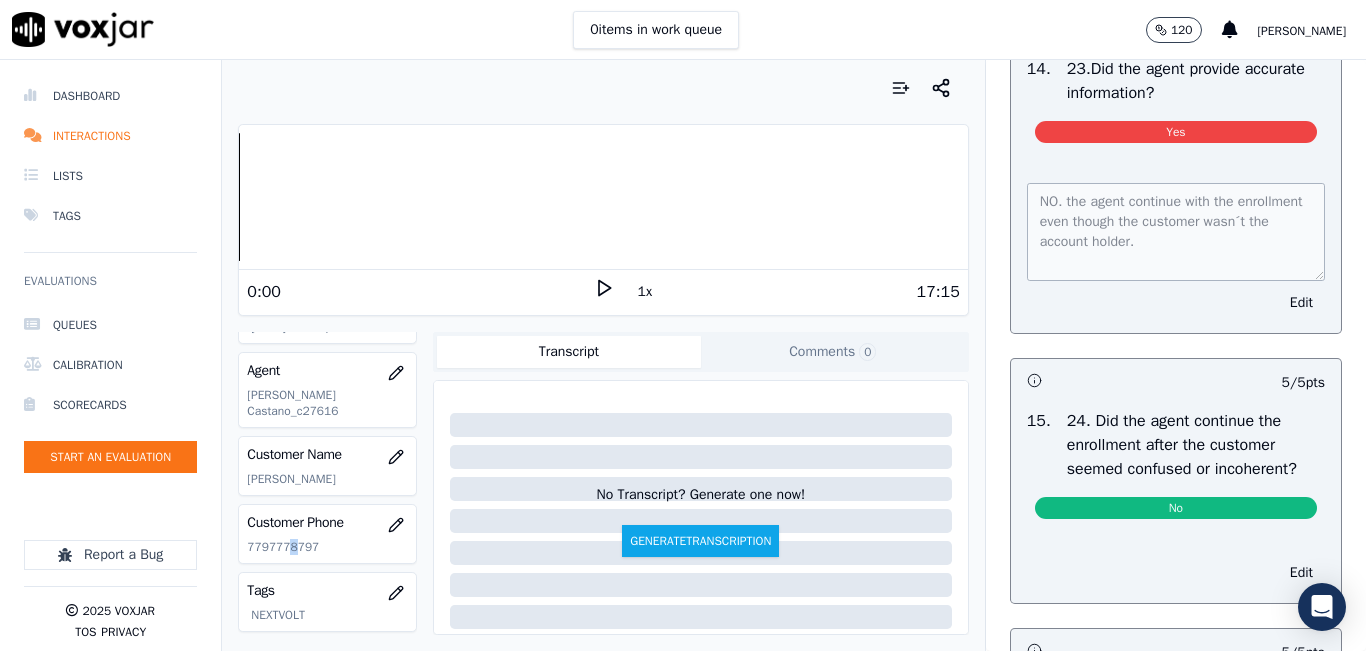 click on "7797778797" 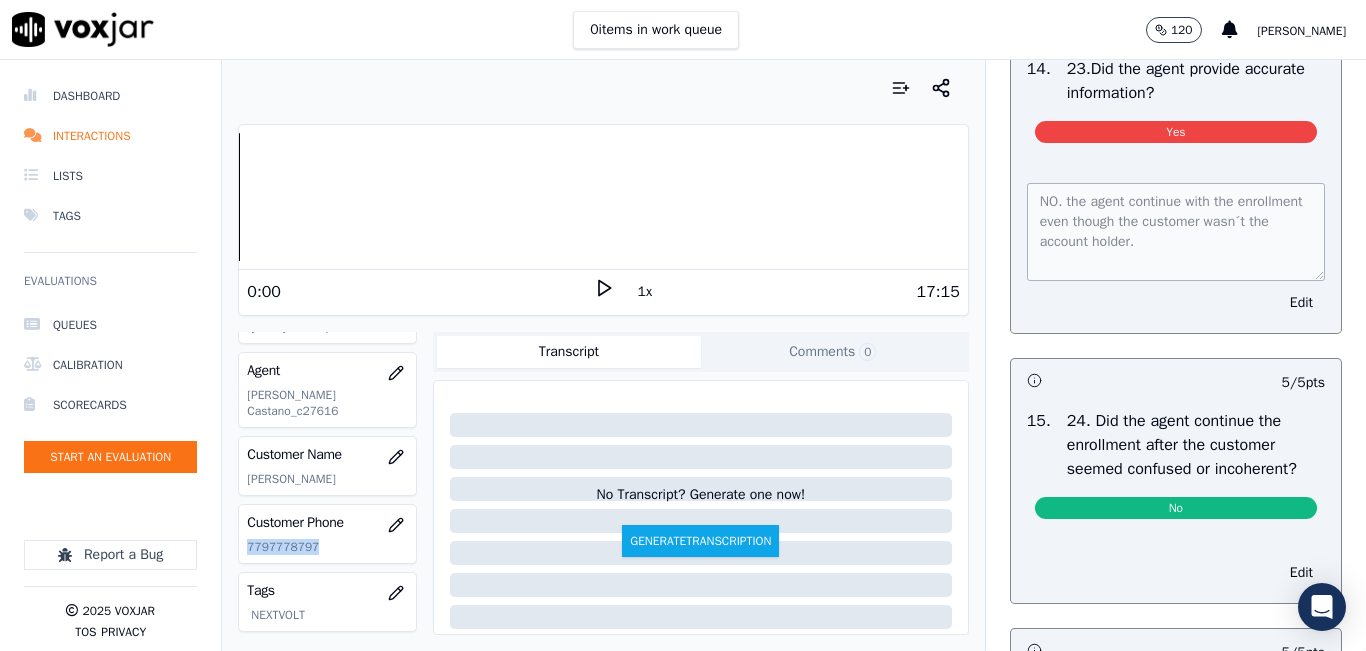 click on "7797778797" 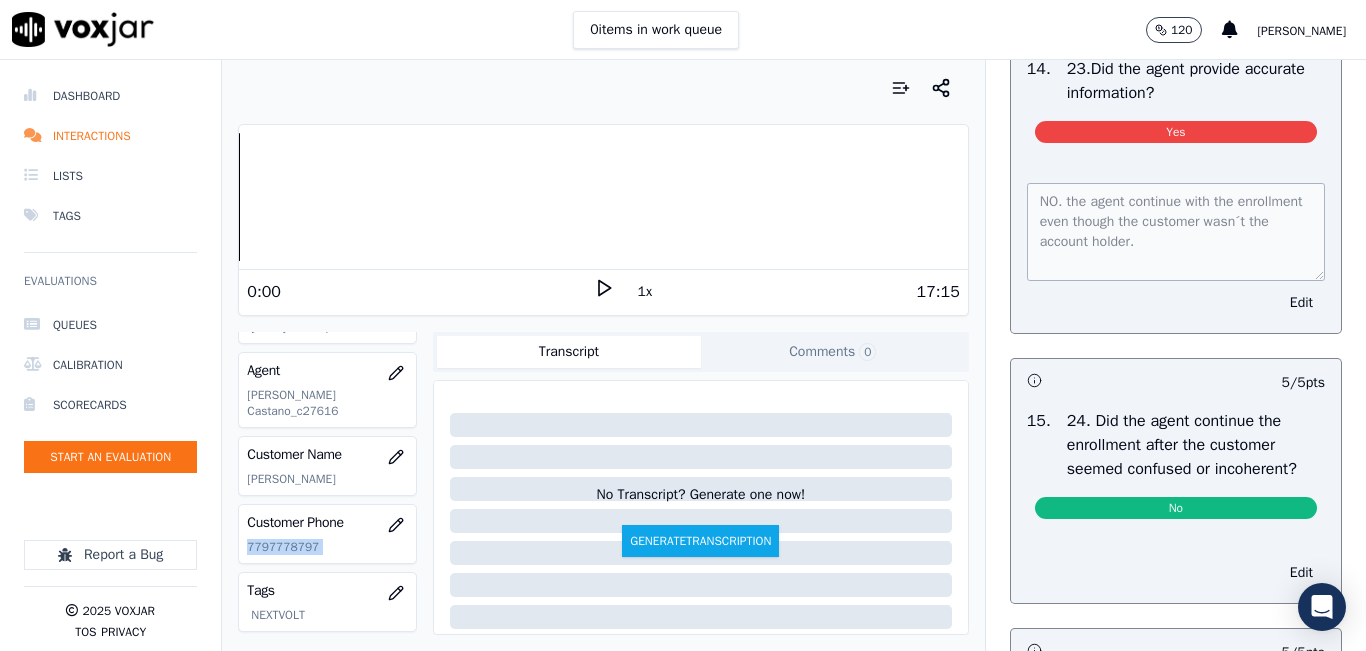 click on "7797778797" 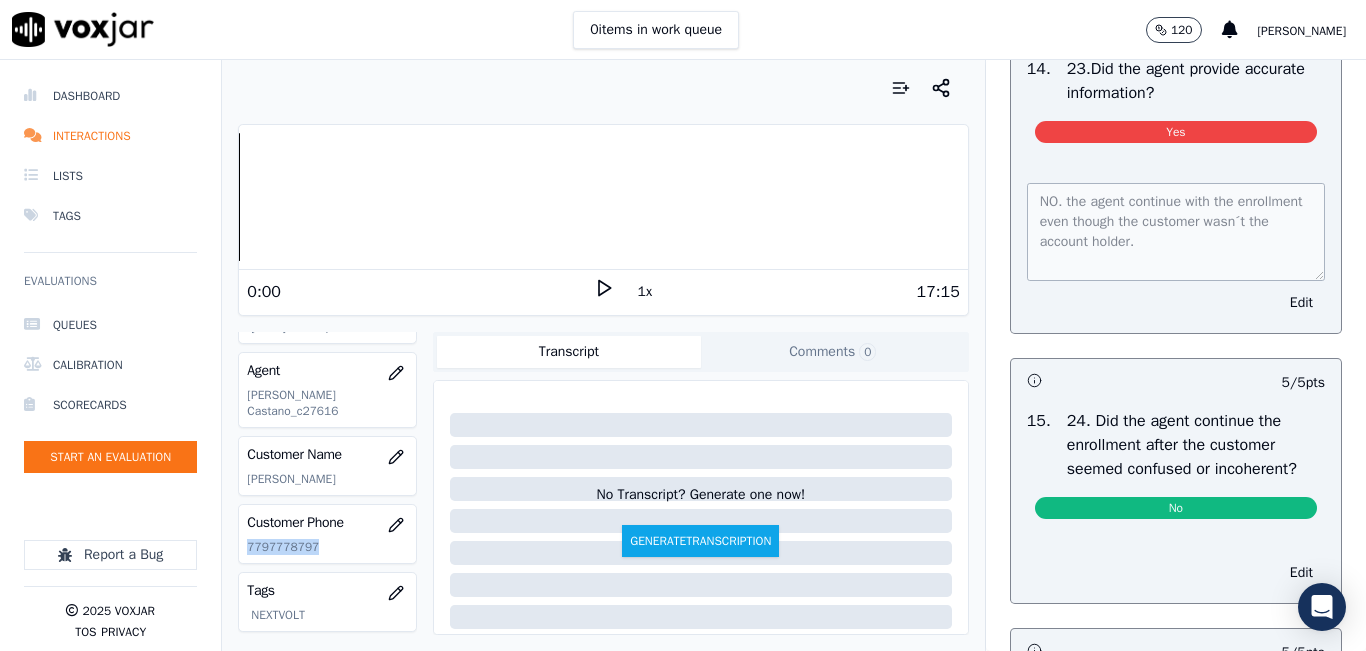 click on "7797778797" 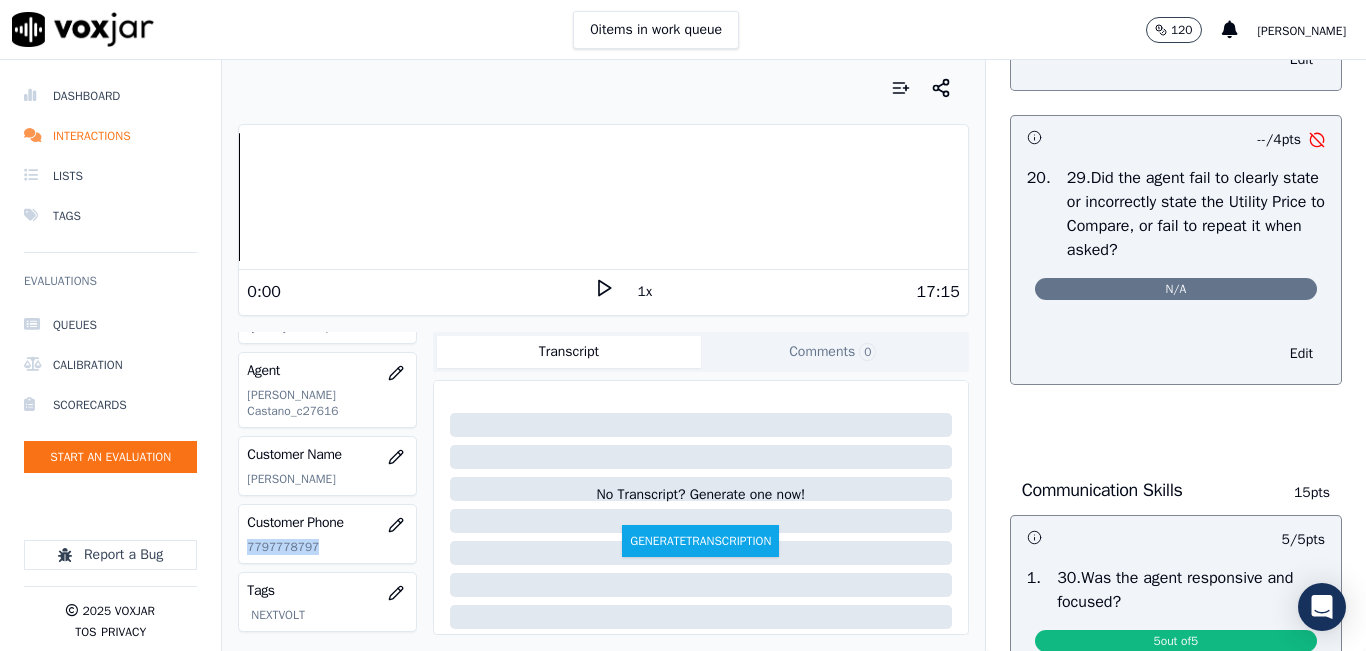 scroll, scrollTop: 7800, scrollLeft: 0, axis: vertical 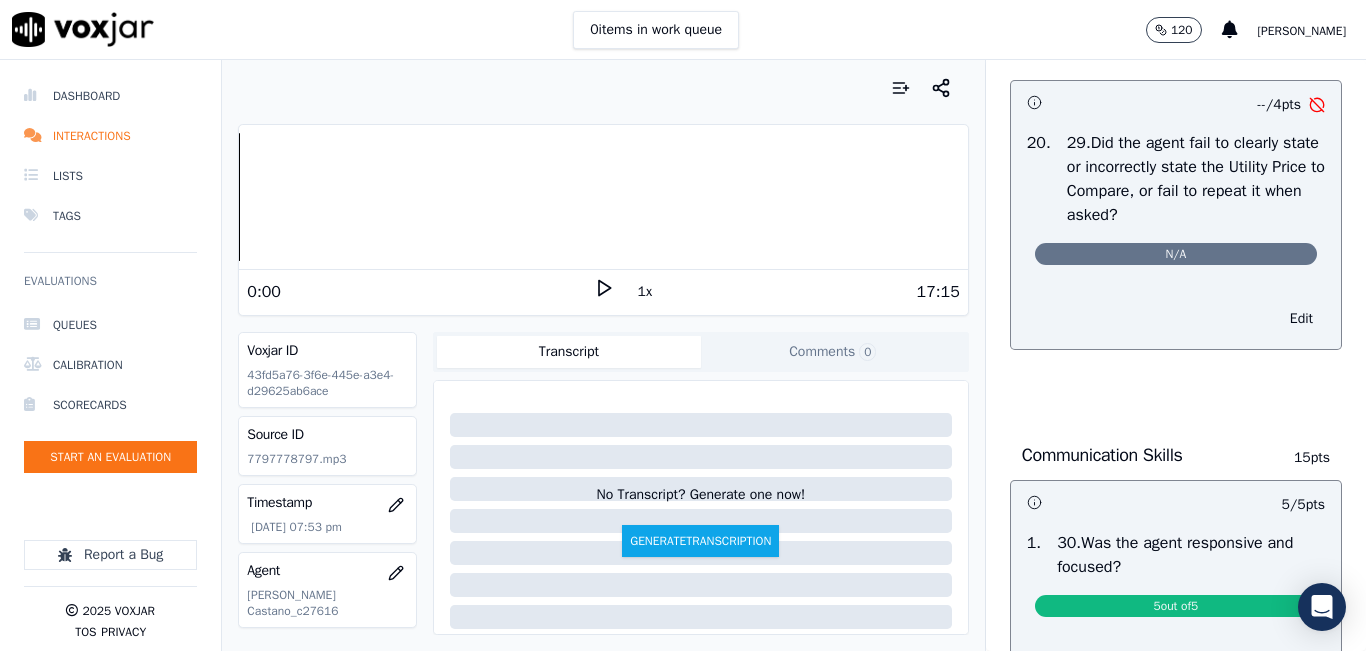 click on "Source ID   7797778797.mp3" at bounding box center (327, 446) 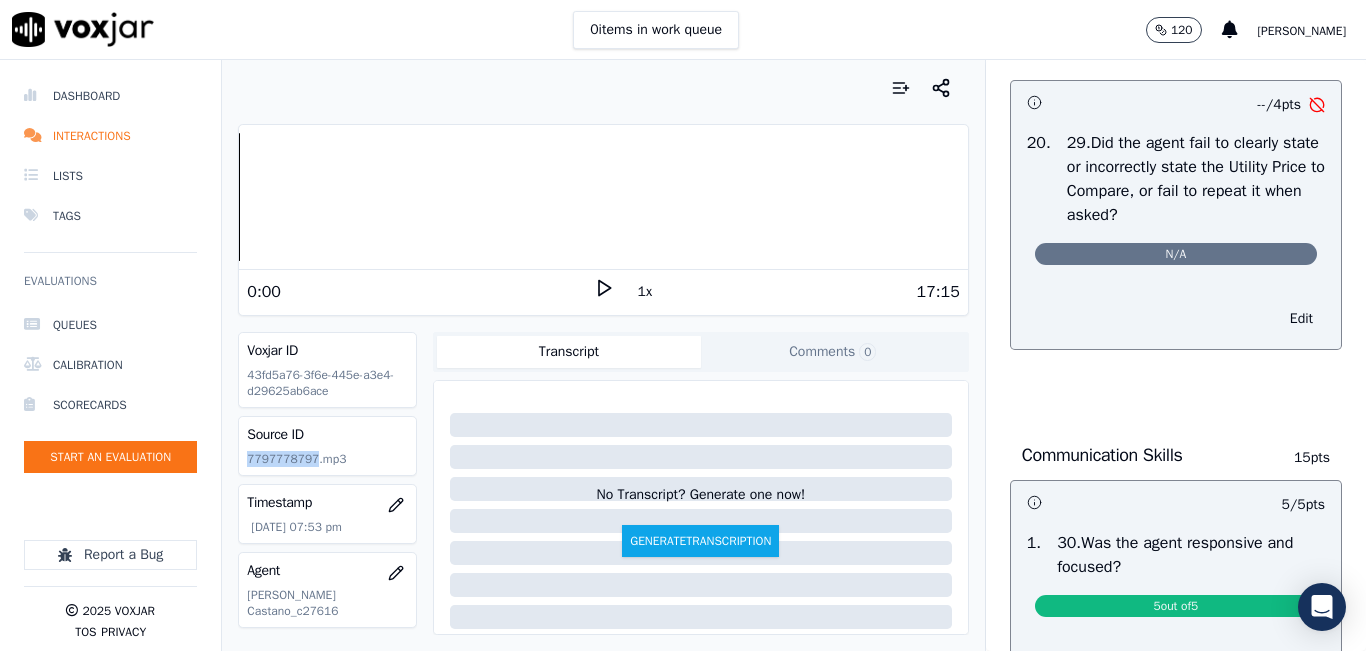 click on "Source ID   7797778797.mp3" at bounding box center [327, 446] 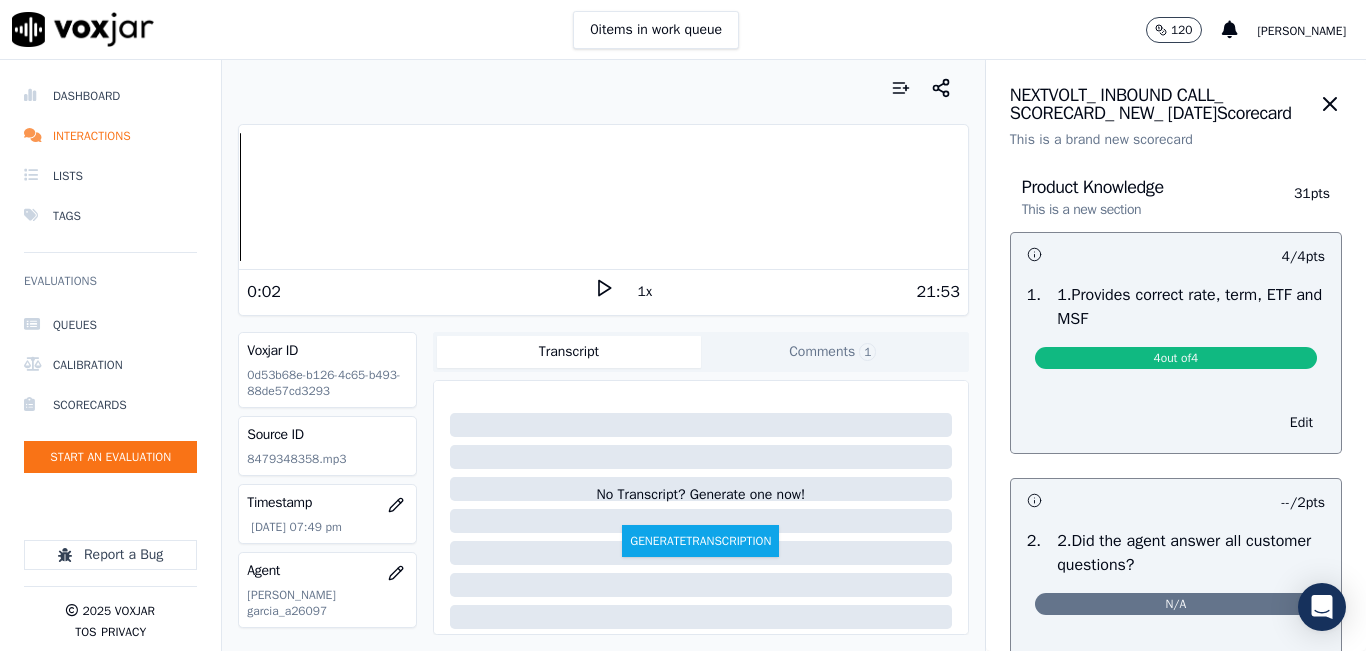 scroll, scrollTop: 0, scrollLeft: 0, axis: both 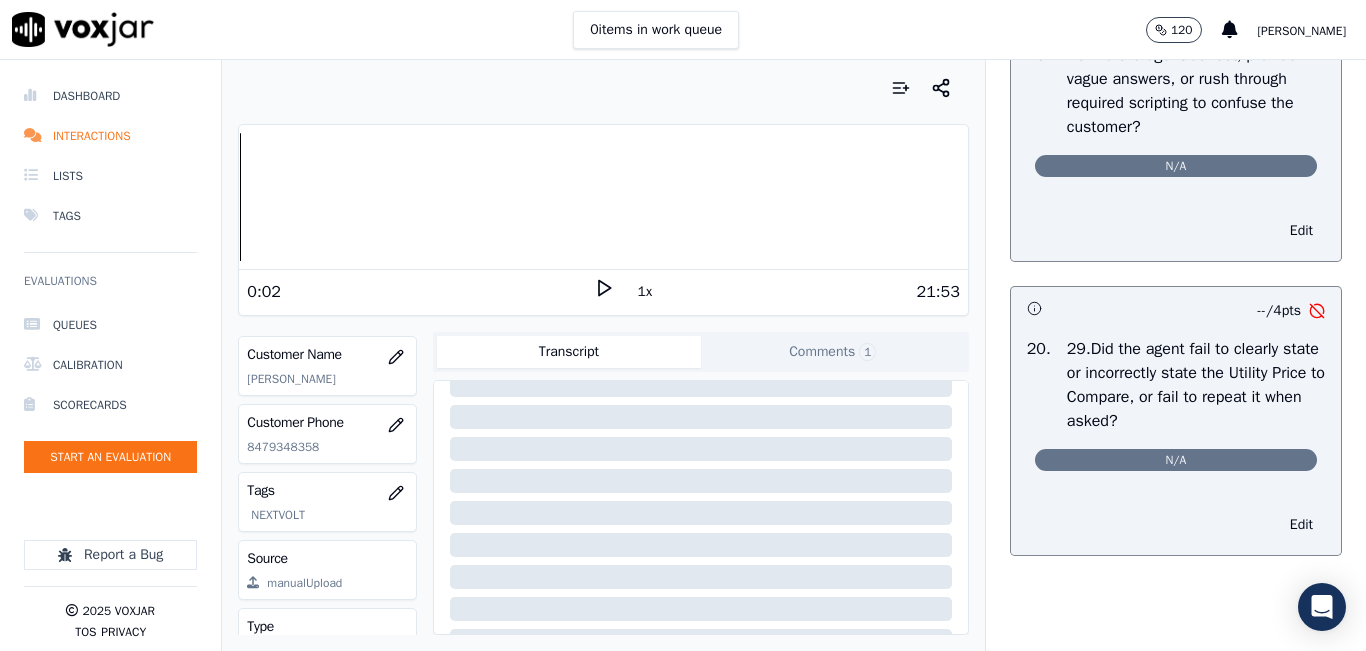 click on "Edit" at bounding box center [1301, 231] 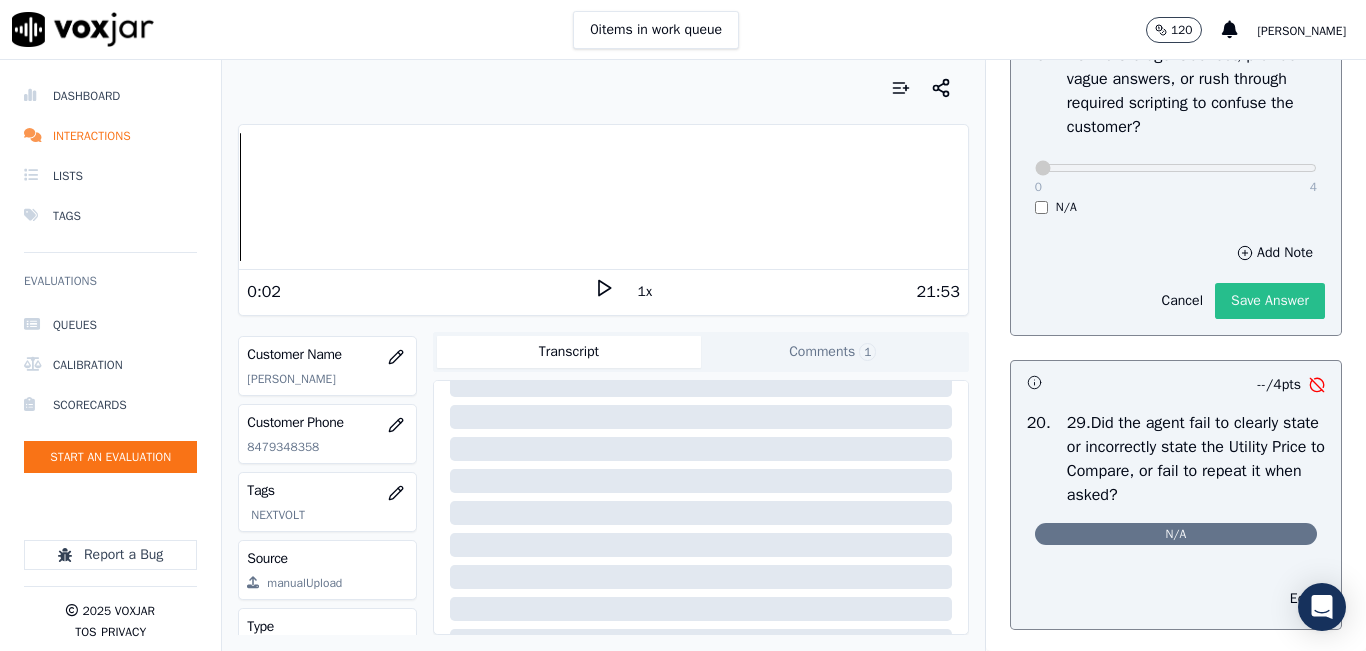 click on "Save Answer" 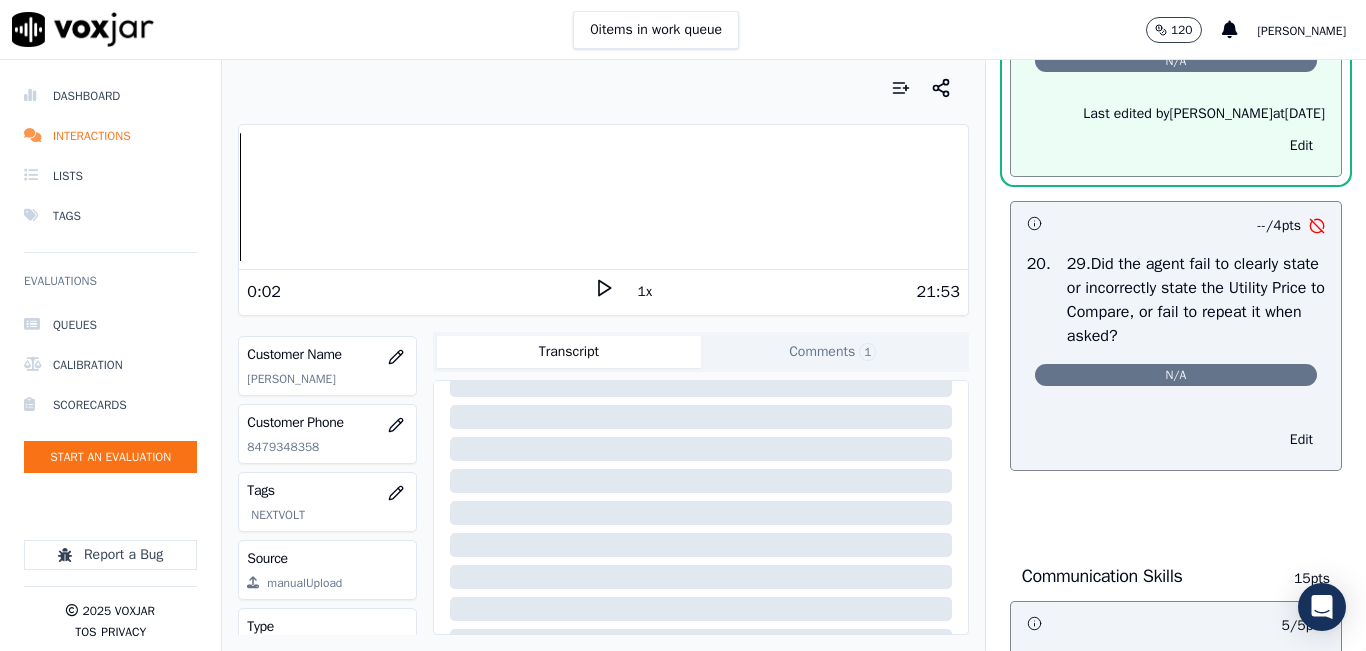 scroll, scrollTop: 7630, scrollLeft: 0, axis: vertical 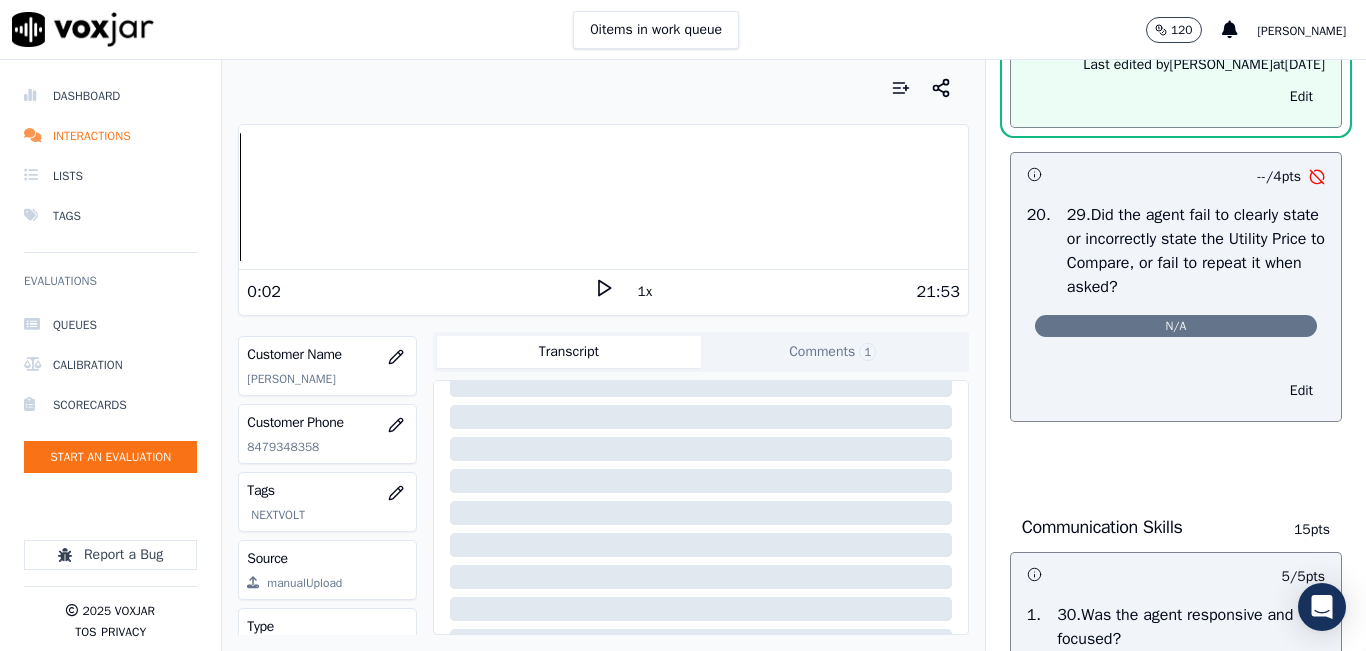 drag, startPoint x: 1264, startPoint y: 503, endPoint x: 1196, endPoint y: 492, distance: 68.88396 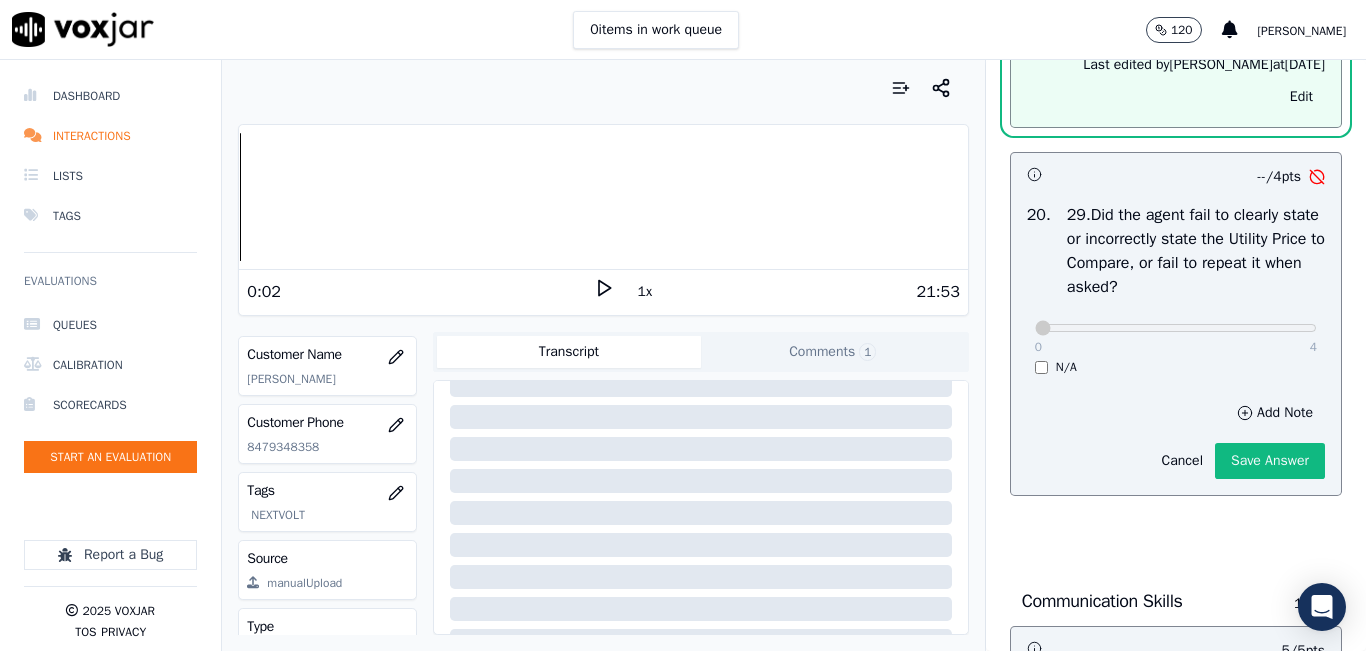click on "N/A" at bounding box center [1176, 367] 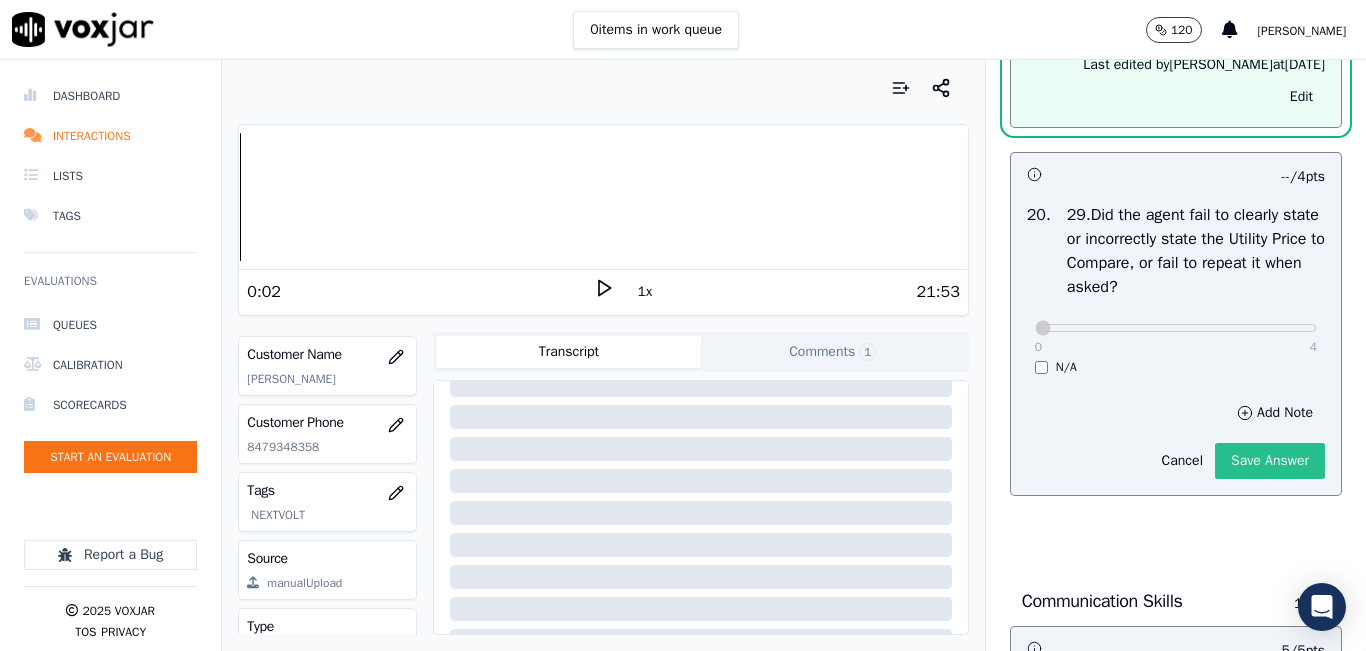 click on "Save Answer" 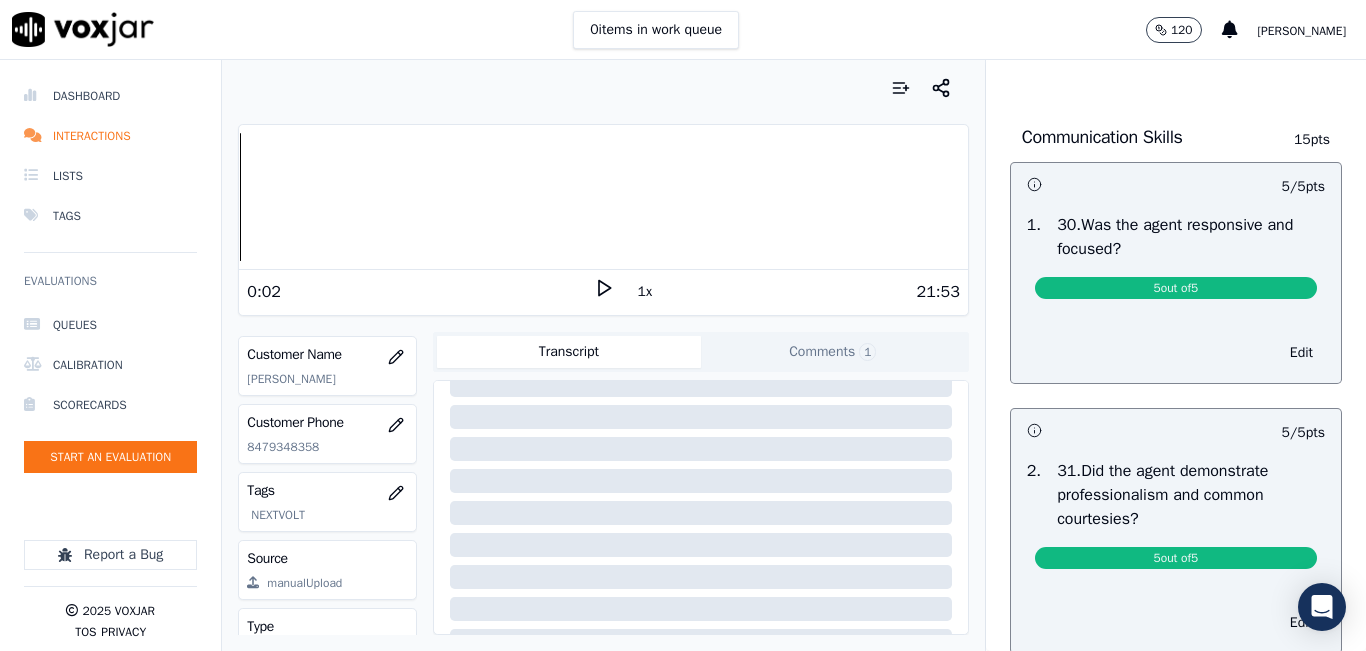 scroll, scrollTop: 7910, scrollLeft: 0, axis: vertical 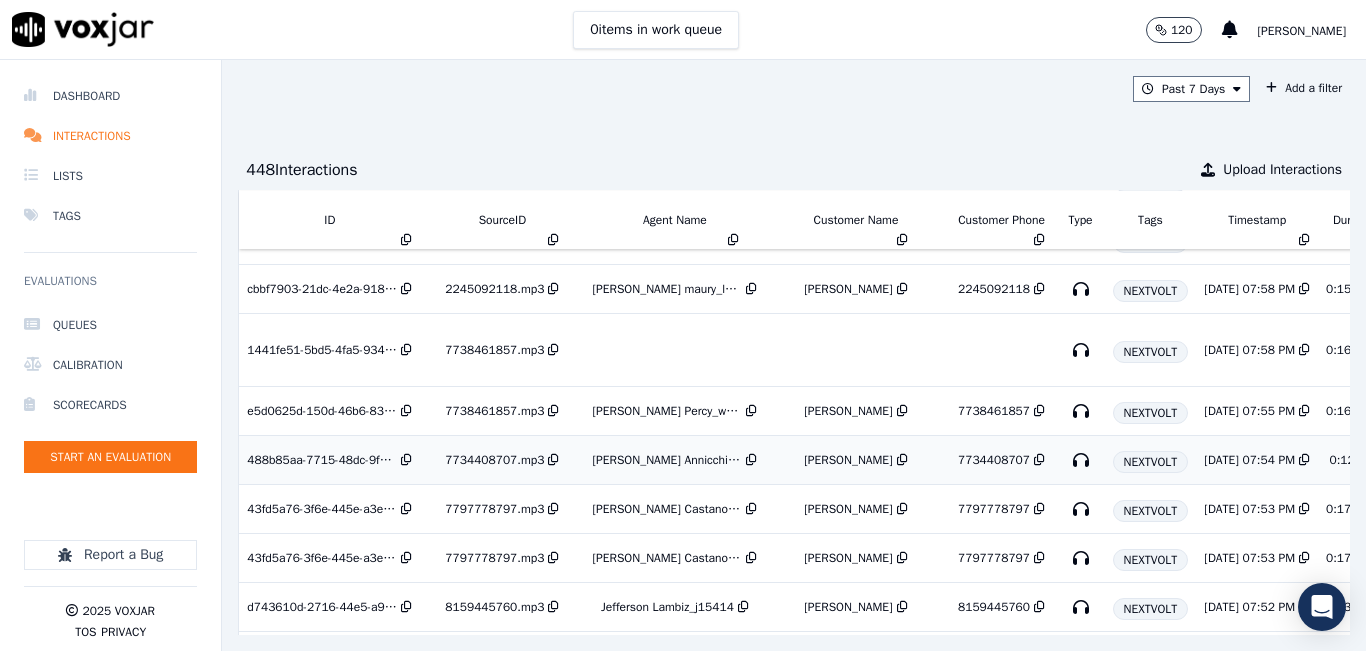 click on "Juan Annicchiarico_j12332" at bounding box center [667, 460] 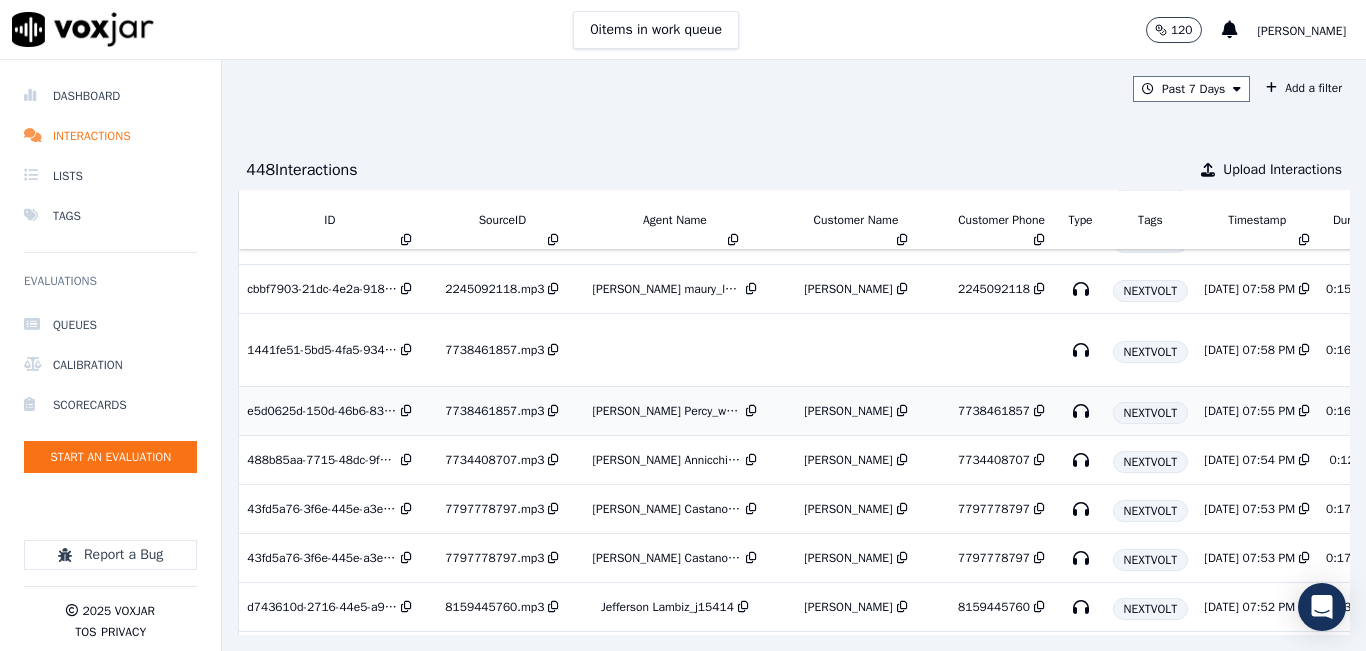 scroll, scrollTop: 2700, scrollLeft: 0, axis: vertical 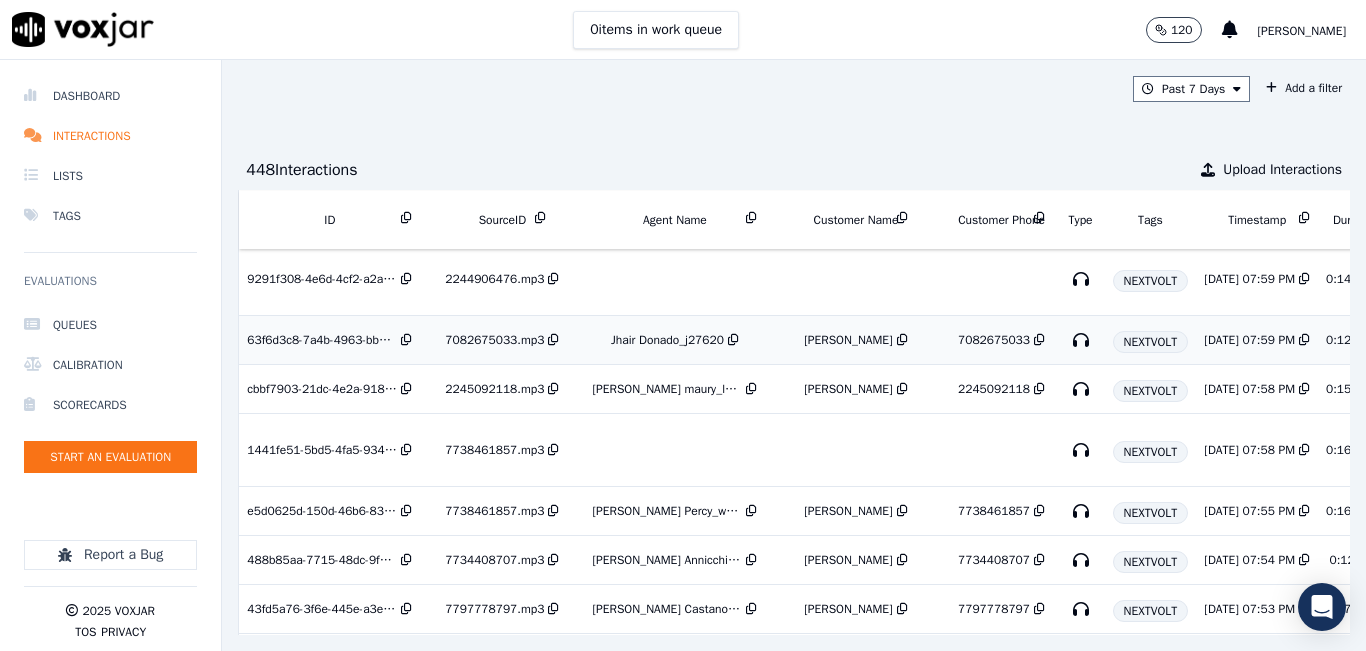 click on "Jhair Donado_j27620" at bounding box center [674, 340] 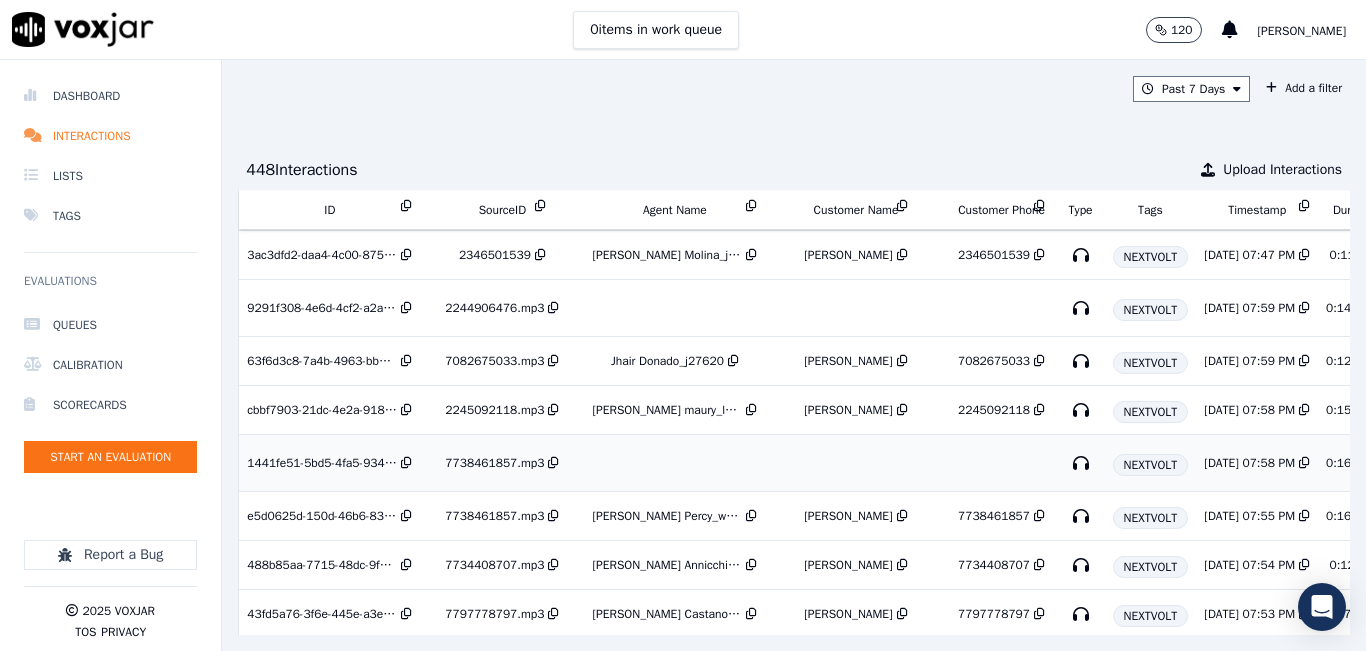 scroll, scrollTop: 2479, scrollLeft: 0, axis: vertical 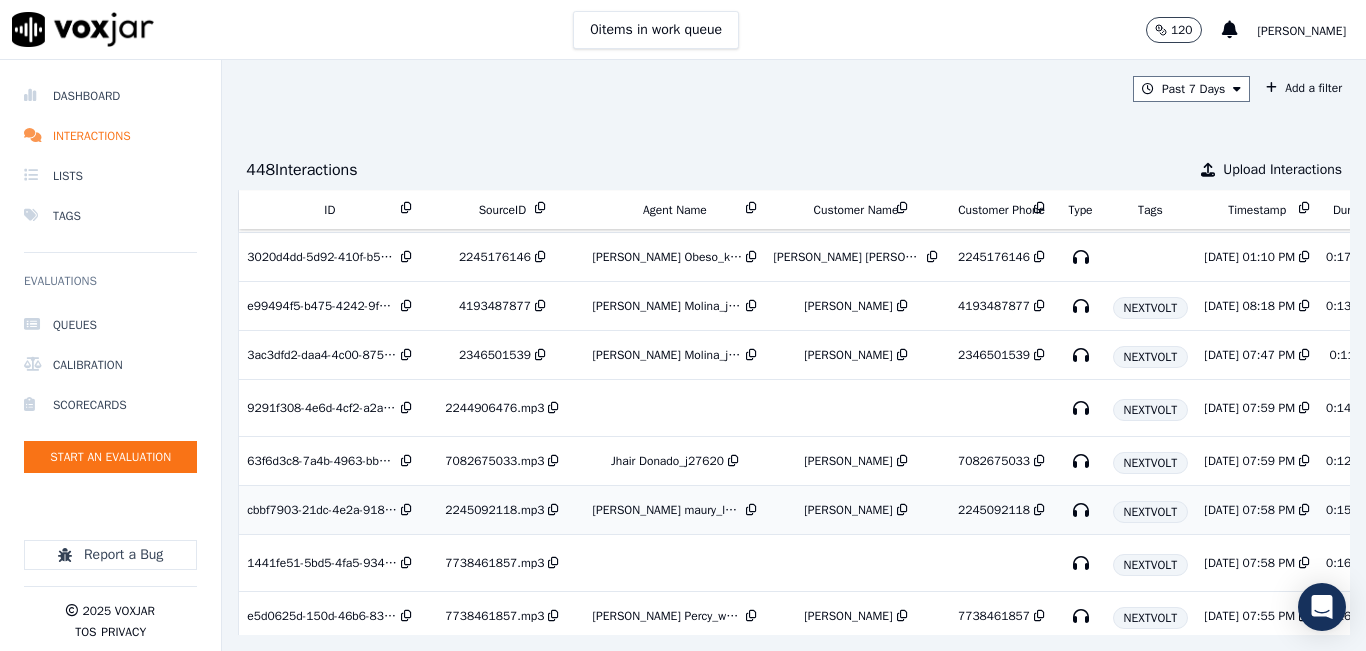 click on "Lucas maury_l26093" at bounding box center [667, 510] 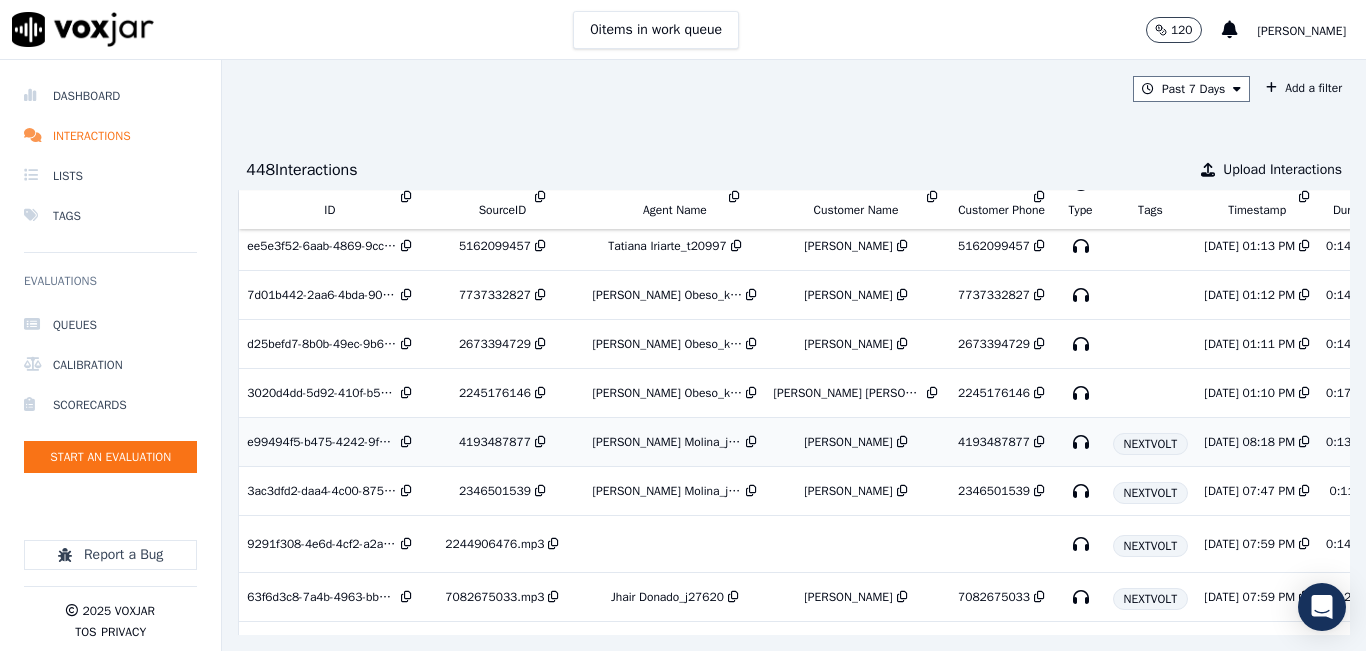 scroll, scrollTop: 2379, scrollLeft: 0, axis: vertical 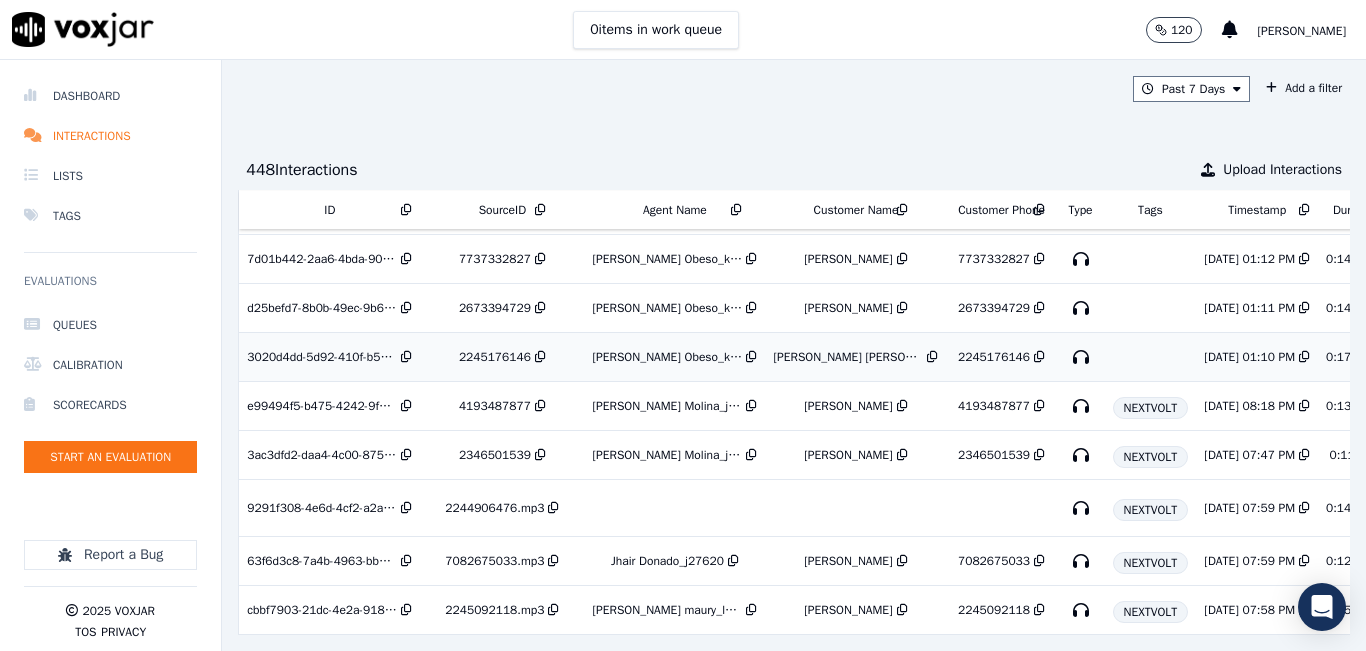 click on "Kelly Obeso_k27407" at bounding box center [667, 357] 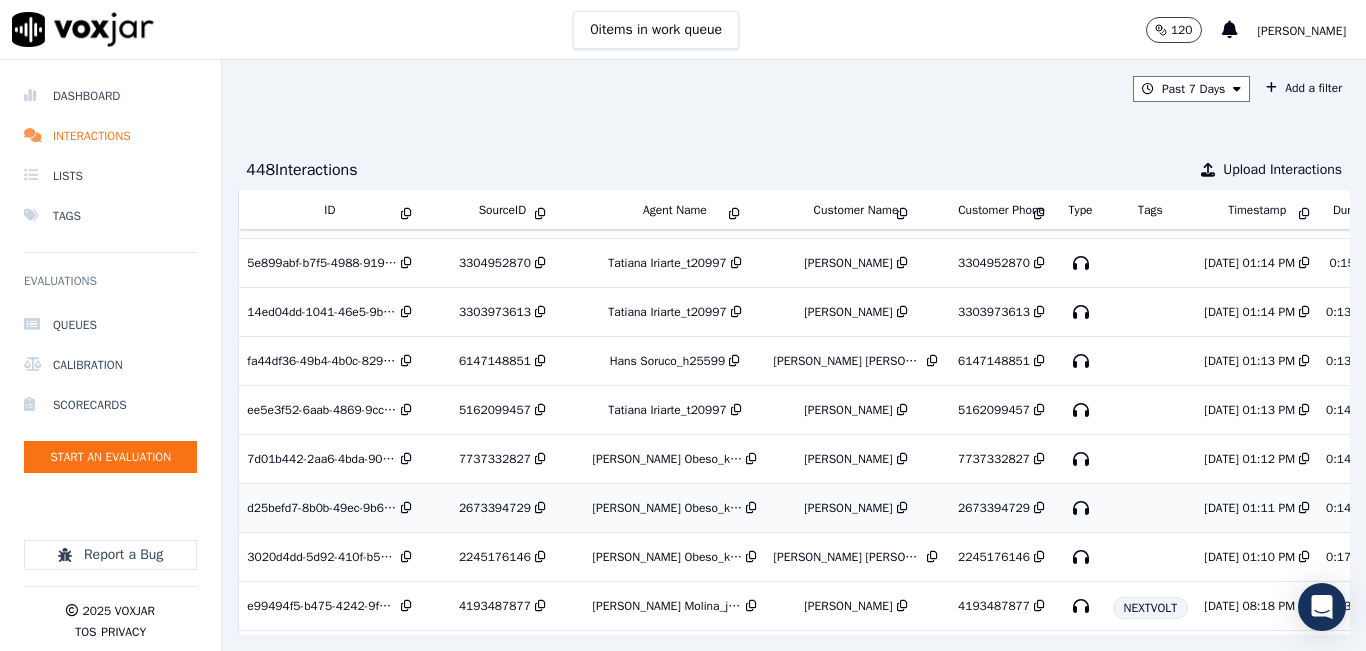 scroll, scrollTop: 2279, scrollLeft: 0, axis: vertical 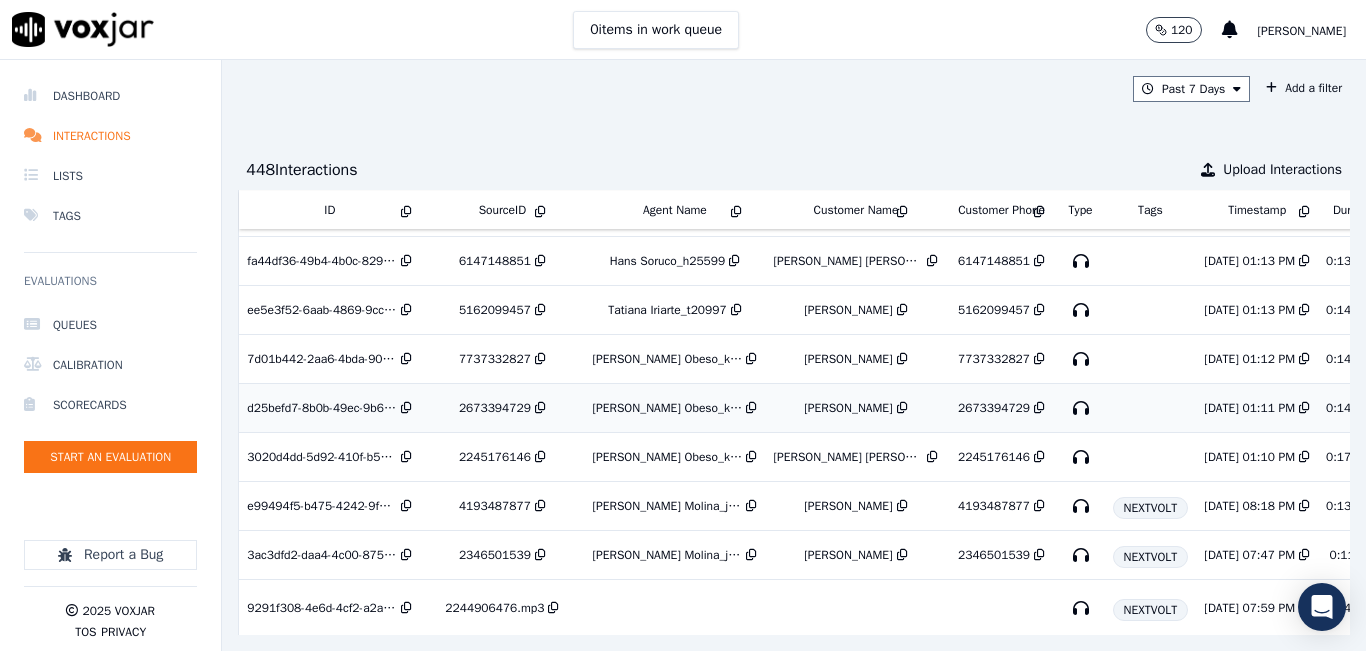 click on "Kelly Obeso_k27407" at bounding box center [674, 408] 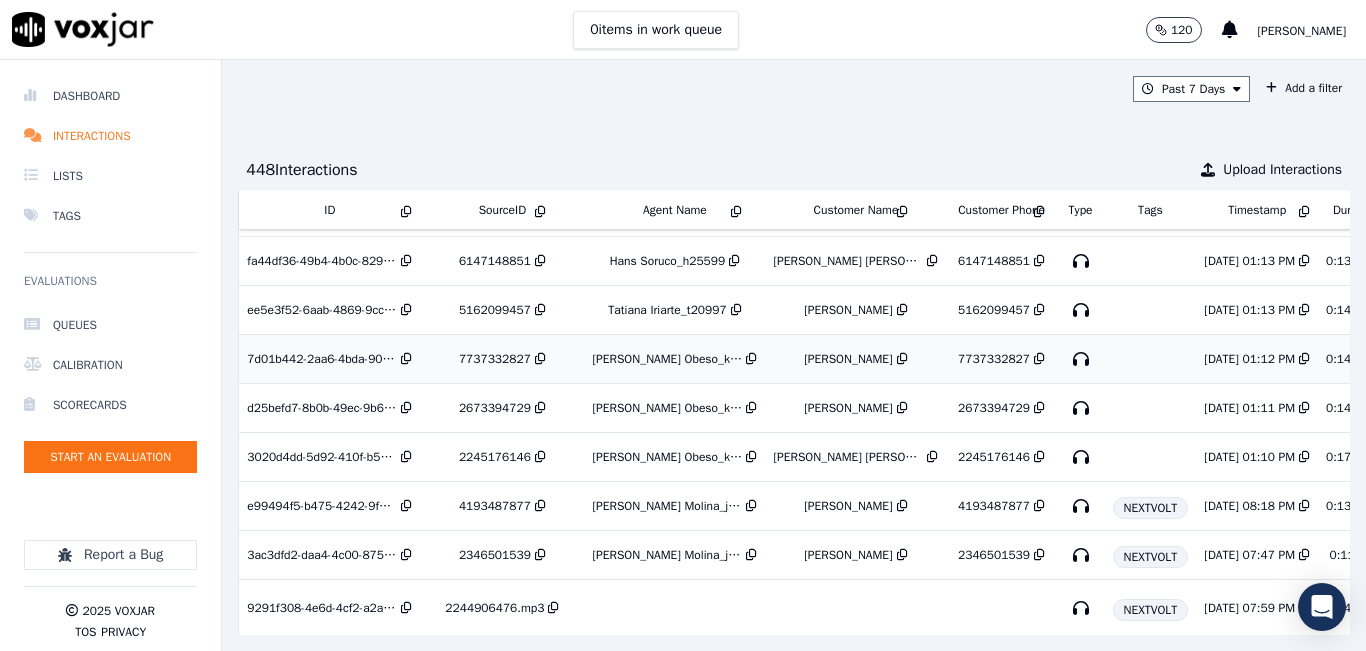 scroll, scrollTop: 2179, scrollLeft: 0, axis: vertical 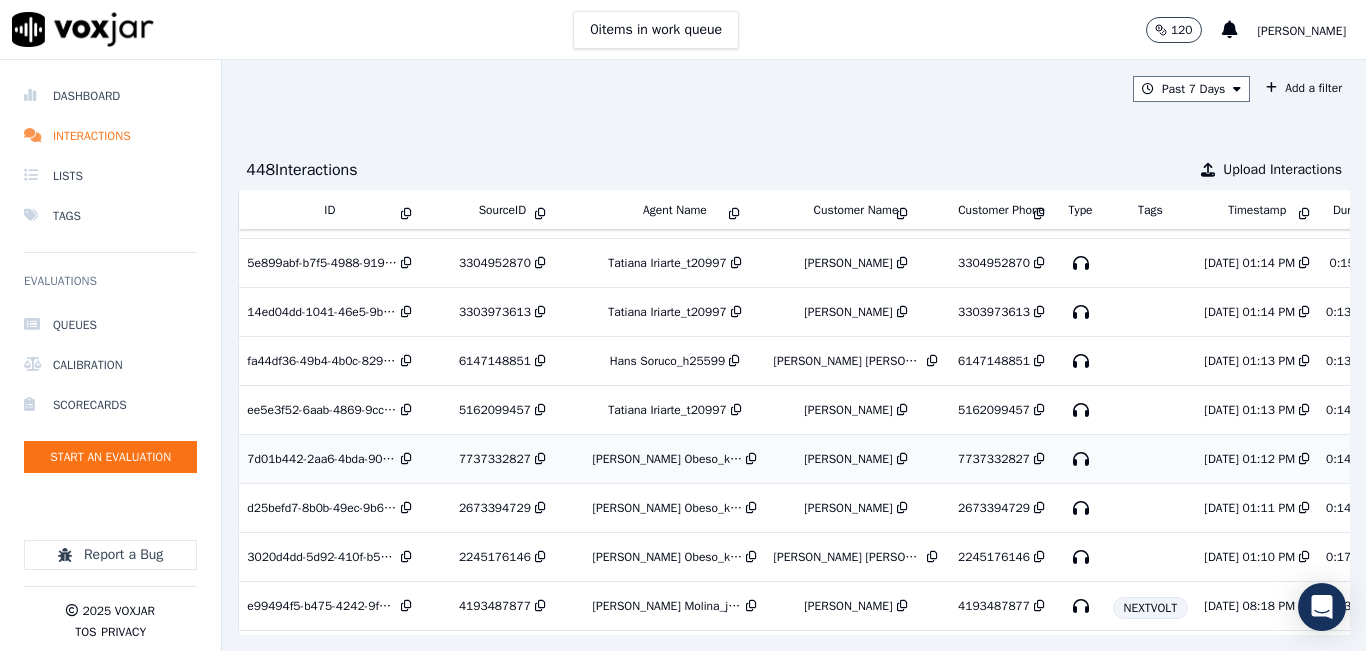 click on "Misael Castillo" at bounding box center (848, 459) 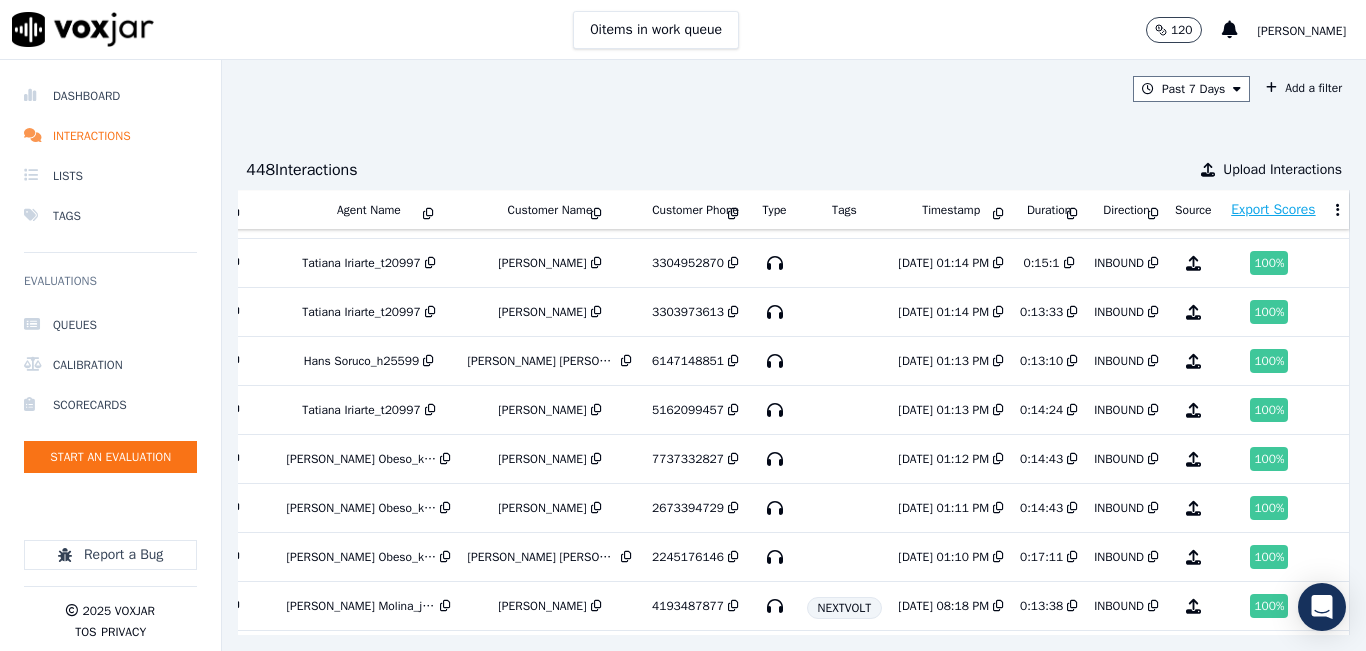 scroll, scrollTop: 2179, scrollLeft: 0, axis: vertical 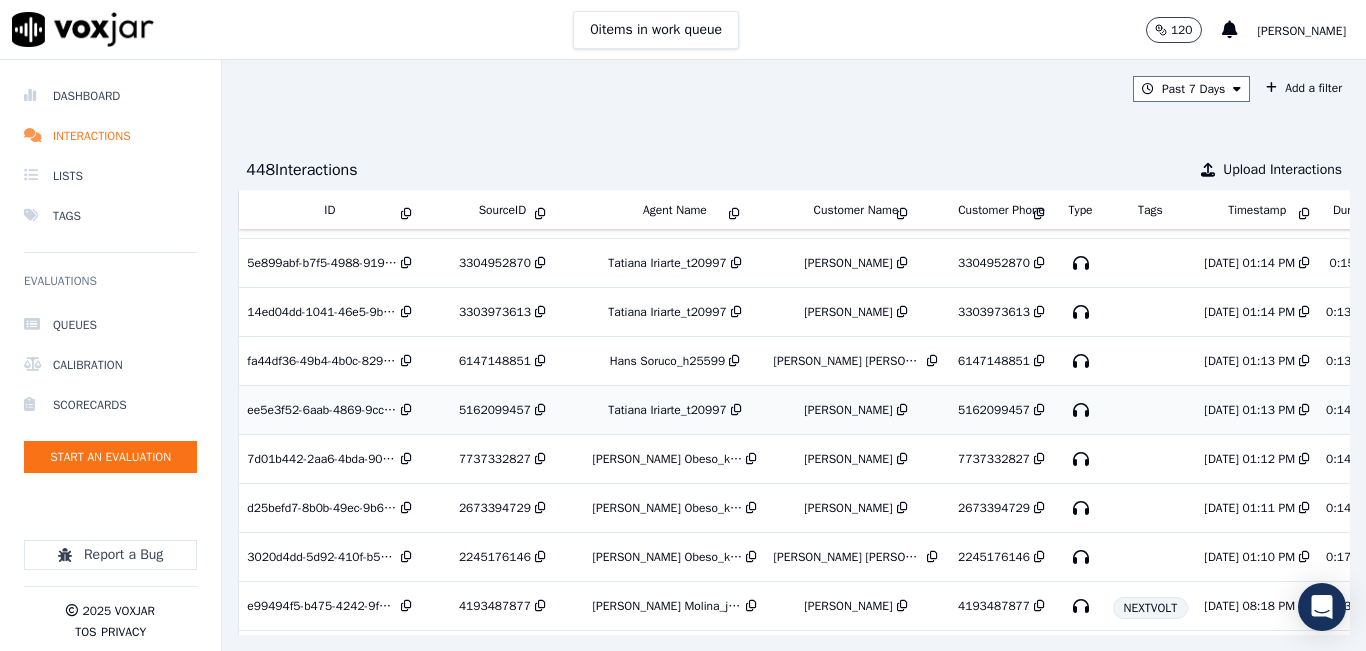 click on "Tatiana Iriarte_t20997" at bounding box center (667, 410) 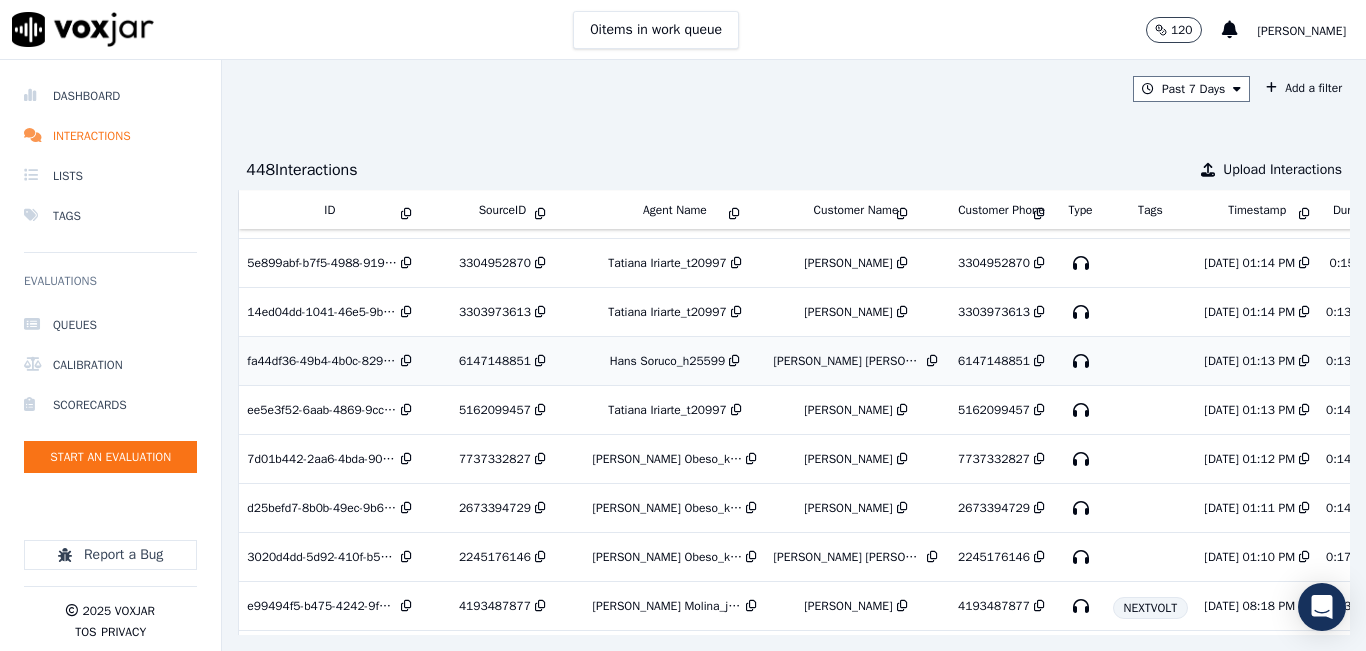click on "Hans Soruco_h25599" at bounding box center [668, 361] 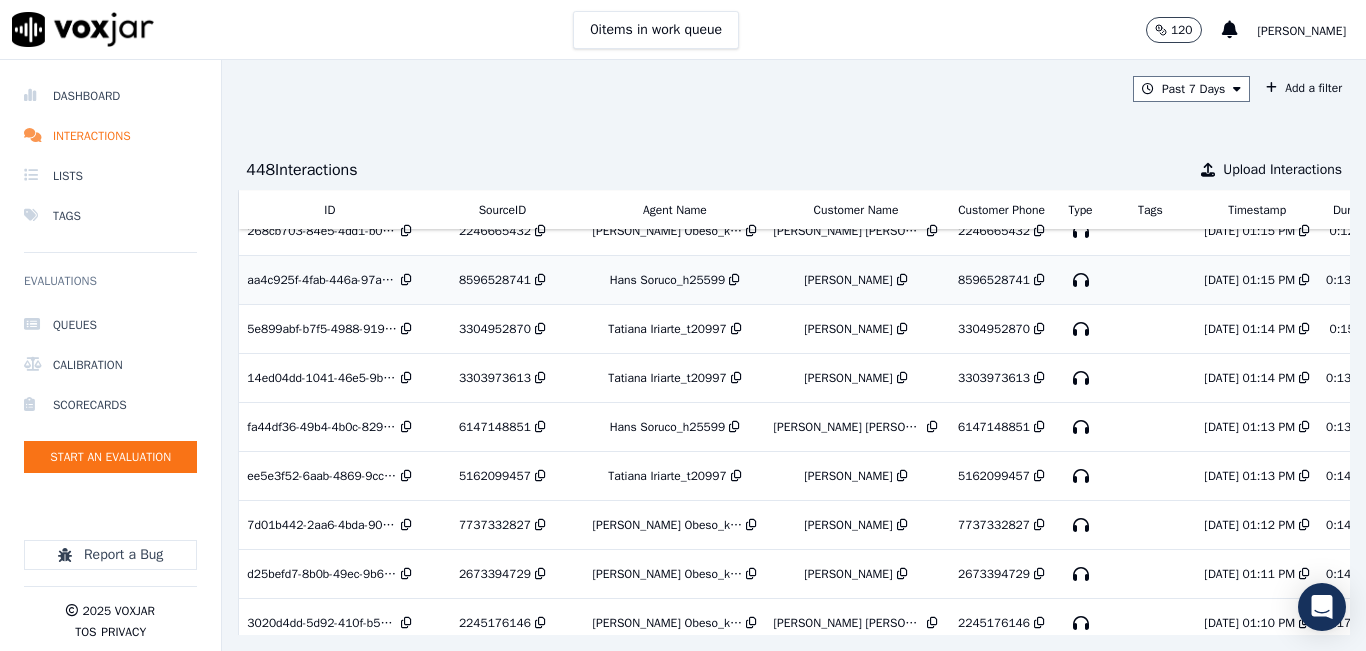 scroll, scrollTop: 2079, scrollLeft: 0, axis: vertical 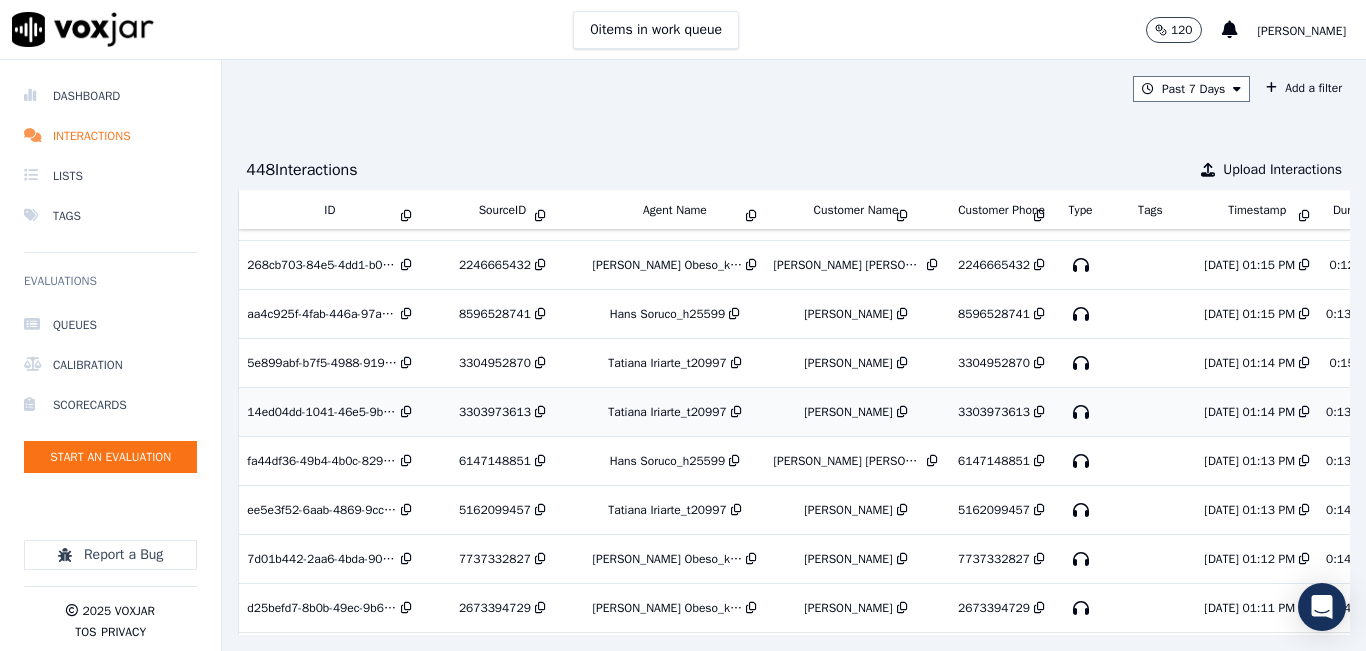 click on "Leewayne Rowe" at bounding box center [855, 412] 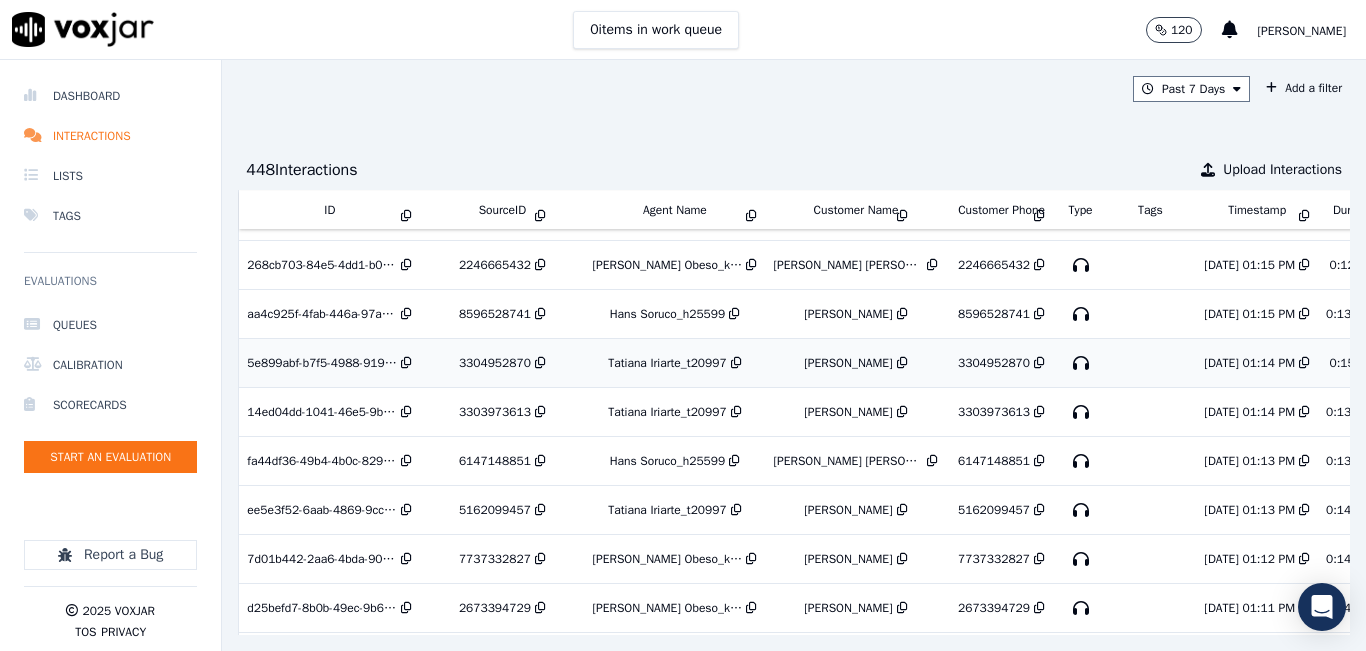 click on "Tatiana Iriarte_t20997" at bounding box center [667, 363] 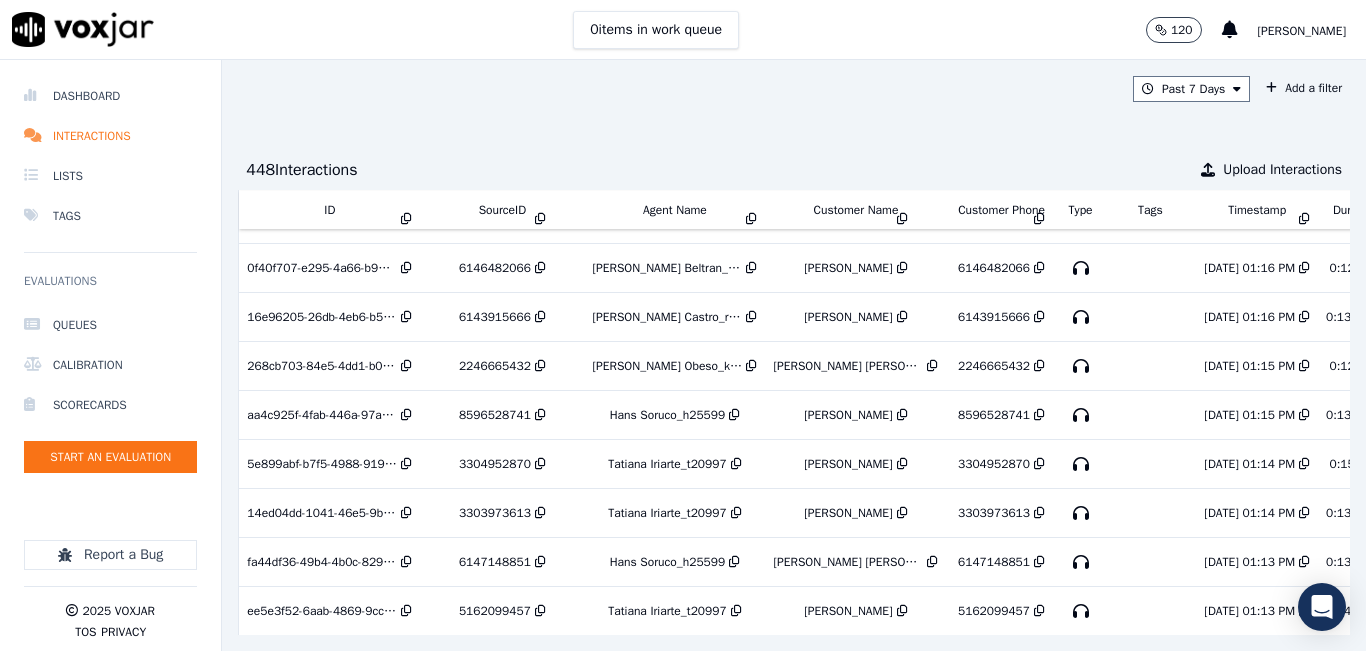 scroll, scrollTop: 1979, scrollLeft: 0, axis: vertical 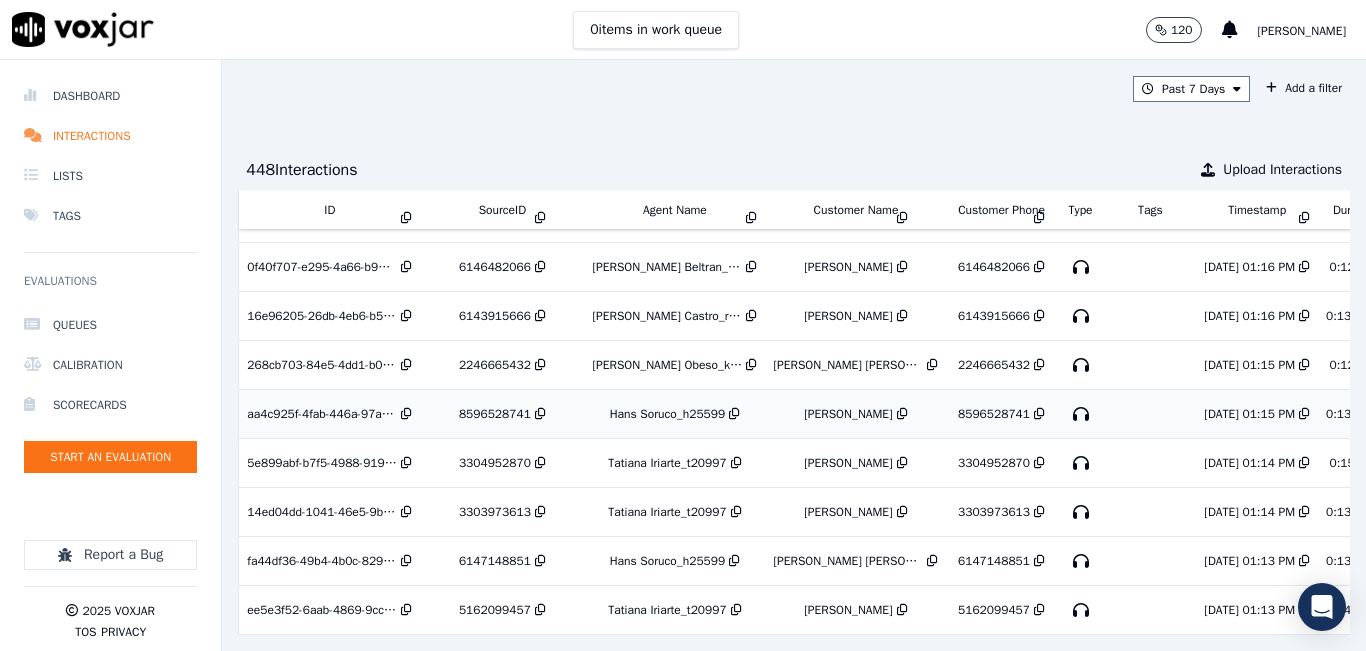 click on "Hans Soruco_h25599" at bounding box center [668, 414] 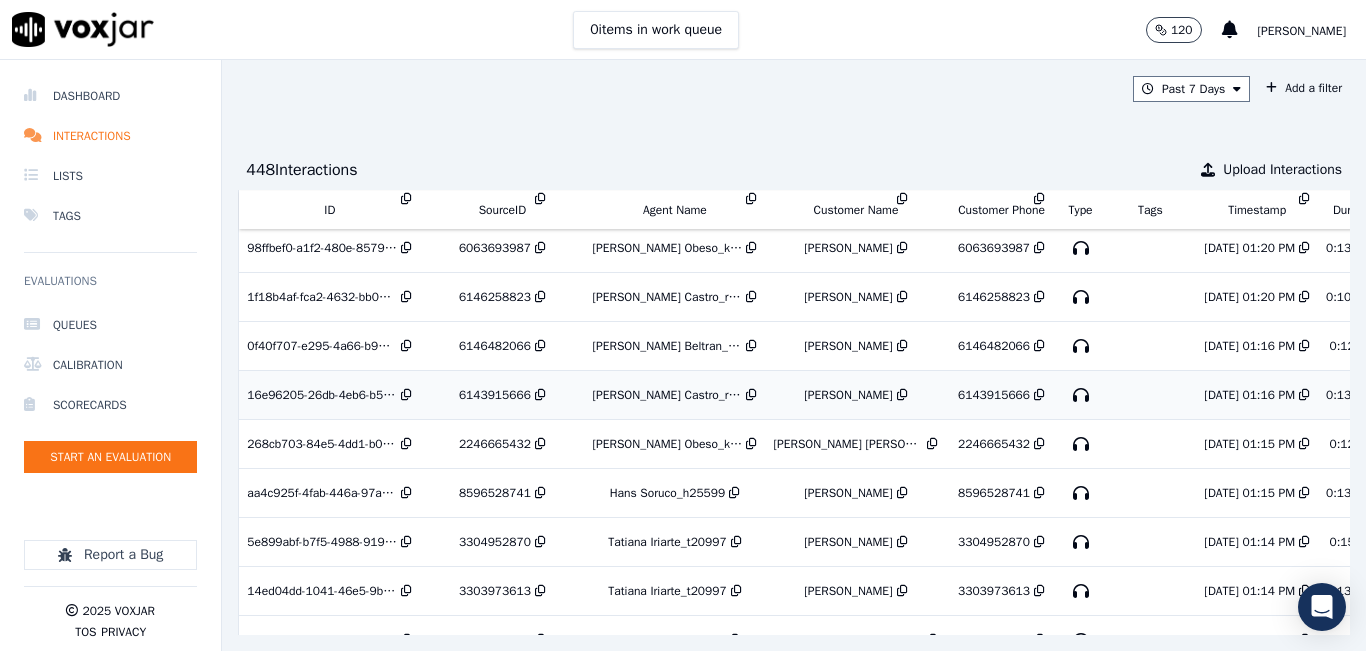 scroll, scrollTop: 2000, scrollLeft: 0, axis: vertical 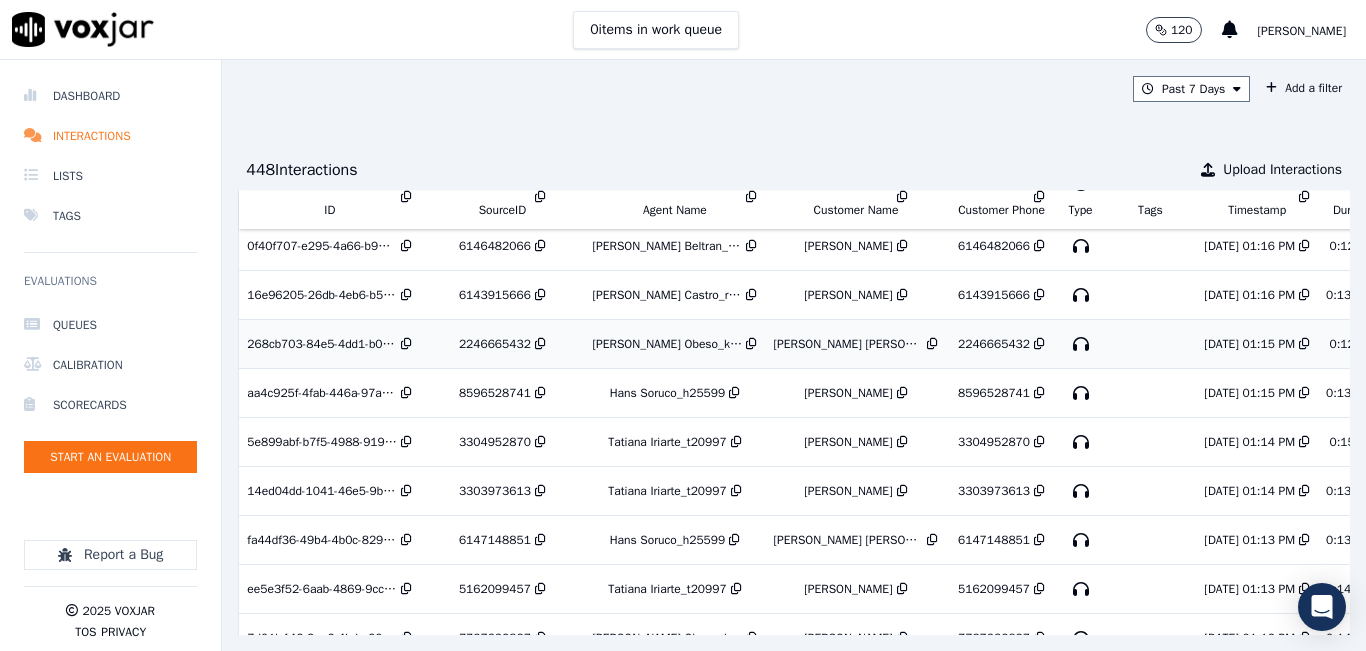 click on "Maria Jose Gonzalez" at bounding box center (848, 344) 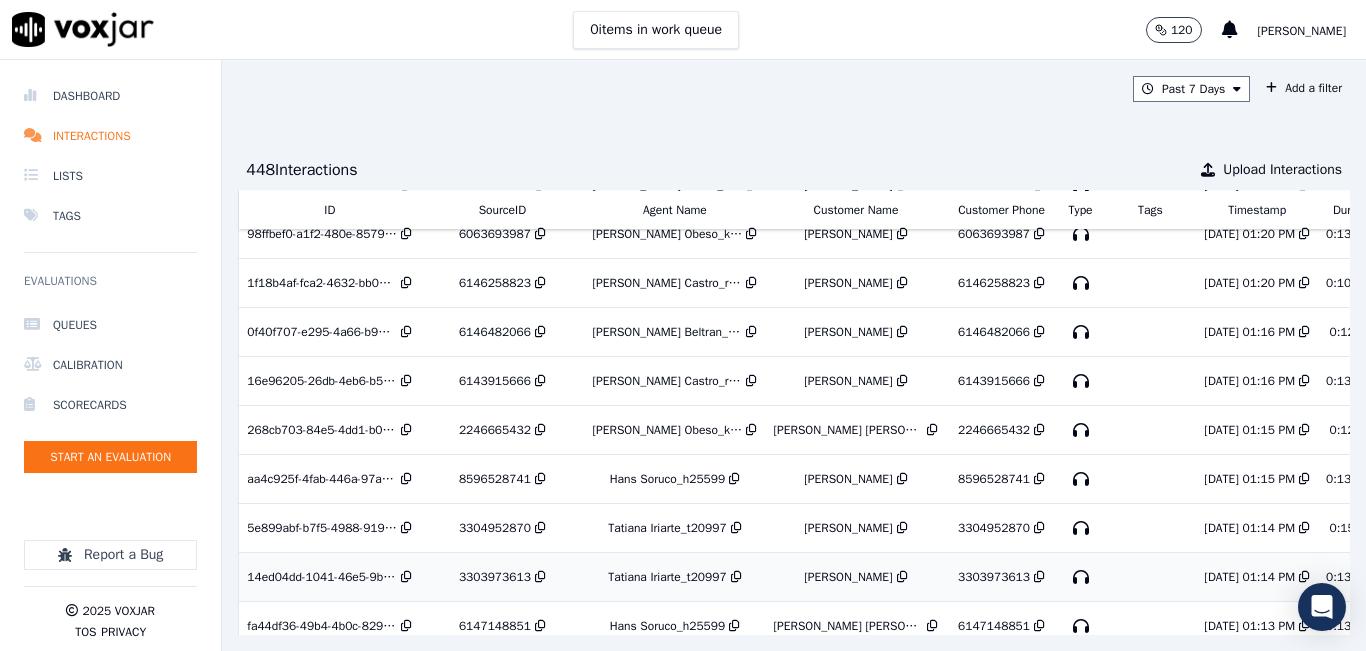 scroll, scrollTop: 1900, scrollLeft: 0, axis: vertical 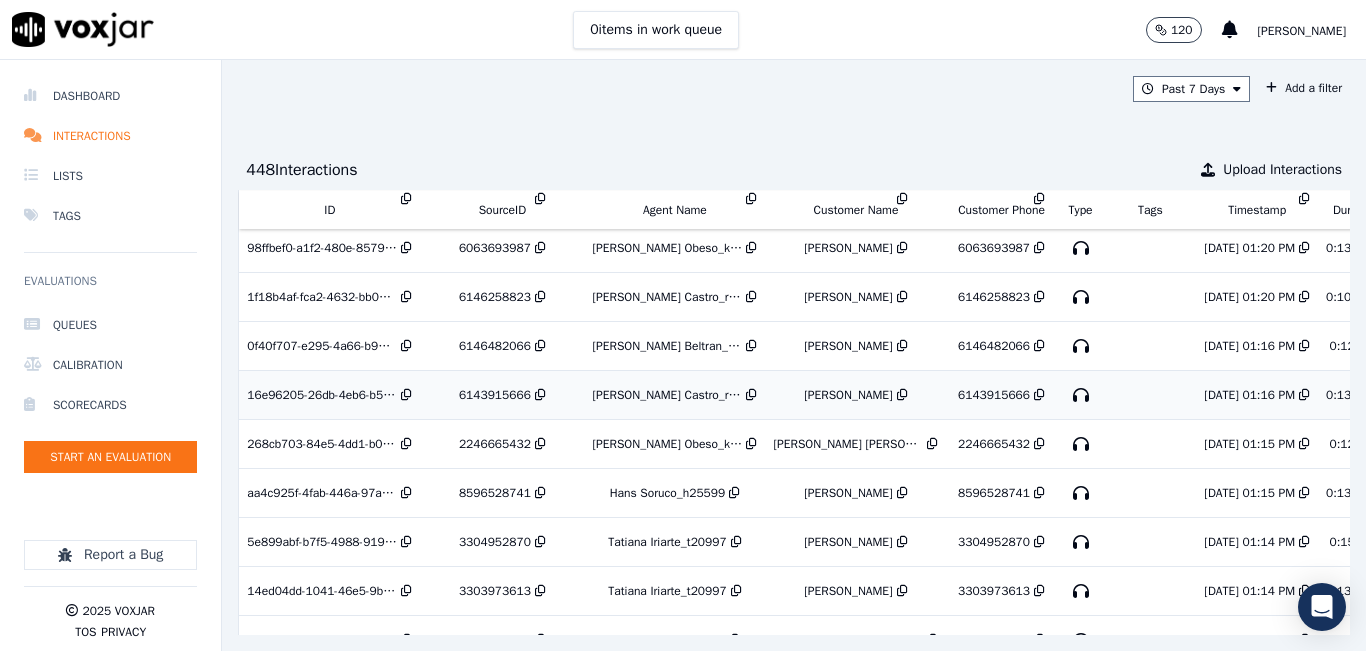 click on "Ricardo Castro_r20996" at bounding box center [667, 395] 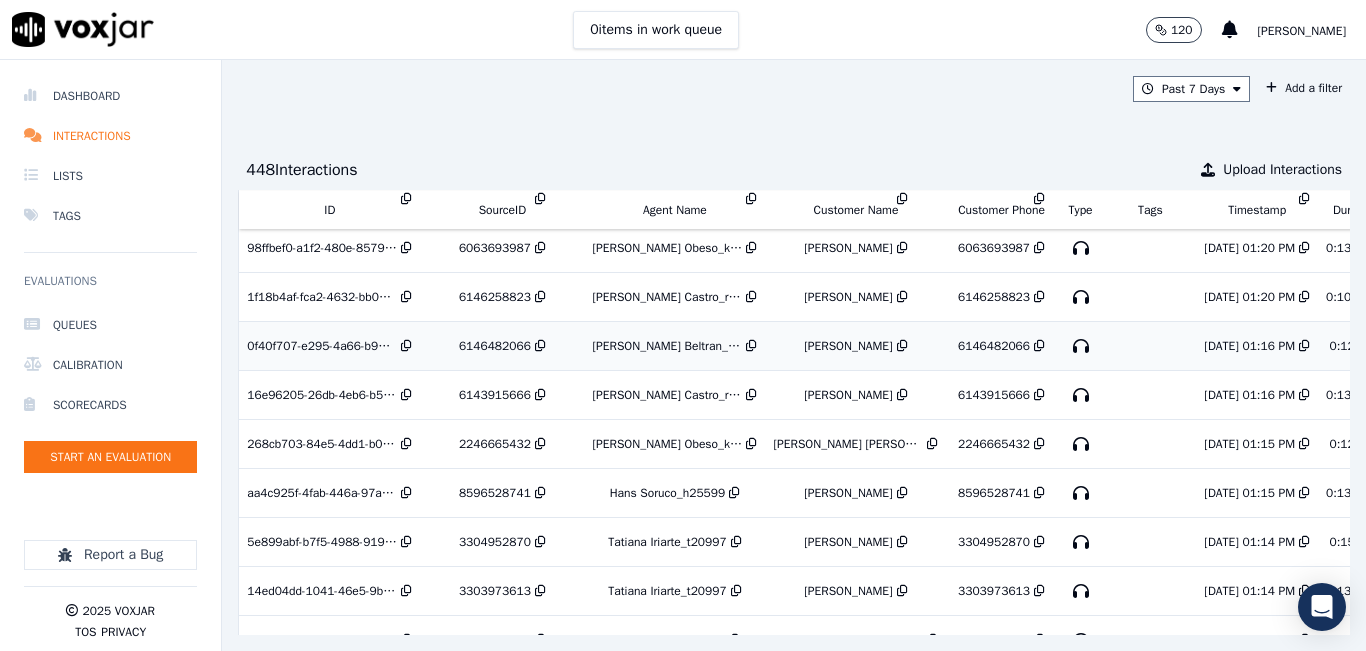 click on "Luisa Beltran_l20988" at bounding box center (667, 346) 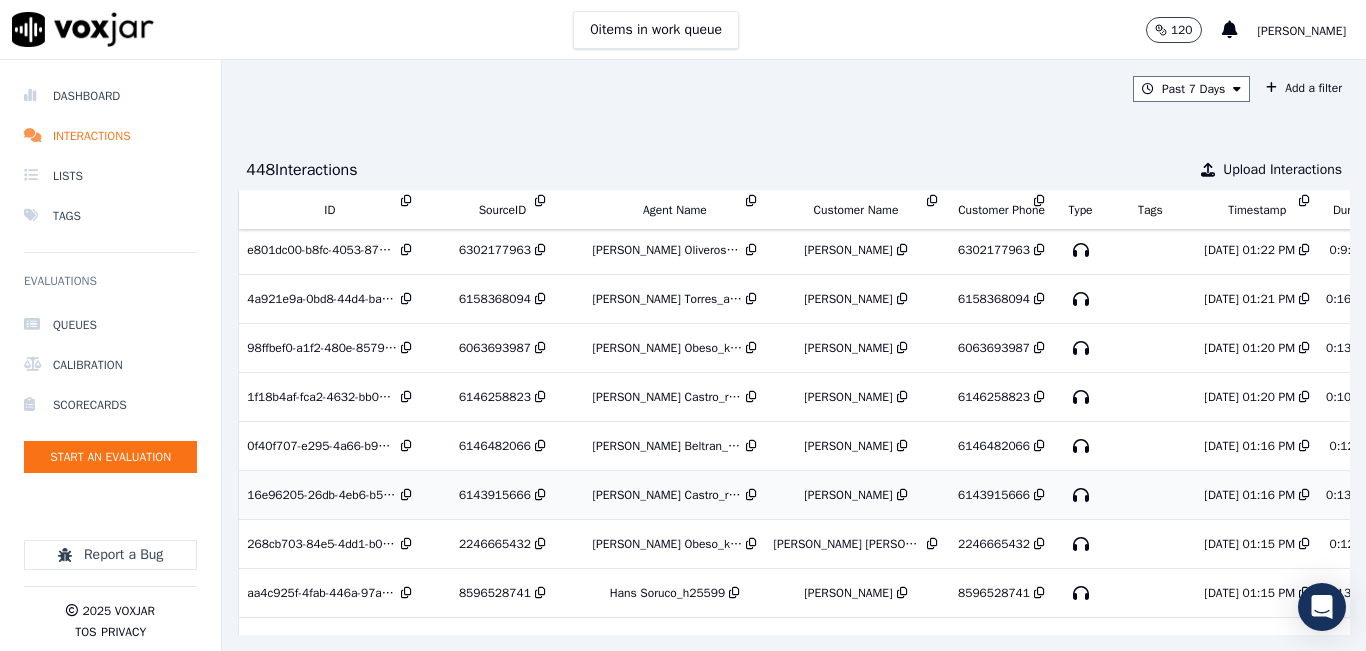 scroll, scrollTop: 1700, scrollLeft: 0, axis: vertical 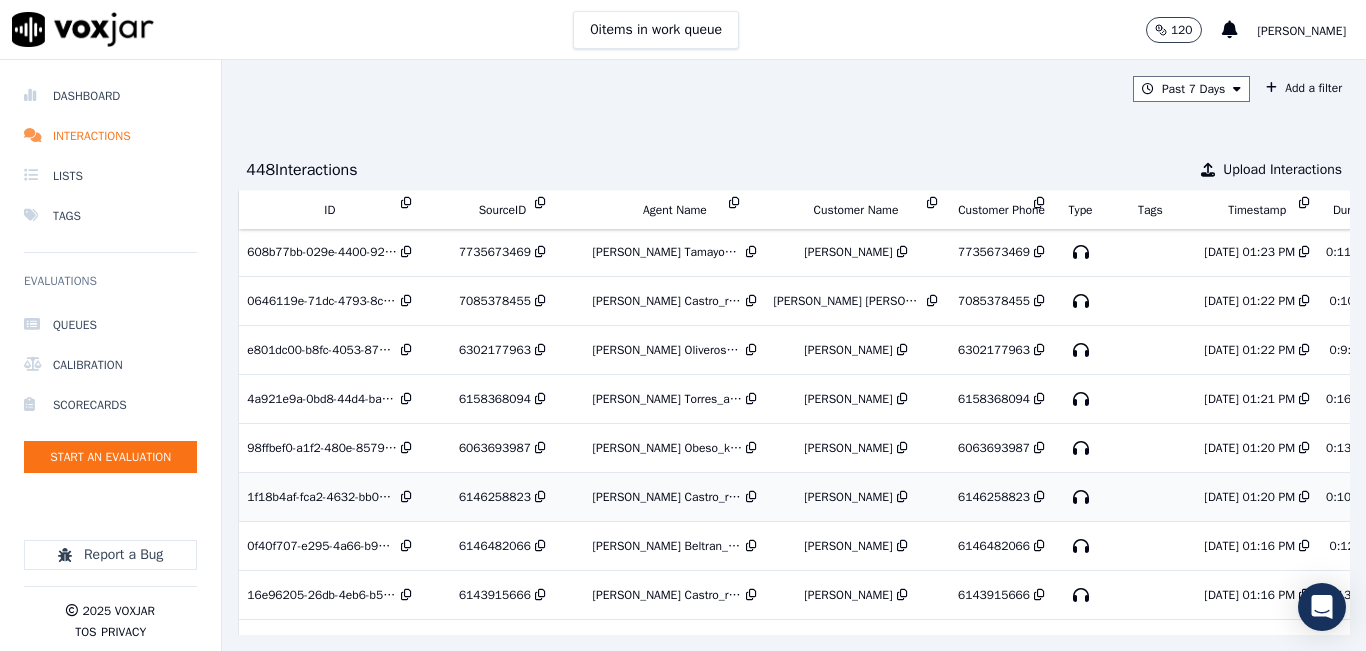 click on "Ricardo Castro_r20996" at bounding box center [667, 497] 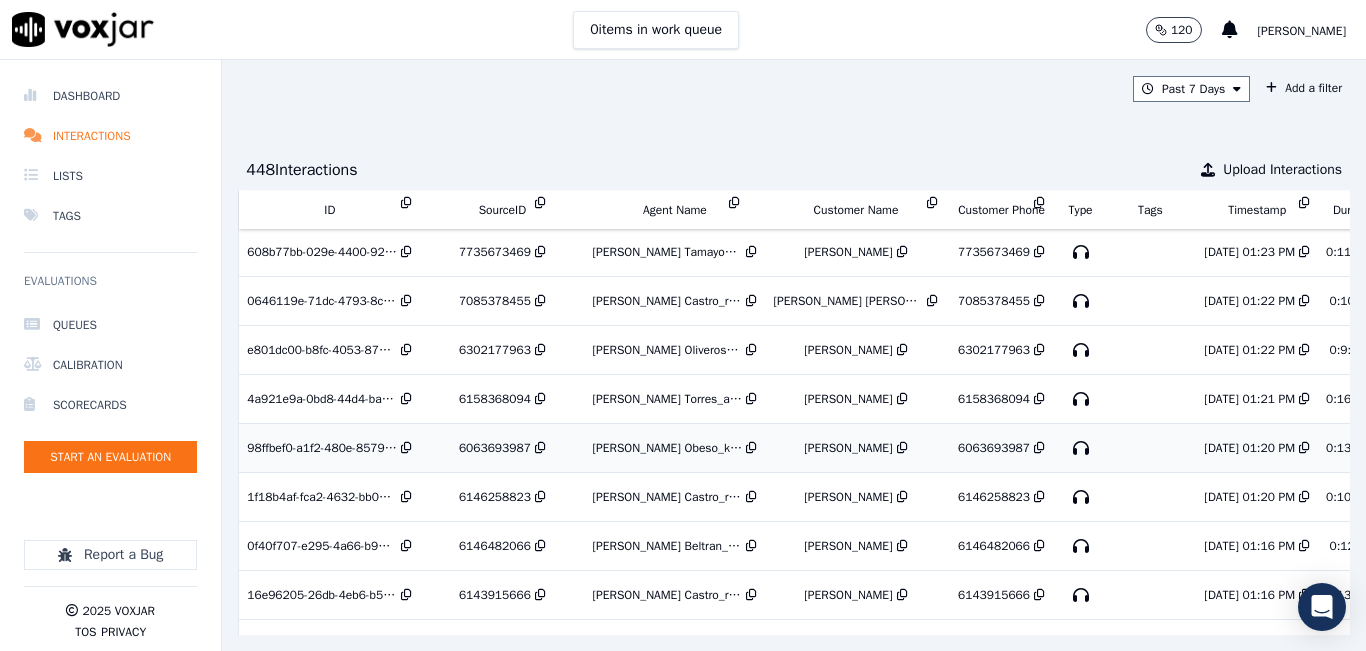 click on "Kristy Foster" at bounding box center (855, 448) 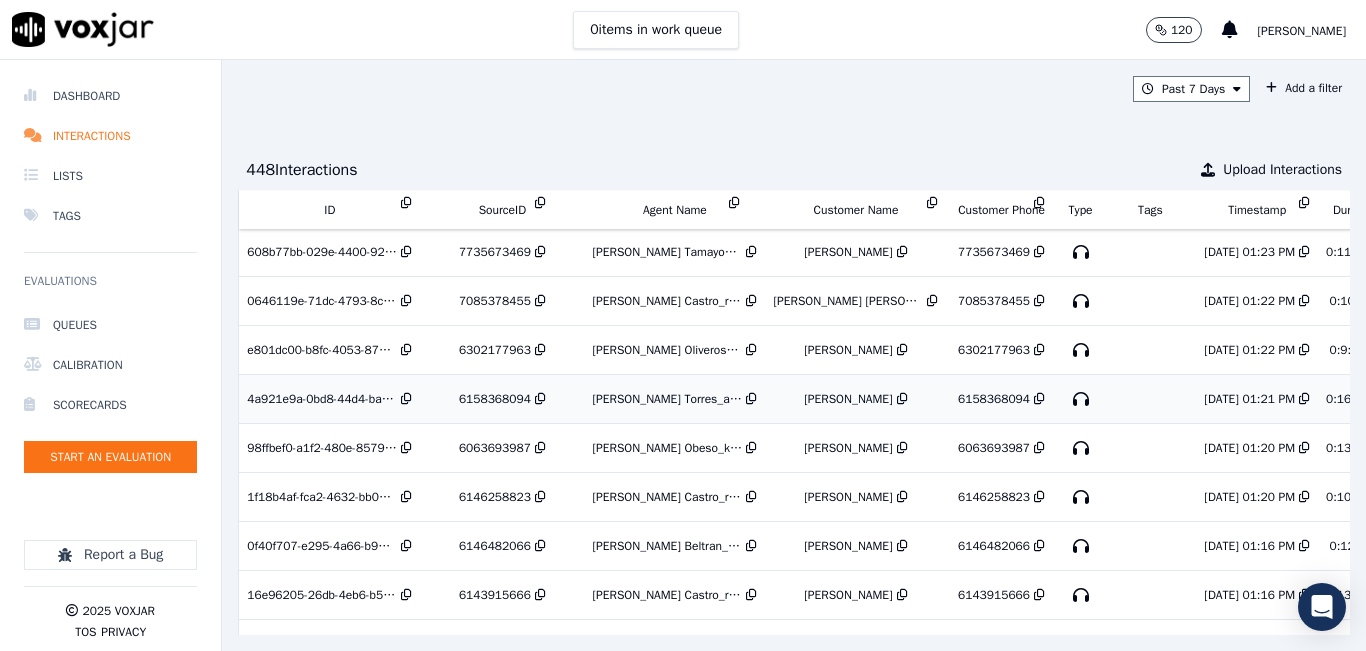 click on "[PERSON_NAME] Torres_a27409" at bounding box center [674, 399] 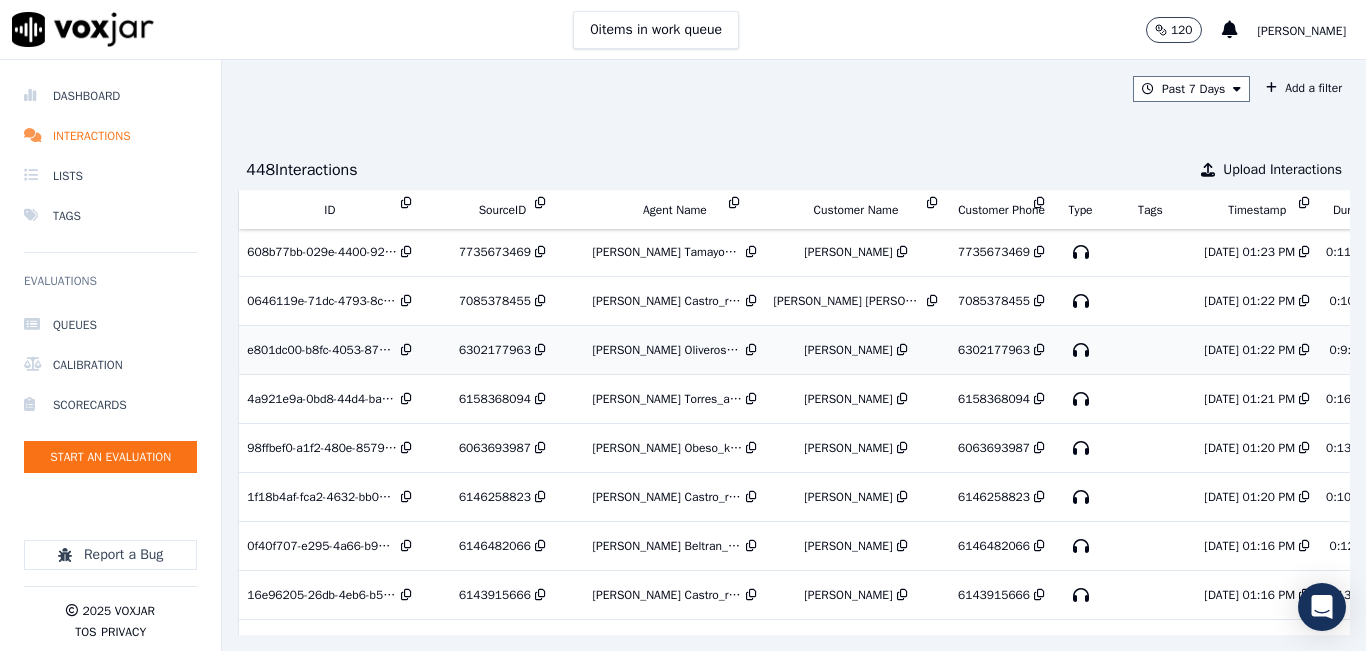 click on "Felix Oliveros_f20983" at bounding box center [667, 350] 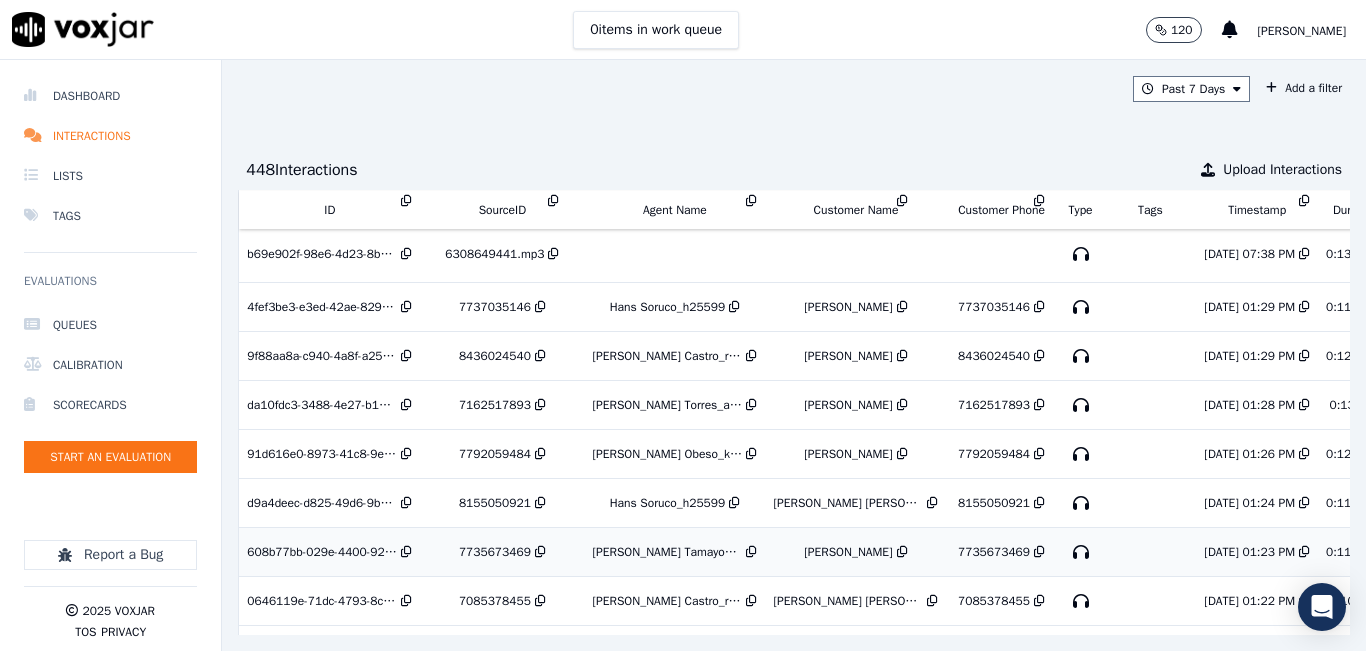 scroll, scrollTop: 1500, scrollLeft: 0, axis: vertical 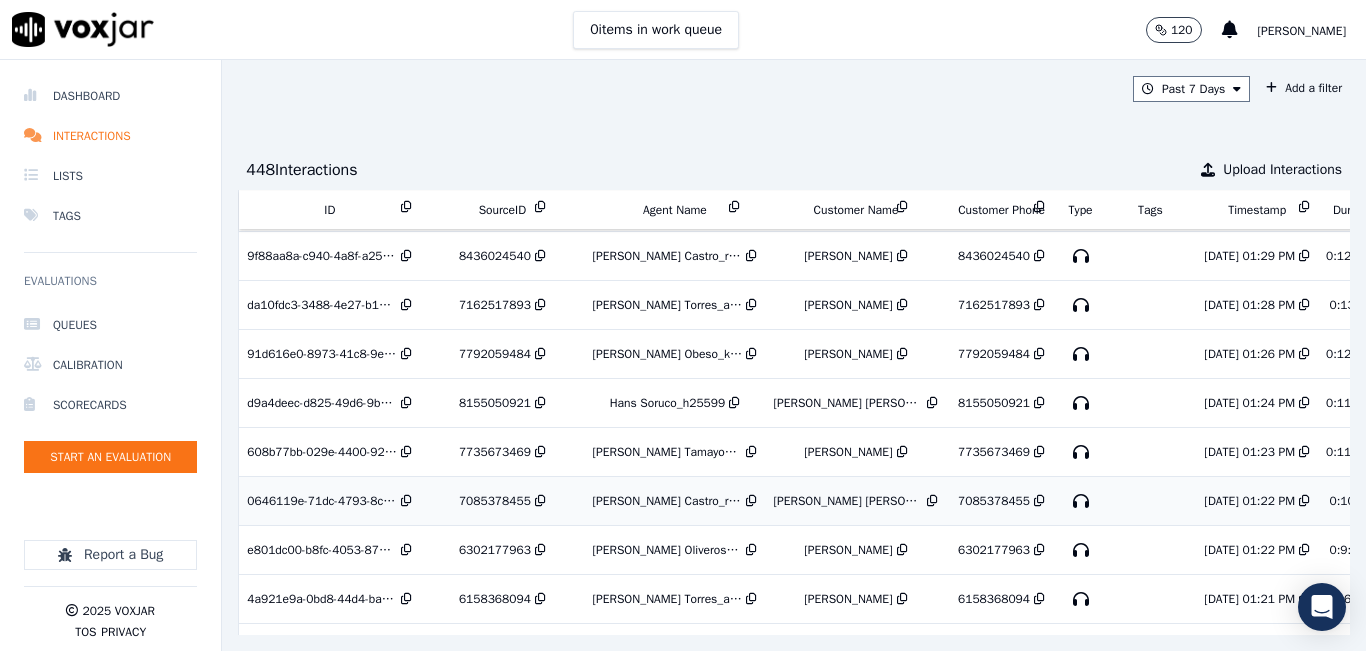 click on "Ricardo Castro_r20996" at bounding box center [674, 501] 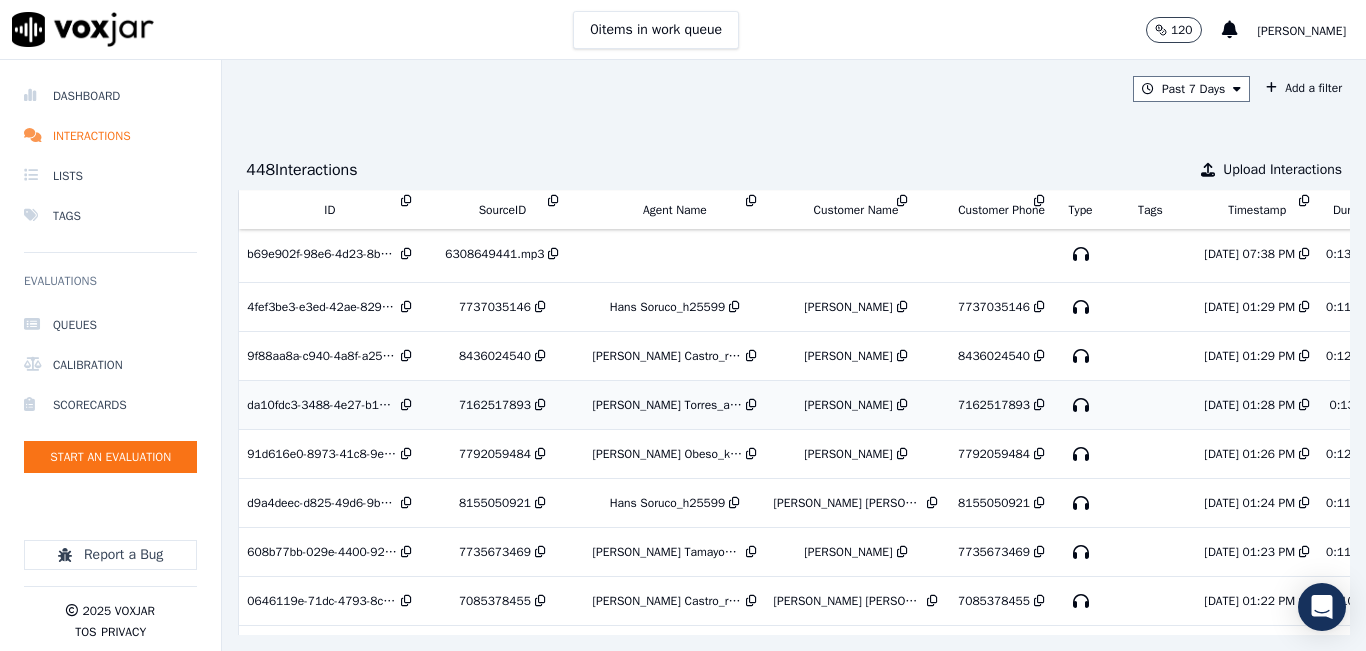 scroll, scrollTop: 1500, scrollLeft: 0, axis: vertical 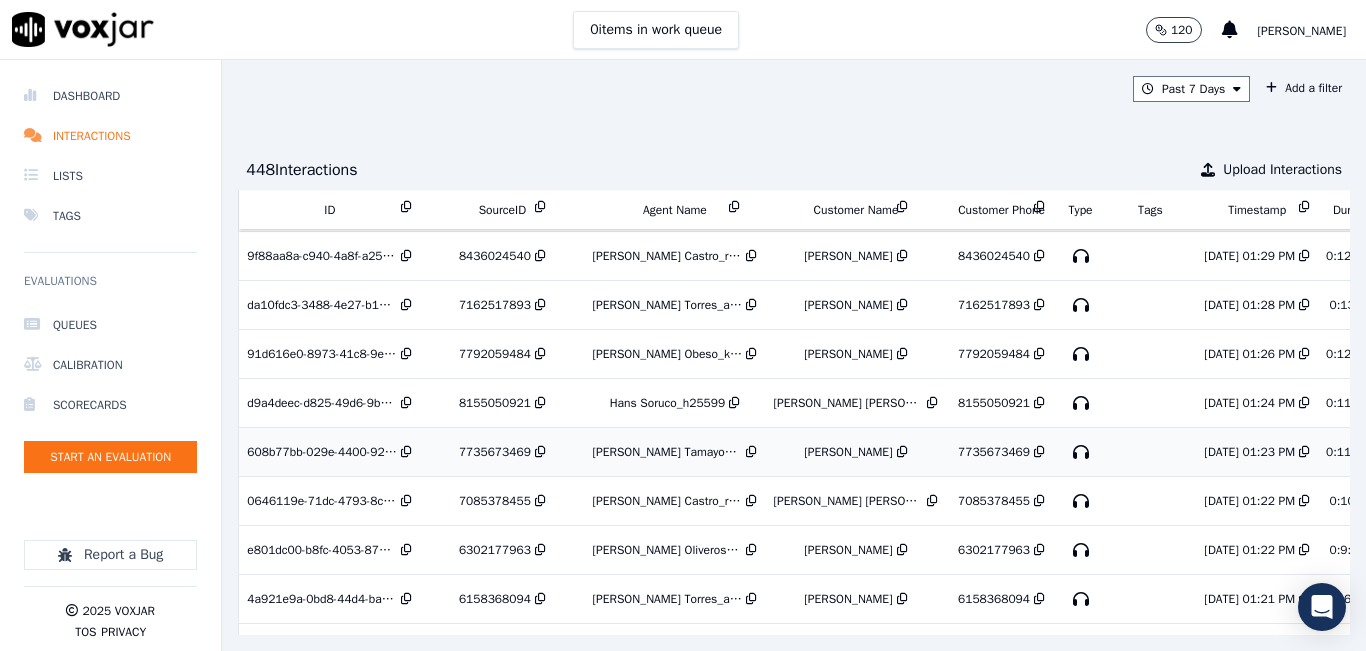 click on "Camilo Tamayo_c20987" at bounding box center [667, 452] 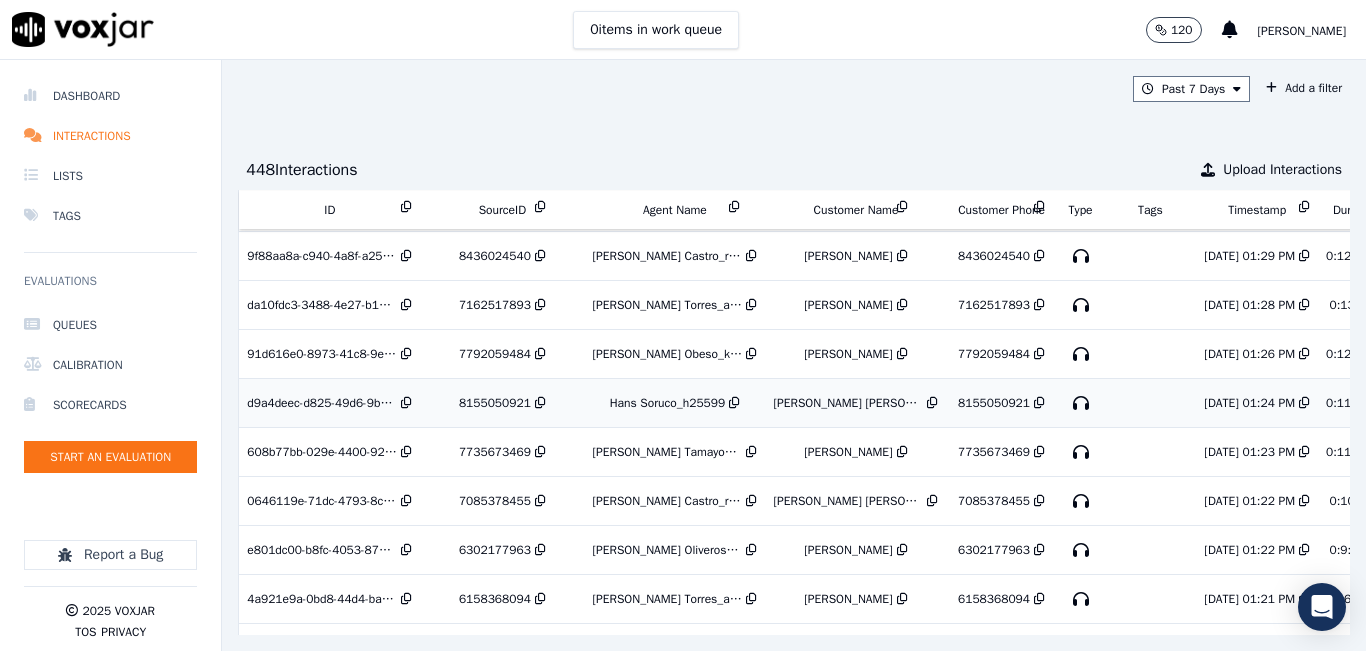 scroll, scrollTop: 1400, scrollLeft: 0, axis: vertical 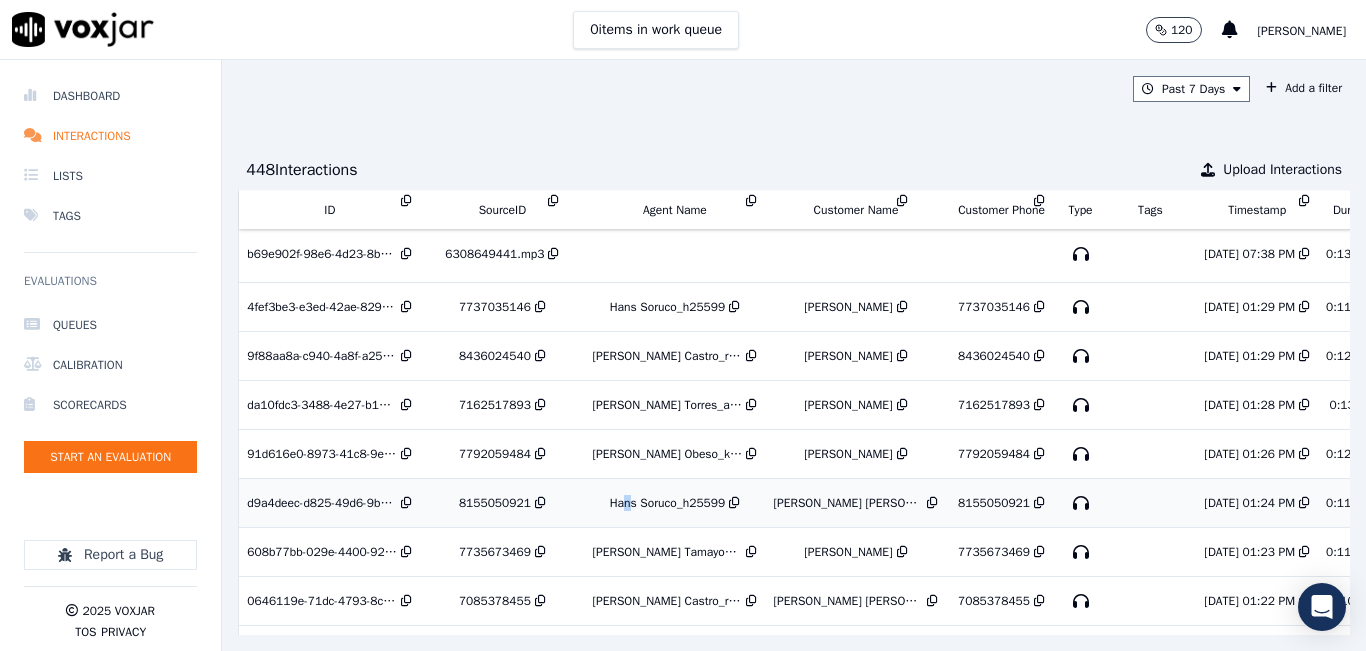 click on "Hans Soruco_h25599" at bounding box center (674, 503) 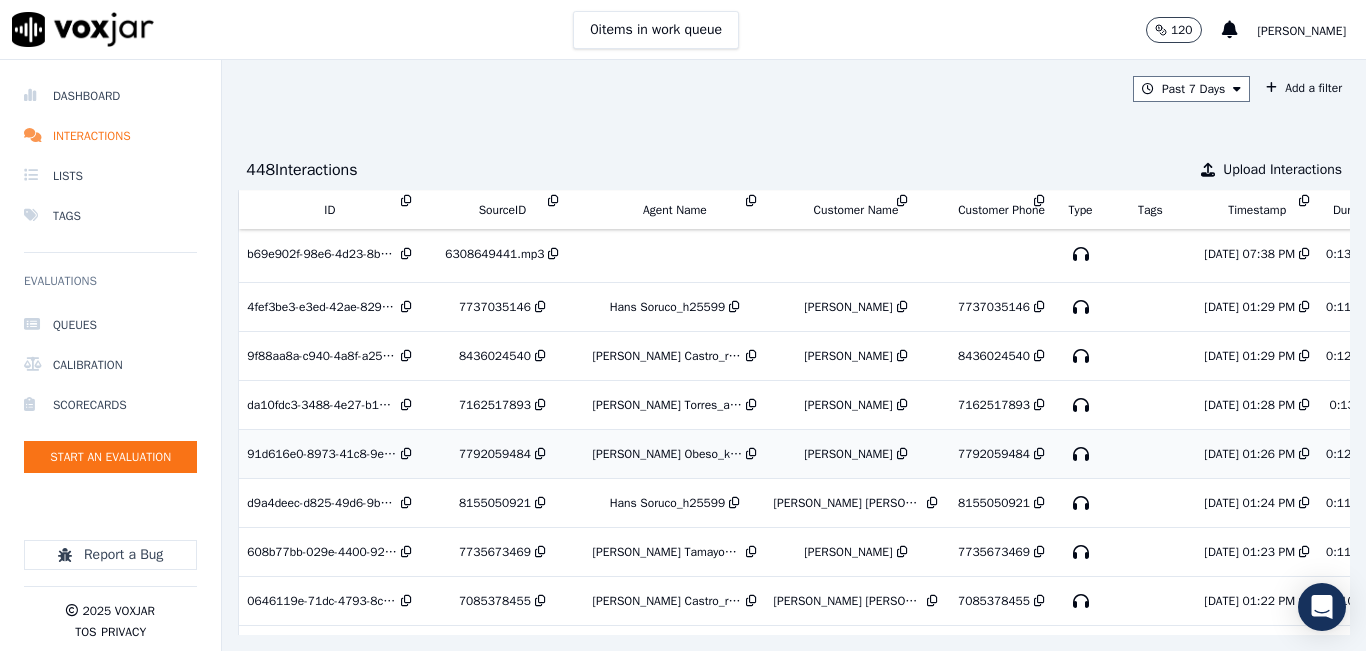 click on "Kelly Obeso_k27407" at bounding box center (667, 454) 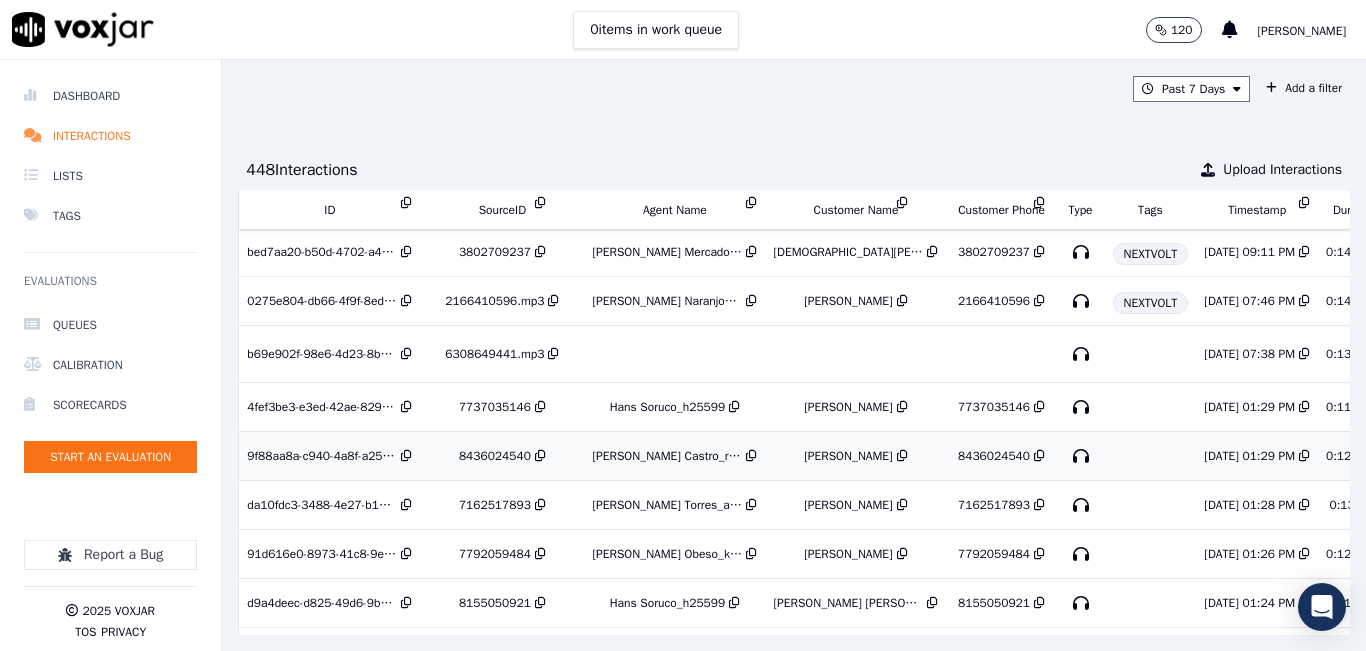 scroll, scrollTop: 1400, scrollLeft: 0, axis: vertical 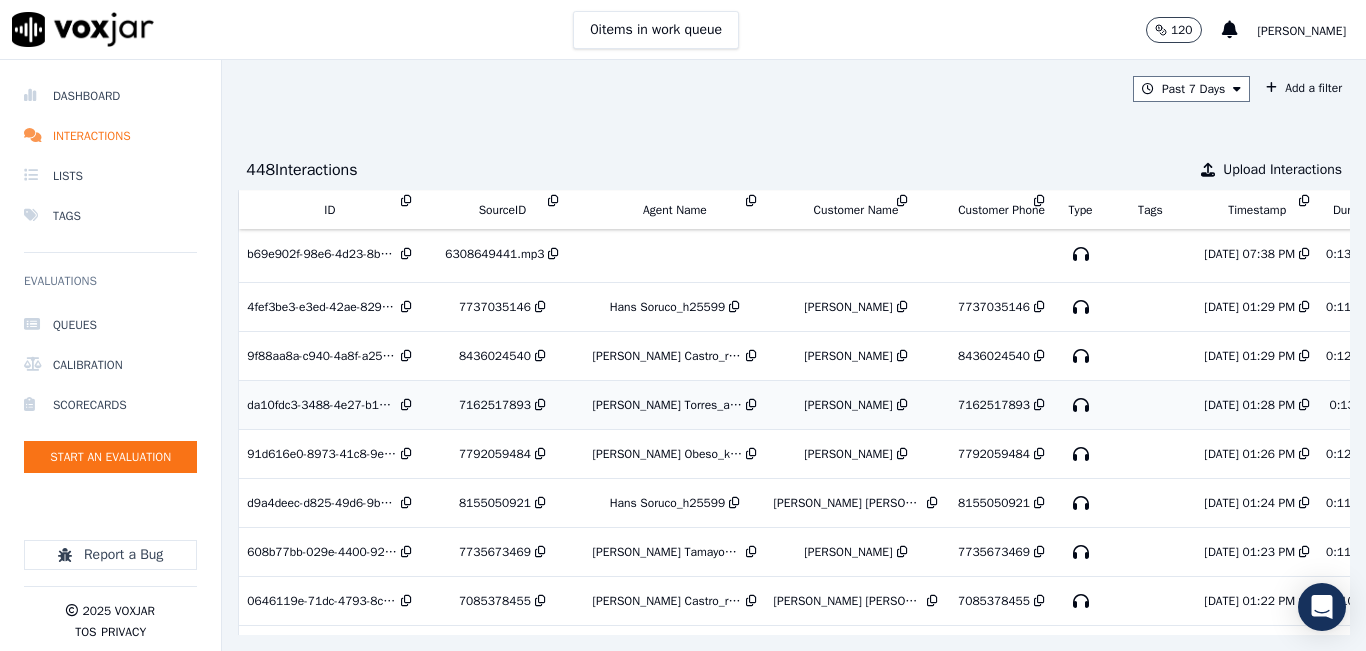 click on "[PERSON_NAME] Torres_a27409" at bounding box center [674, 405] 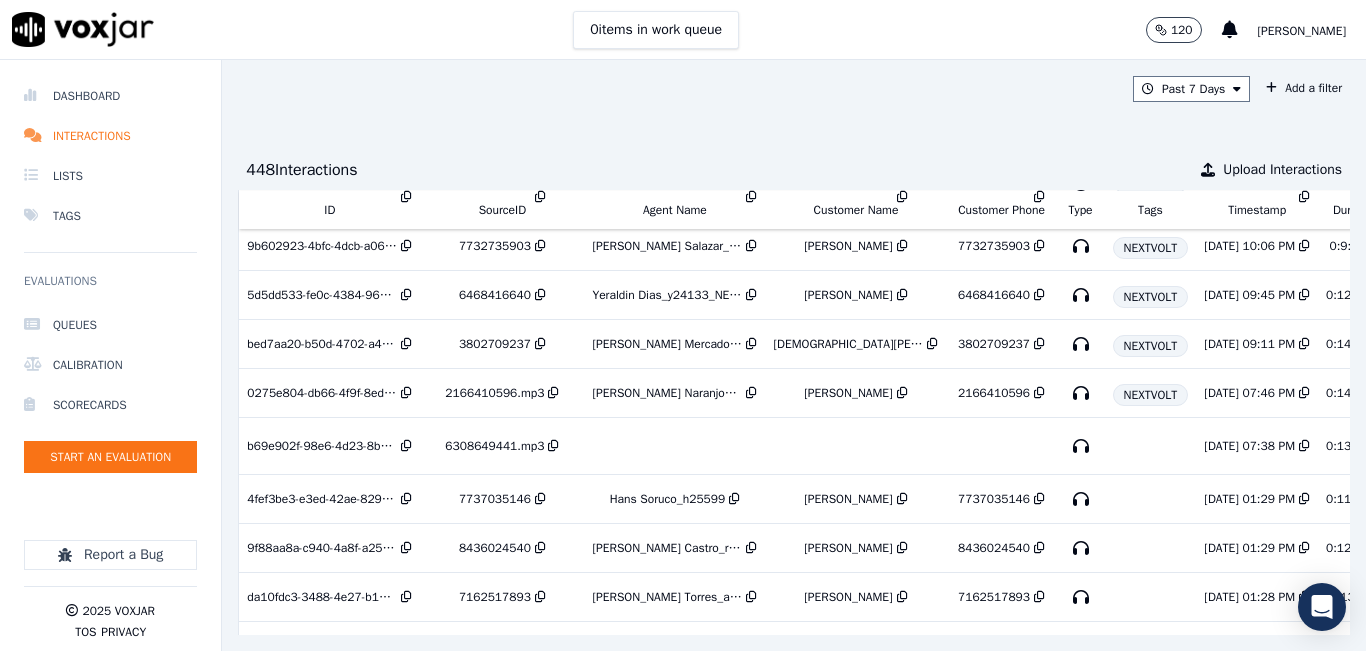 scroll, scrollTop: 1300, scrollLeft: 0, axis: vertical 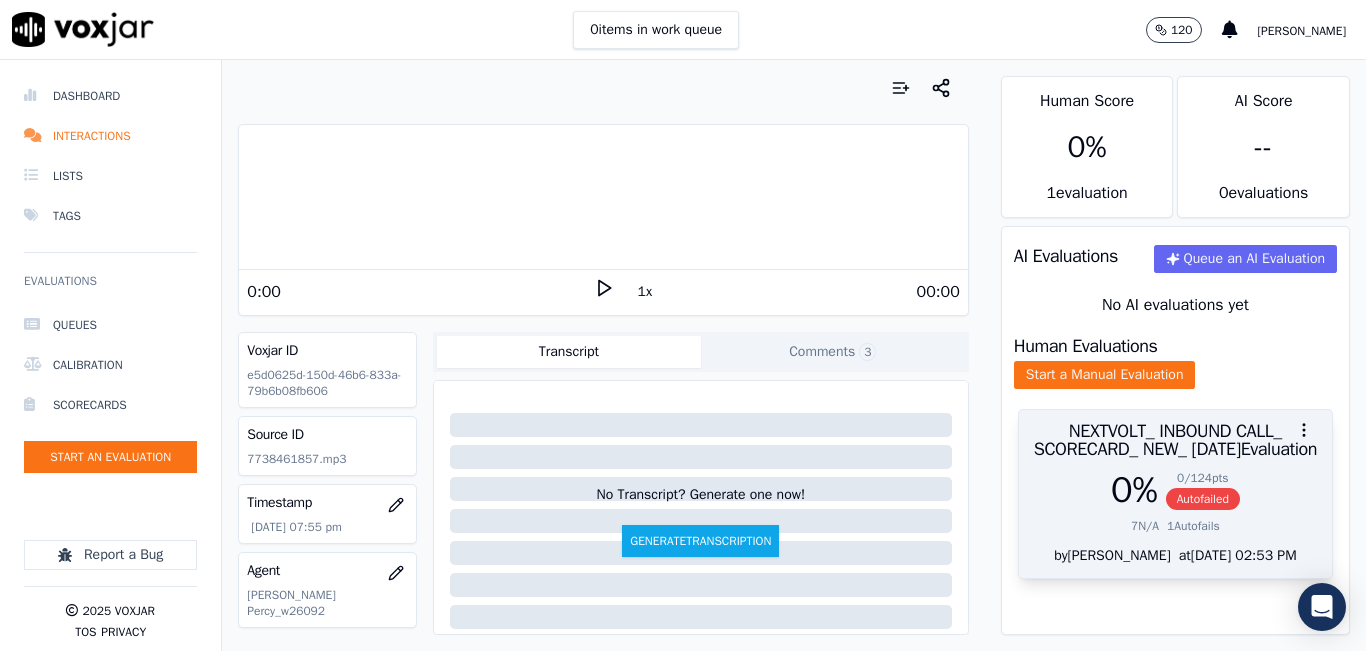 click on "Autofailed" at bounding box center [1203, 499] 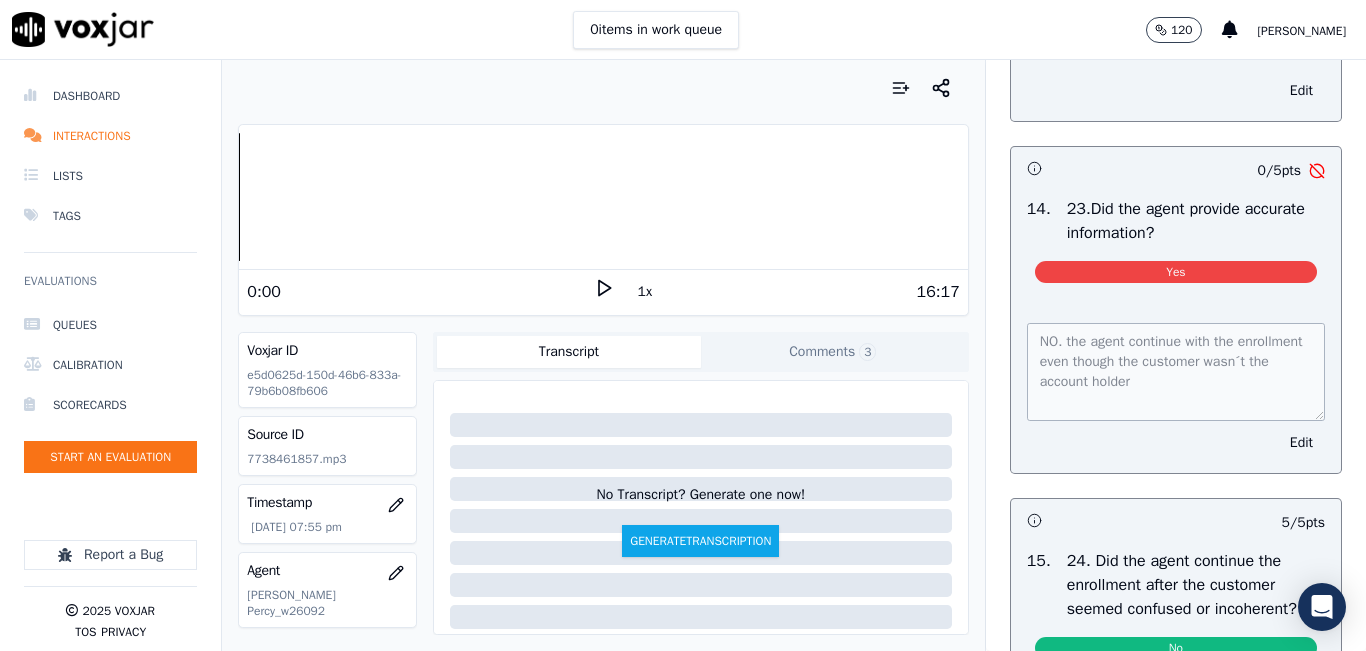 scroll, scrollTop: 5900, scrollLeft: 0, axis: vertical 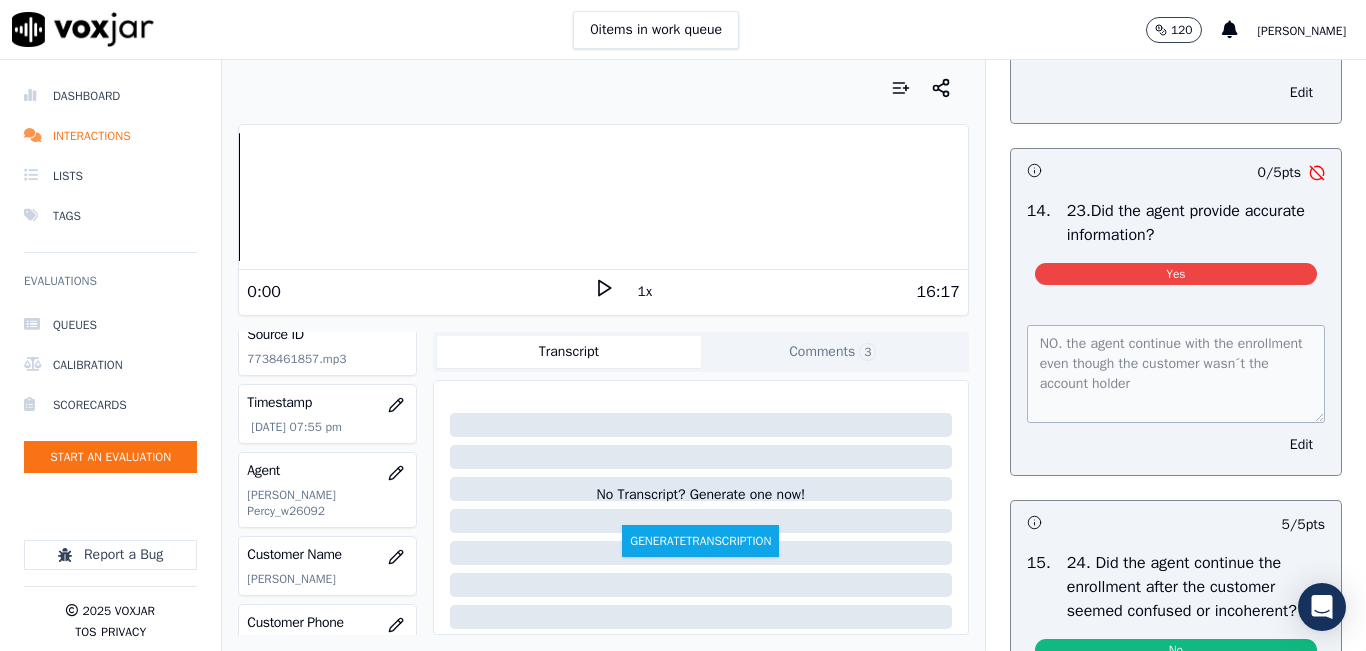 click on "7738461857.mp3" 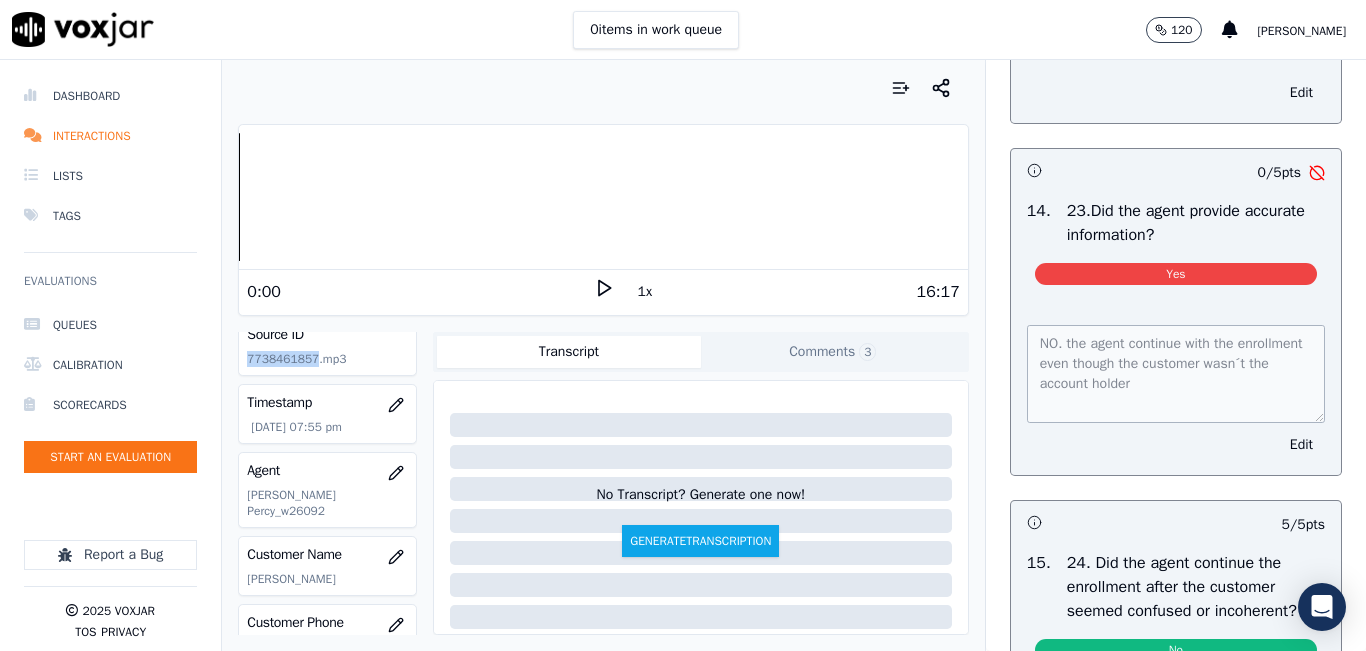 click on "7738461857.mp3" 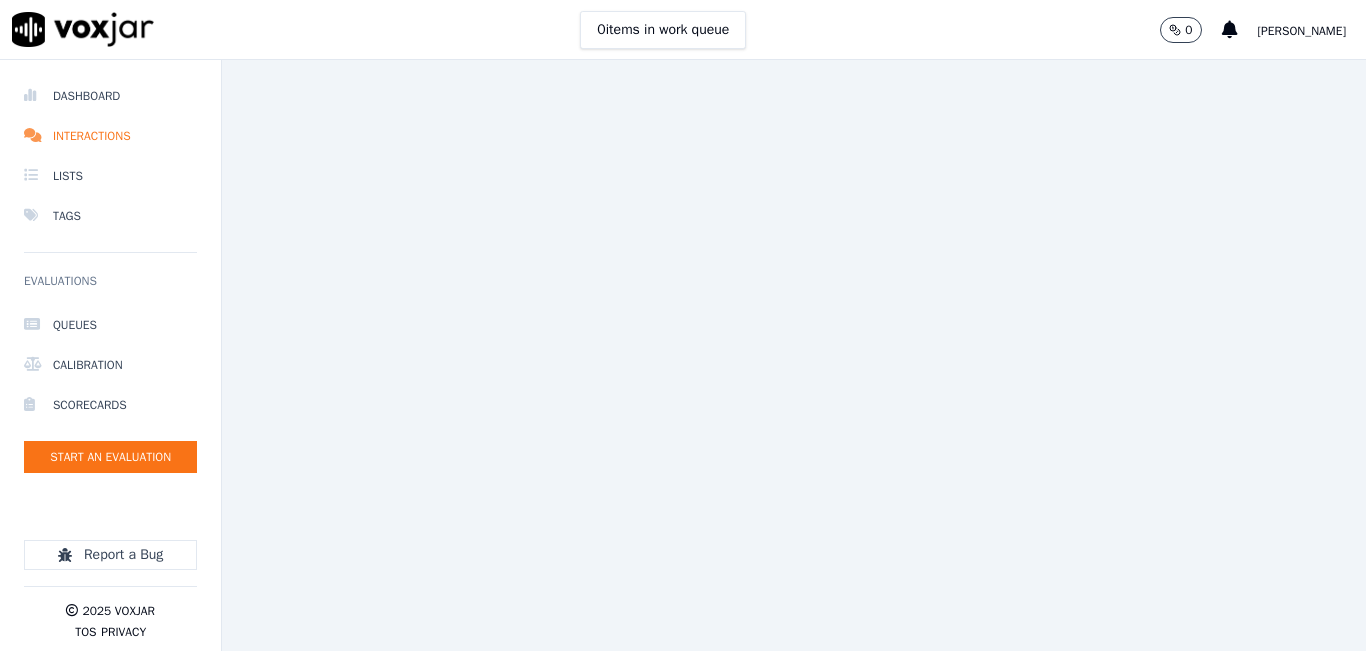 scroll, scrollTop: 0, scrollLeft: 0, axis: both 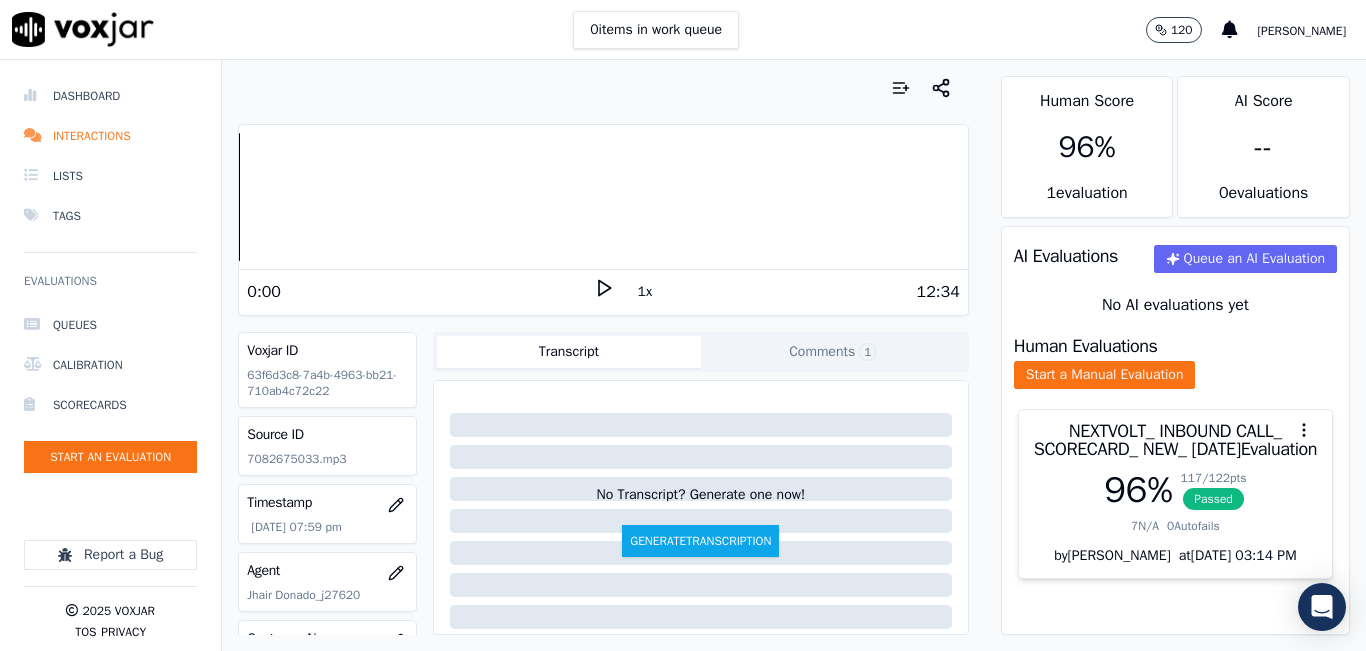 click on "Source ID   7082675033.mp3" at bounding box center (327, 446) 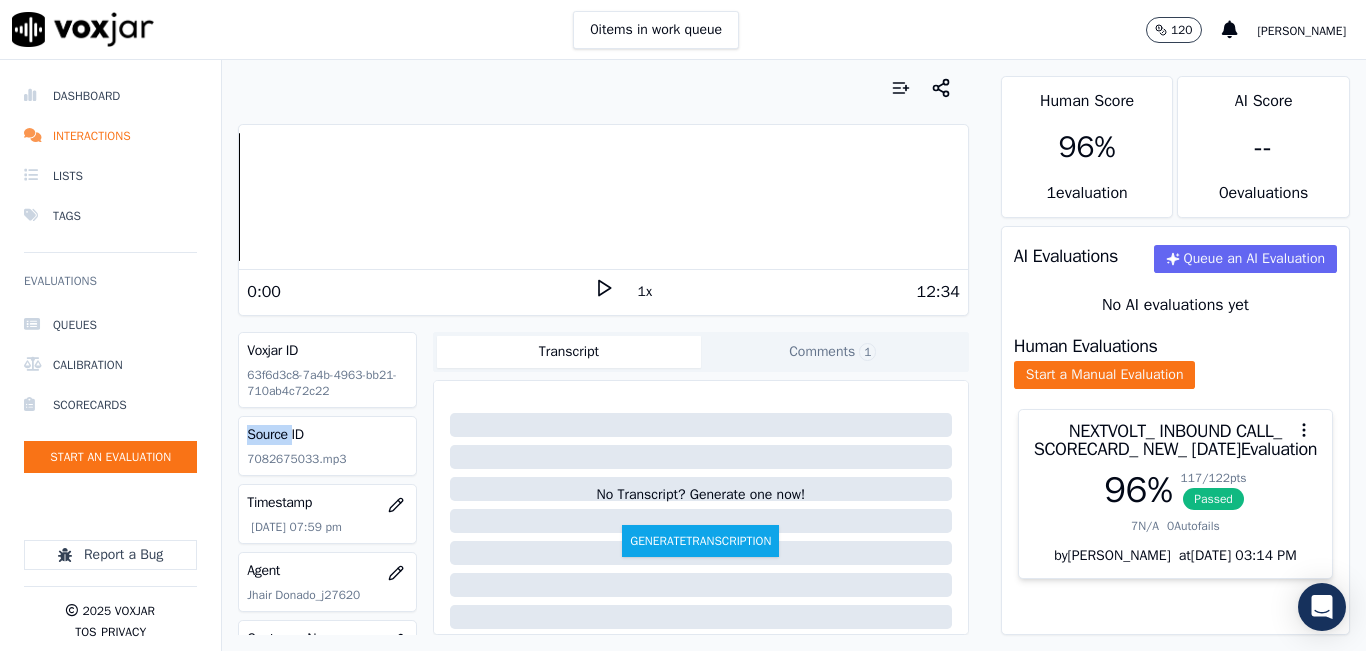 click on "Source ID   7082675033.mp3" at bounding box center (327, 446) 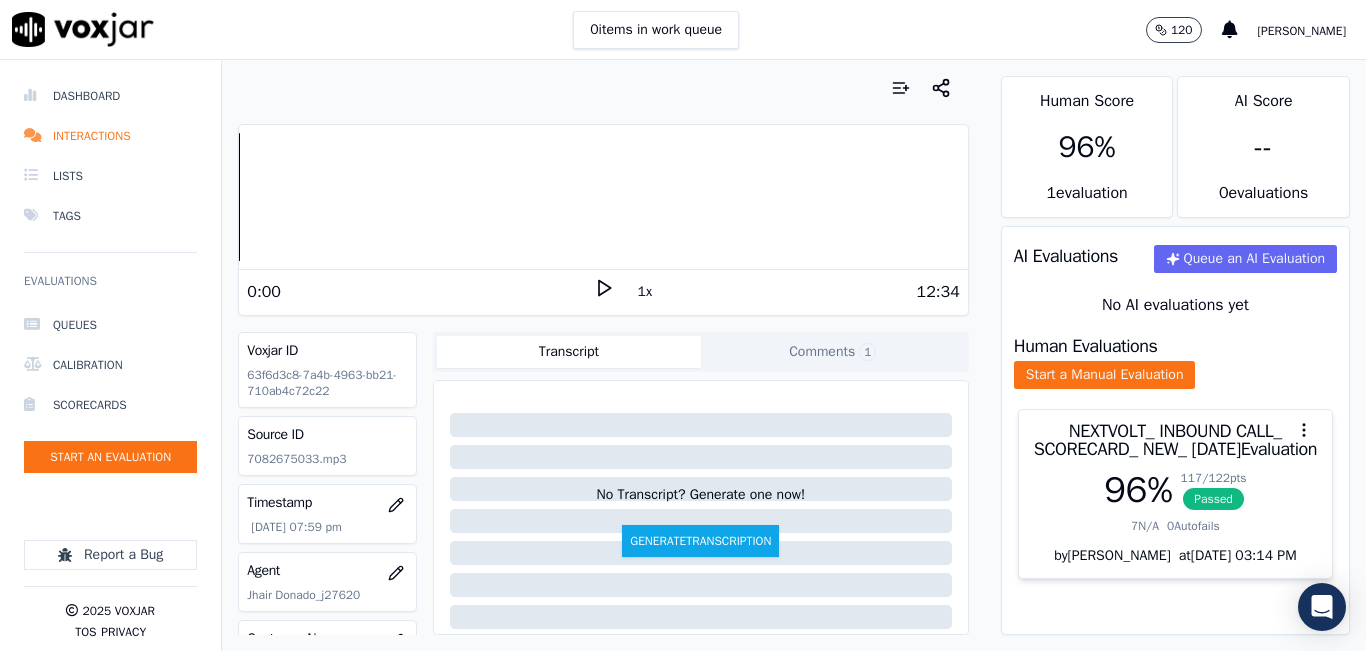 click on "7082675033.mp3" 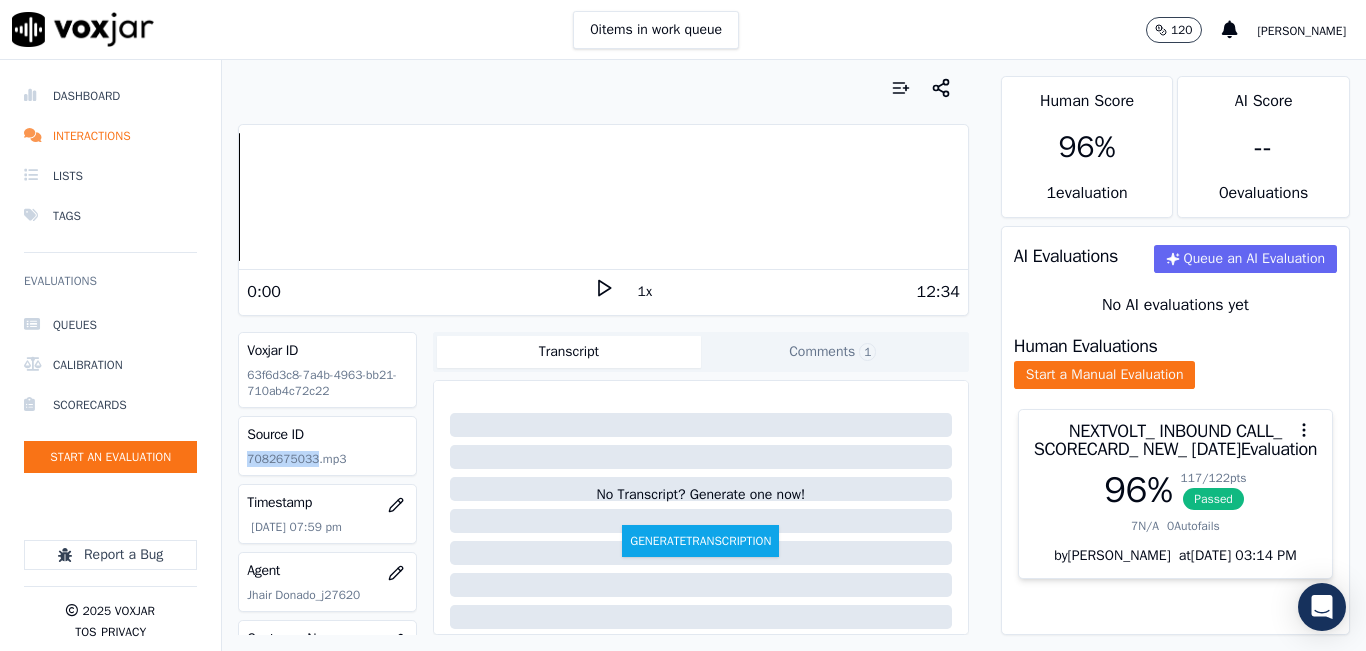 click on "7082675033.mp3" 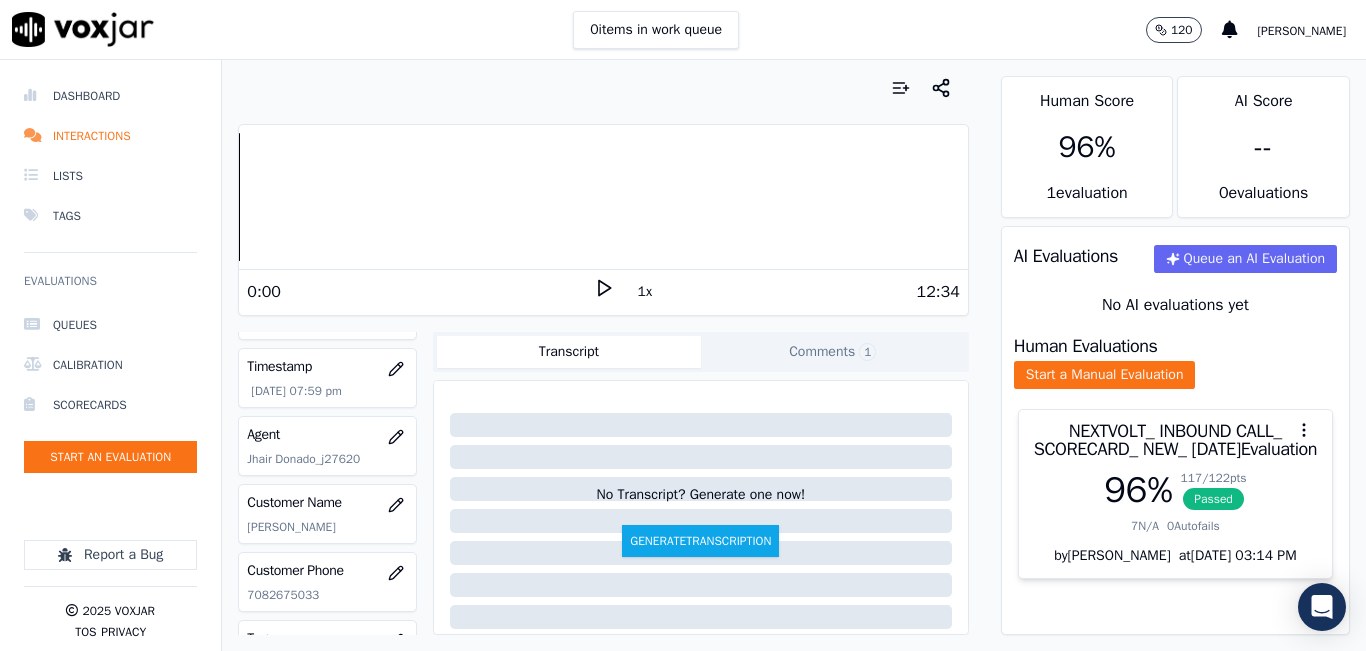 scroll, scrollTop: 100, scrollLeft: 0, axis: vertical 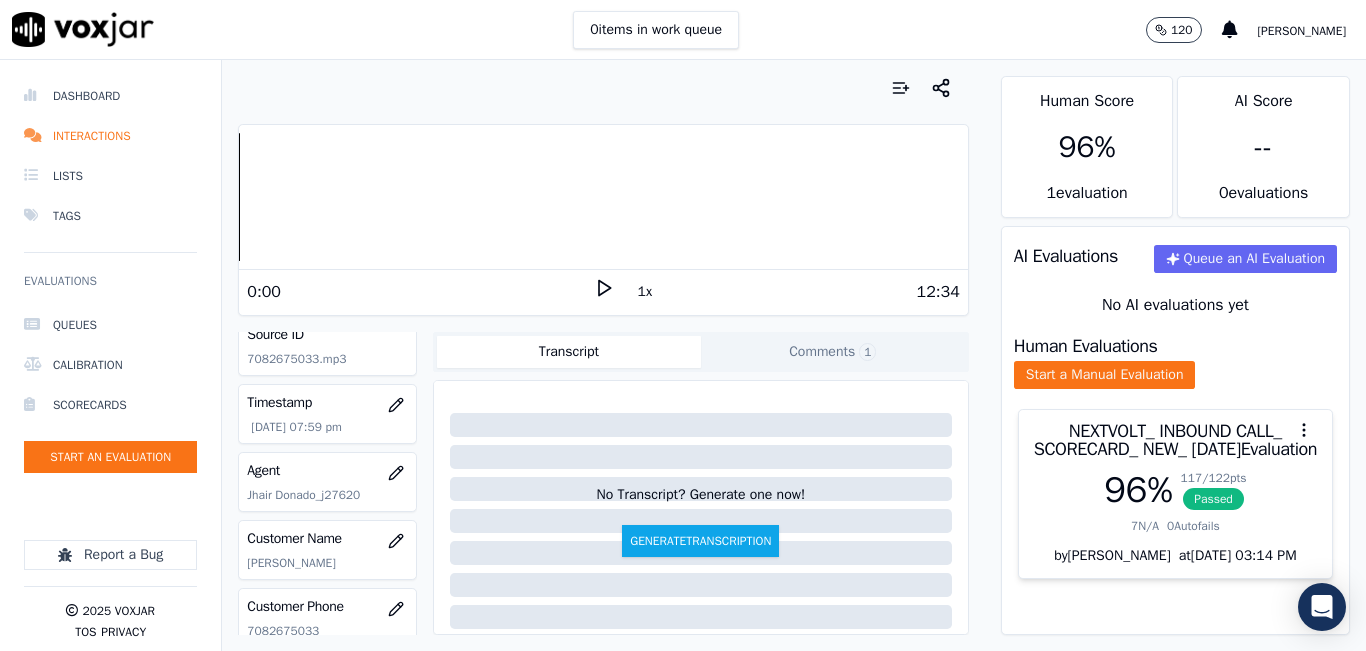click on "Jhair Donado_j27620" 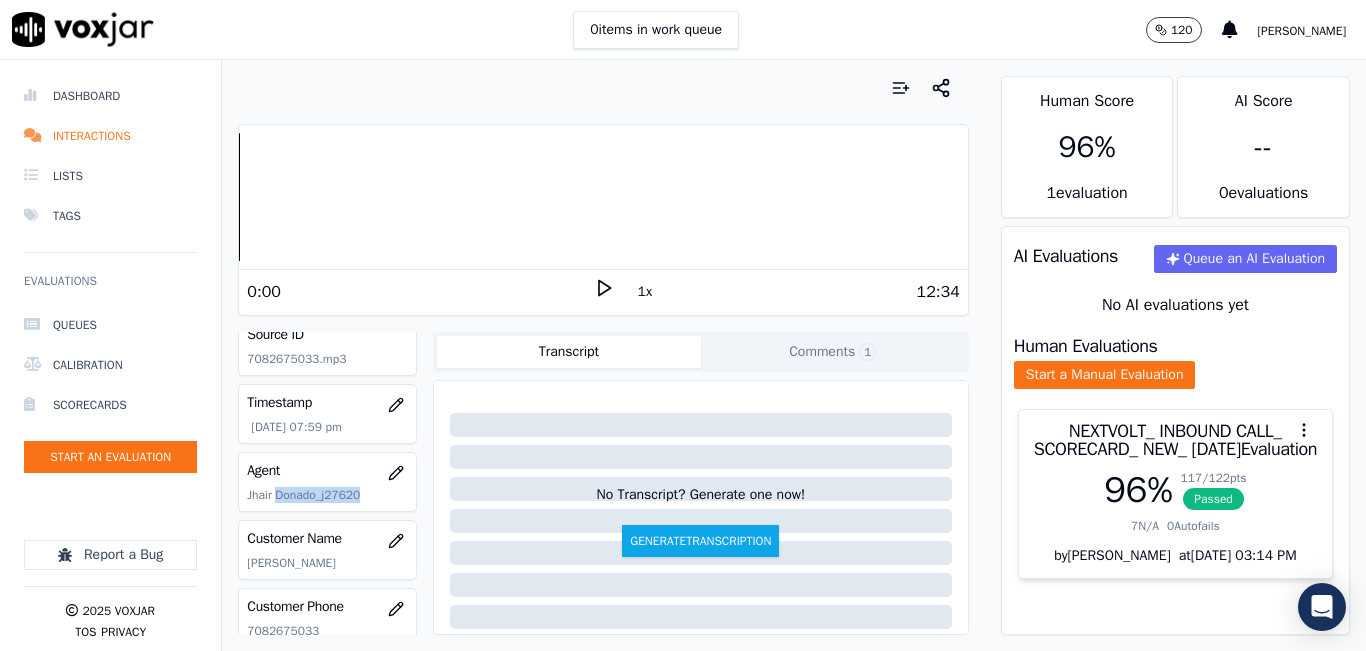 click on "Jhair Donado_j27620" 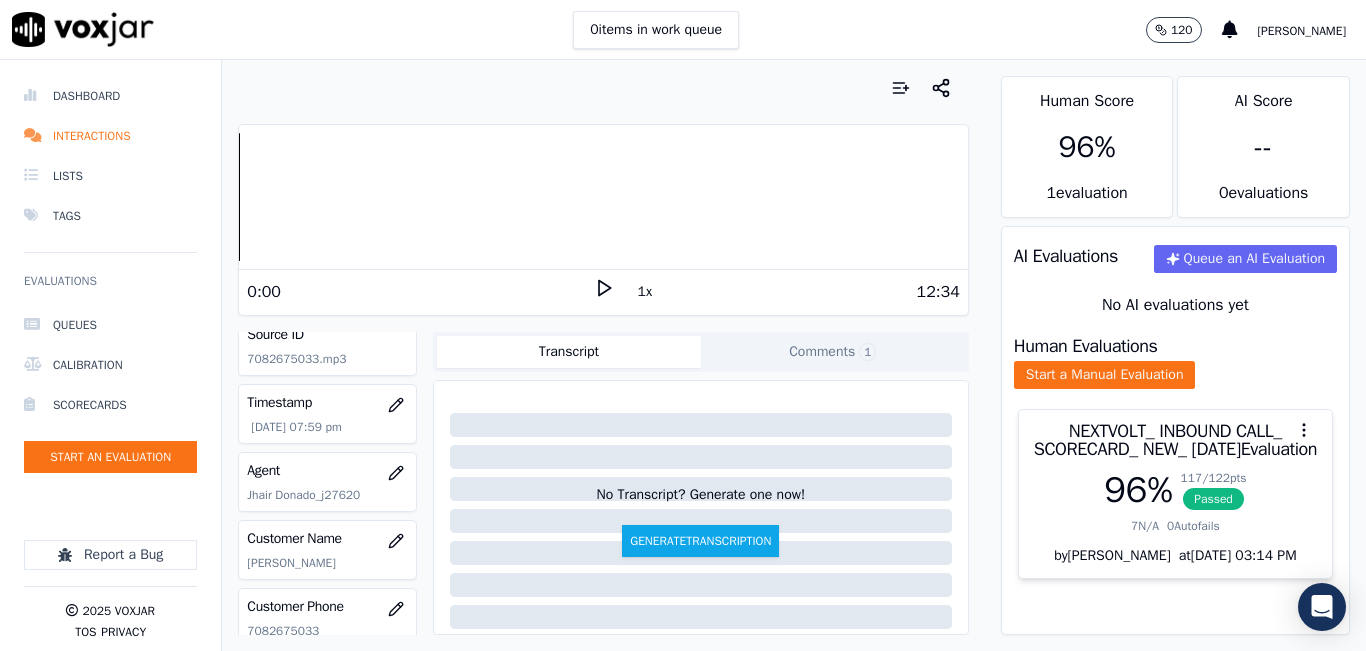 click on "Jhair Donado_j27620" 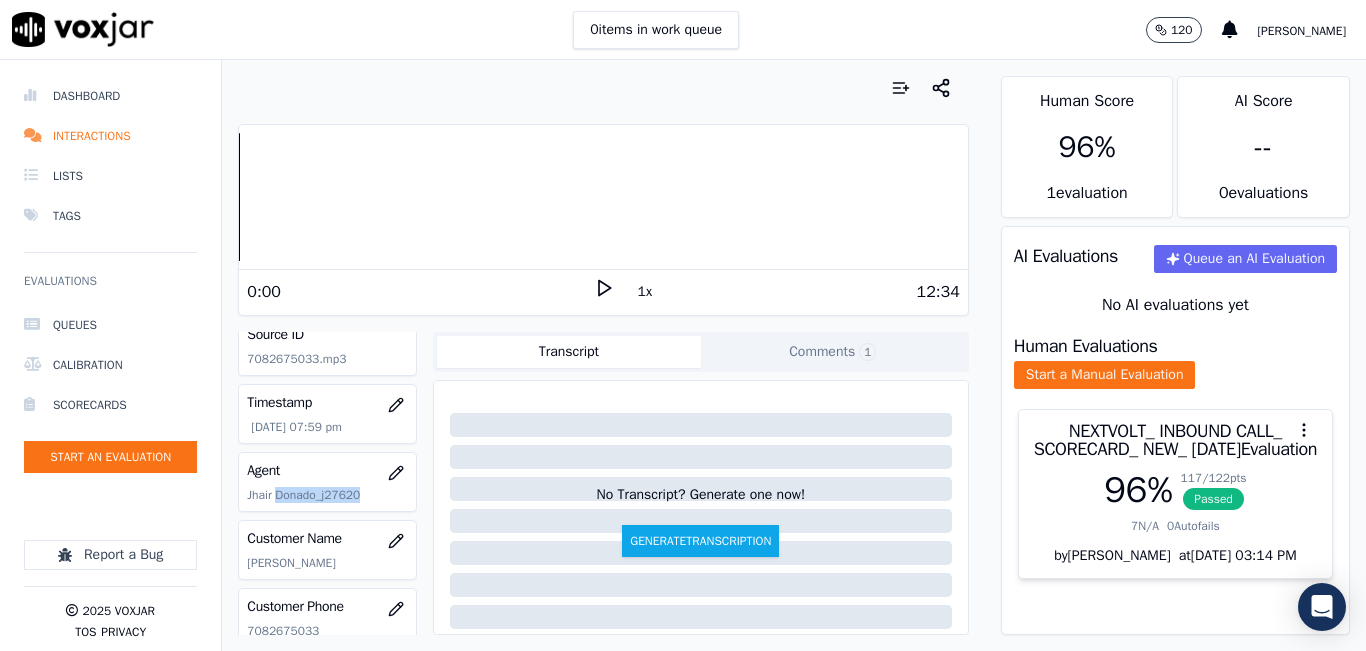 click on "Jhair Donado_j27620" 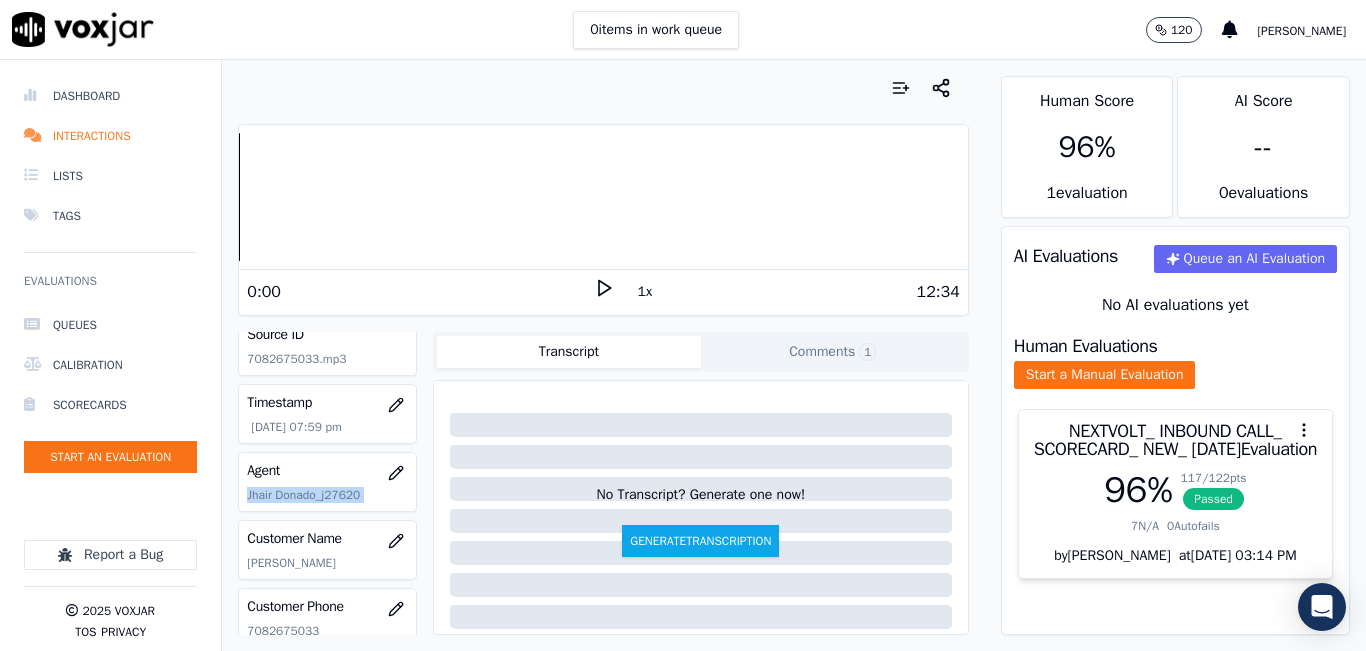 click on "Jhair Donado_j27620" 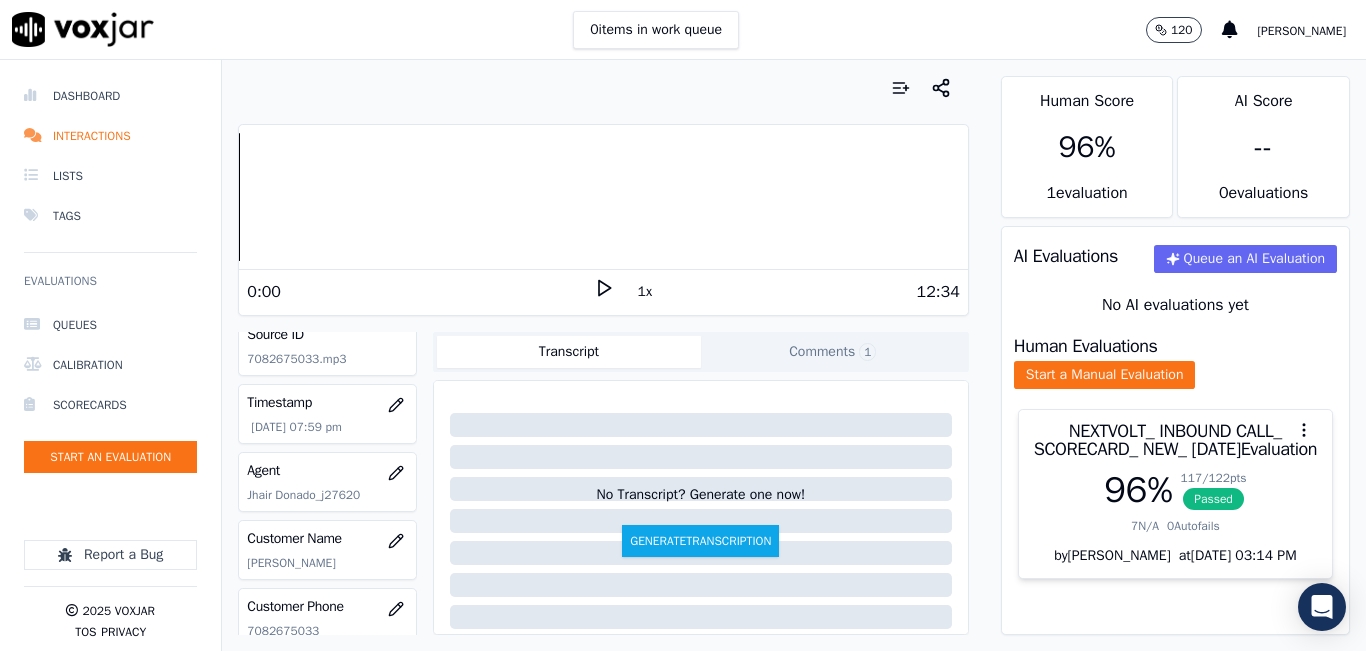 click on "Jhair Donado_j27620" 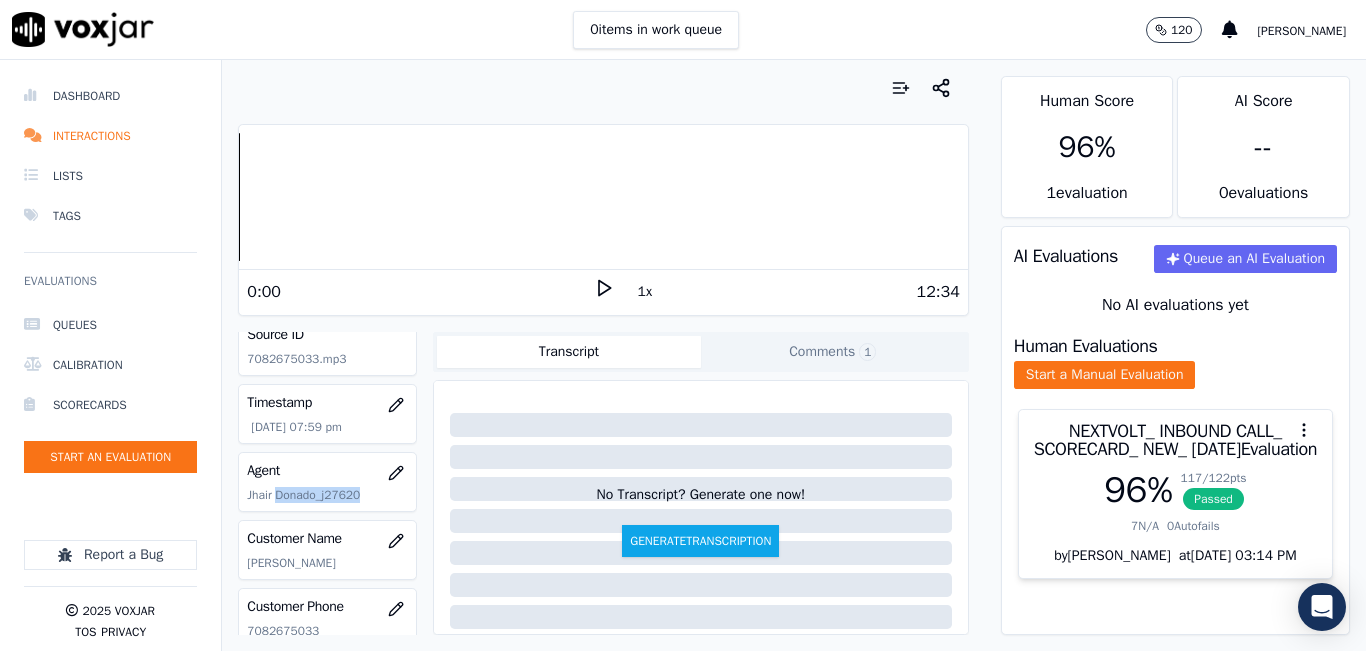 click on "Jhair Donado_j27620" 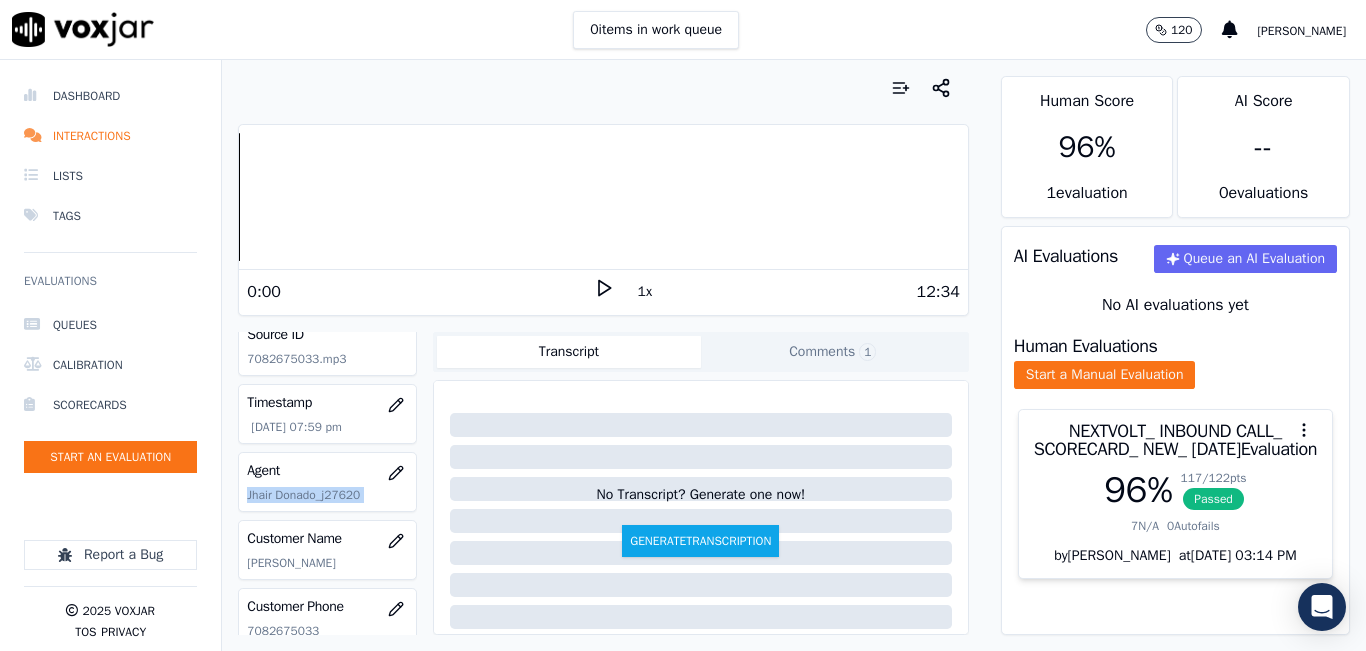 click on "Jhair Donado_j27620" 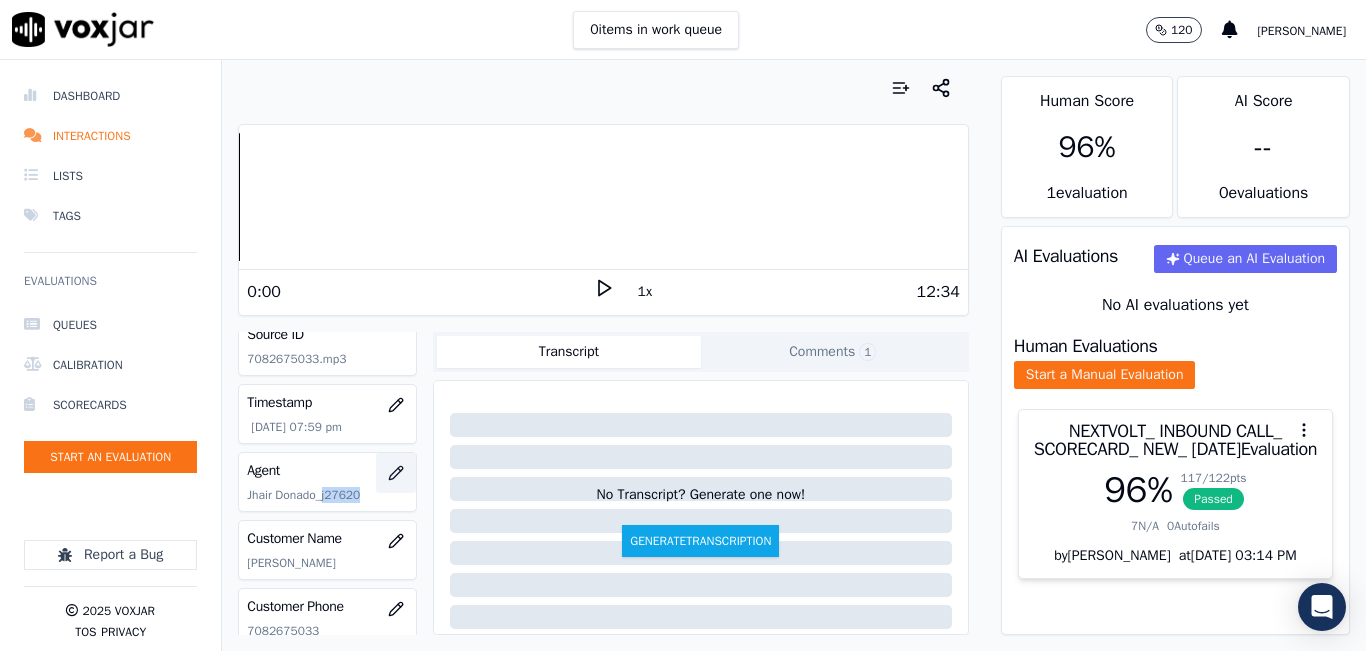 drag, startPoint x: 320, startPoint y: 494, endPoint x: 386, endPoint y: 487, distance: 66.37017 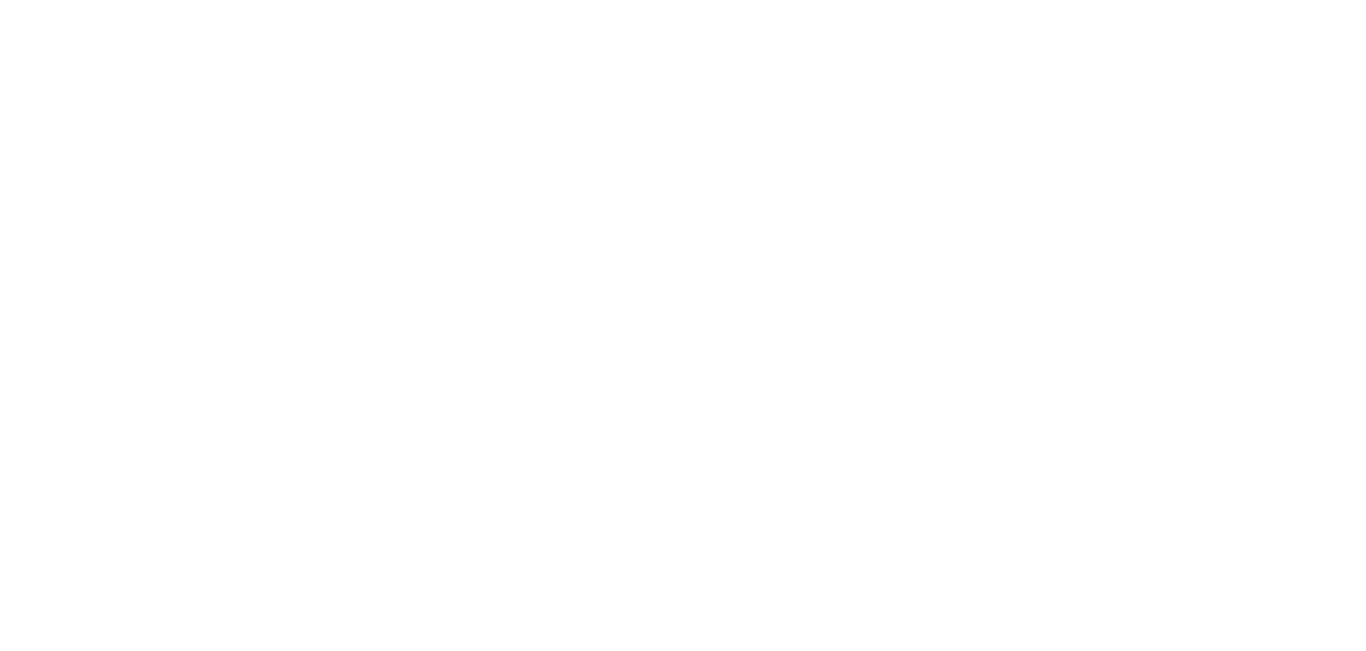 scroll, scrollTop: 0, scrollLeft: 0, axis: both 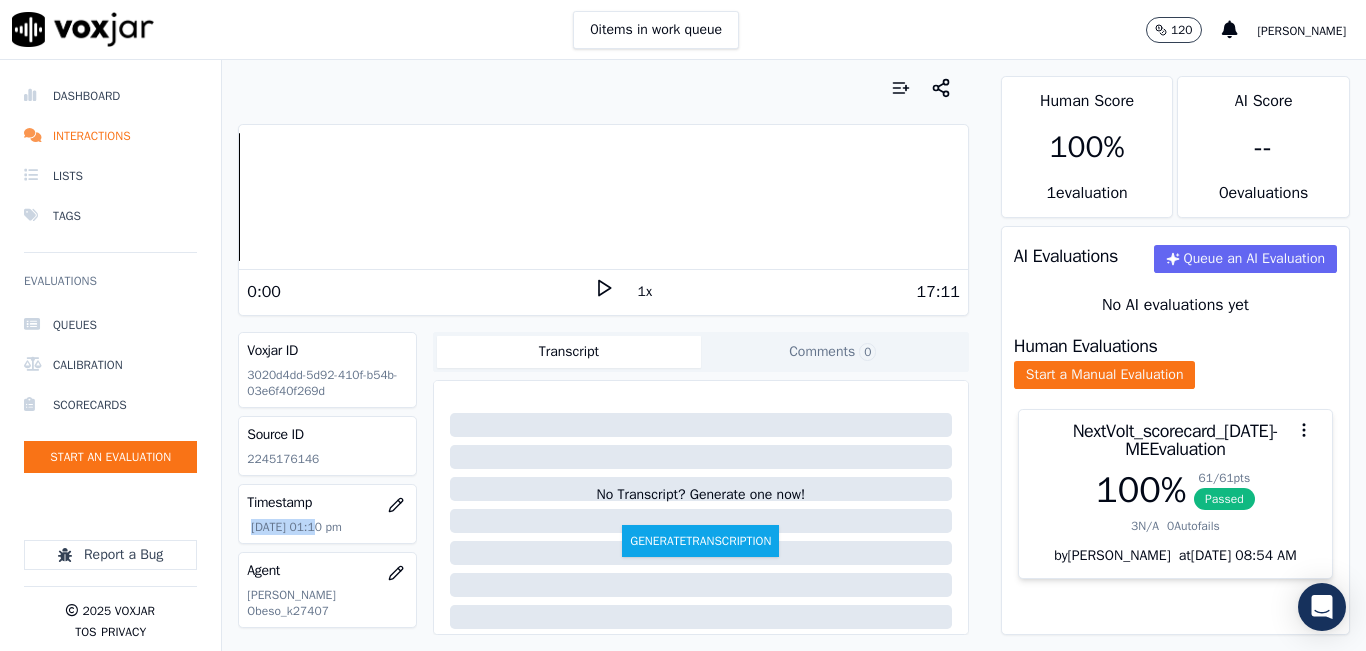 drag, startPoint x: 248, startPoint y: 521, endPoint x: 314, endPoint y: 523, distance: 66.0303 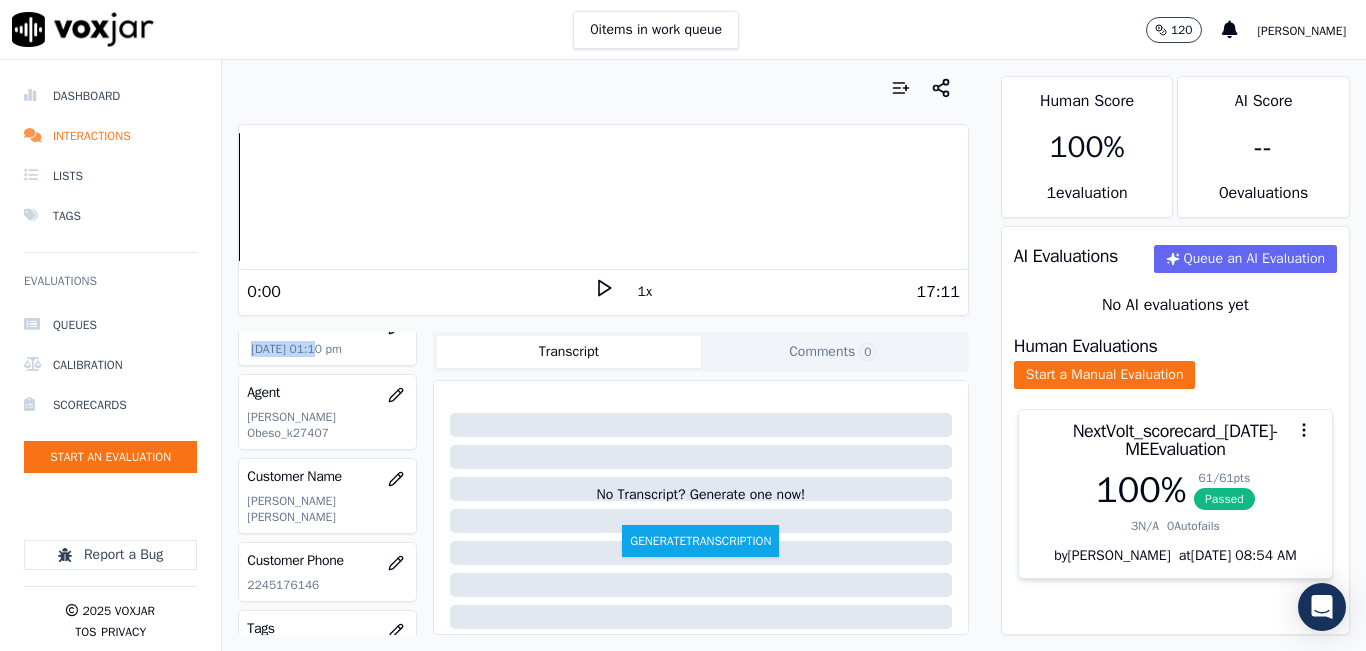 scroll, scrollTop: 200, scrollLeft: 0, axis: vertical 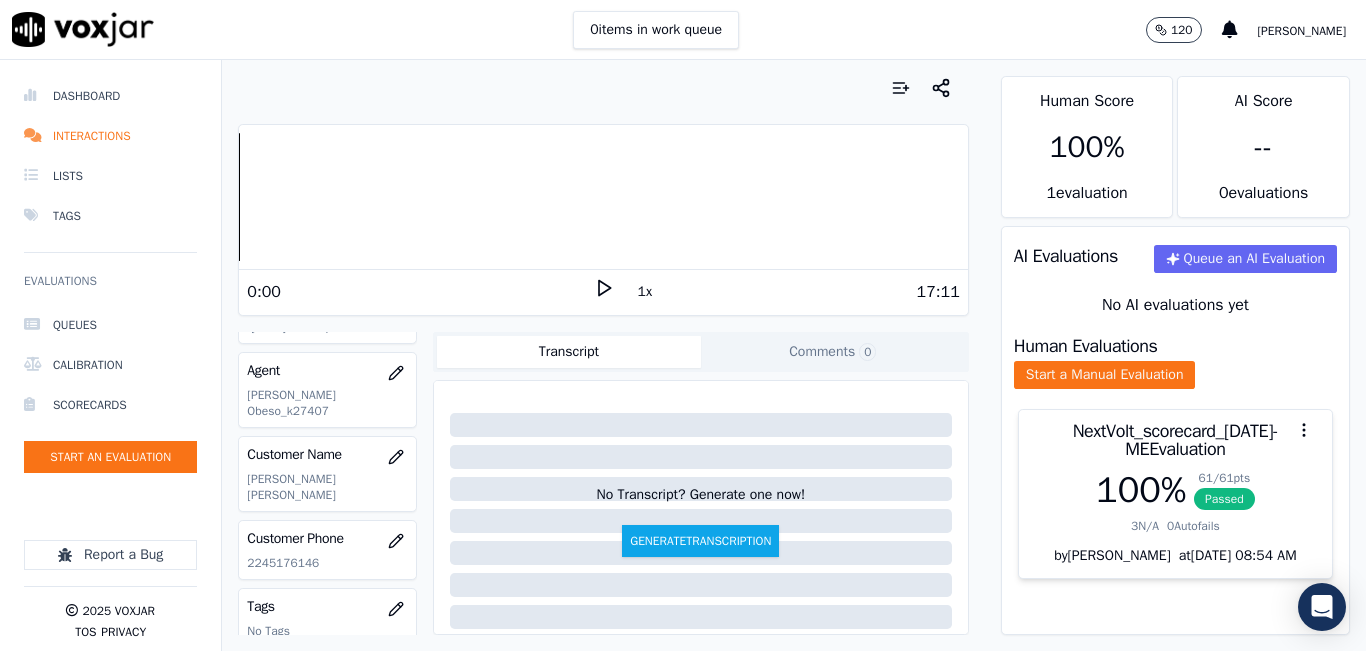 click on "[PERSON_NAME] Obeso_k27407" 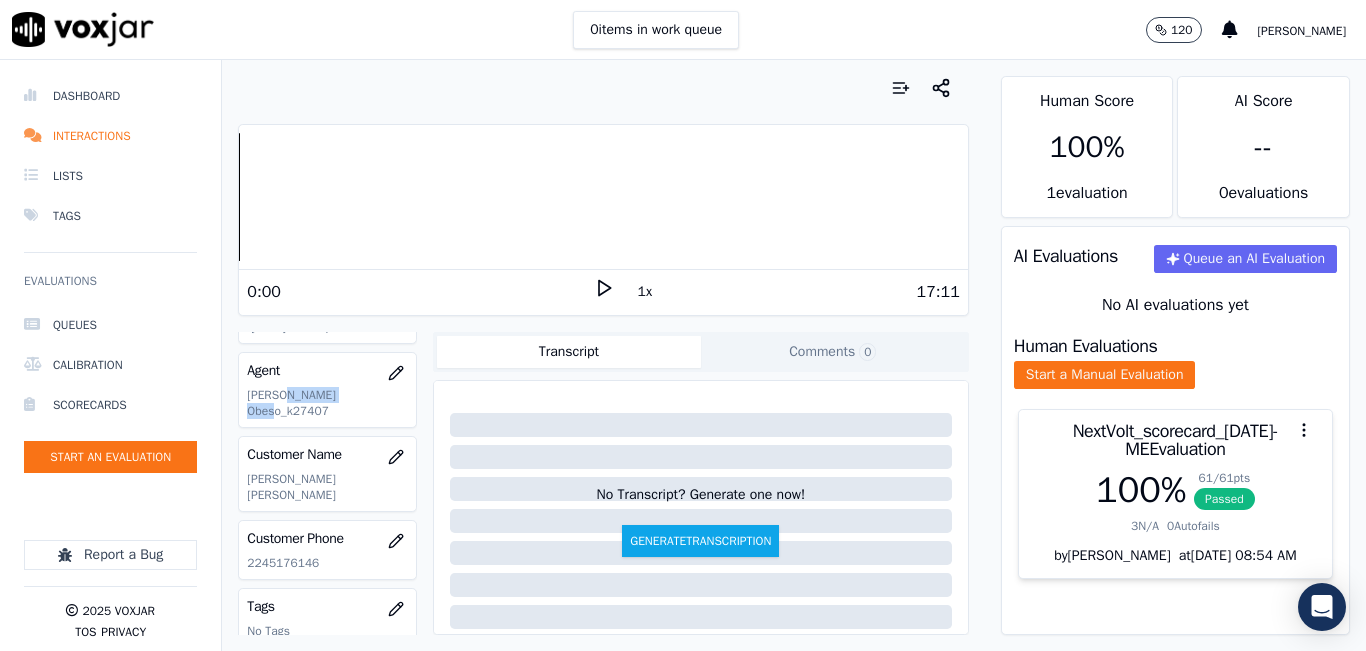 click on "[PERSON_NAME] Obeso_k27407" 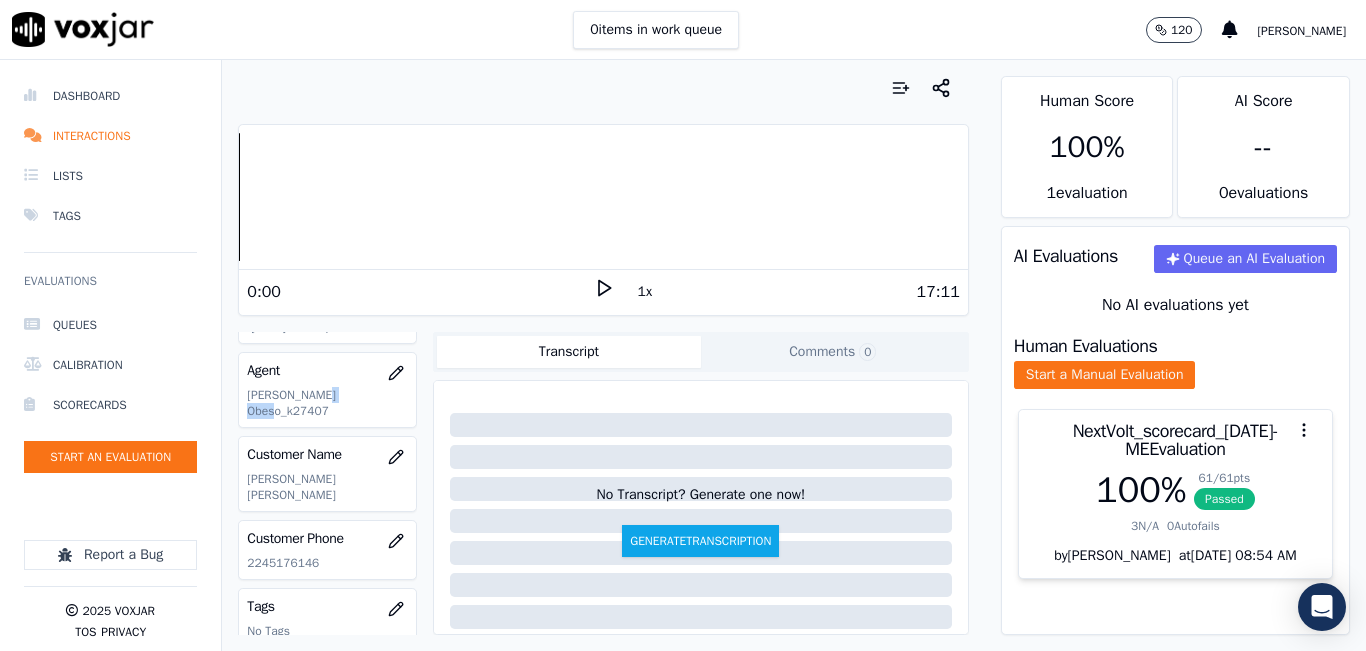 drag, startPoint x: 352, startPoint y: 392, endPoint x: 314, endPoint y: 404, distance: 39.849716 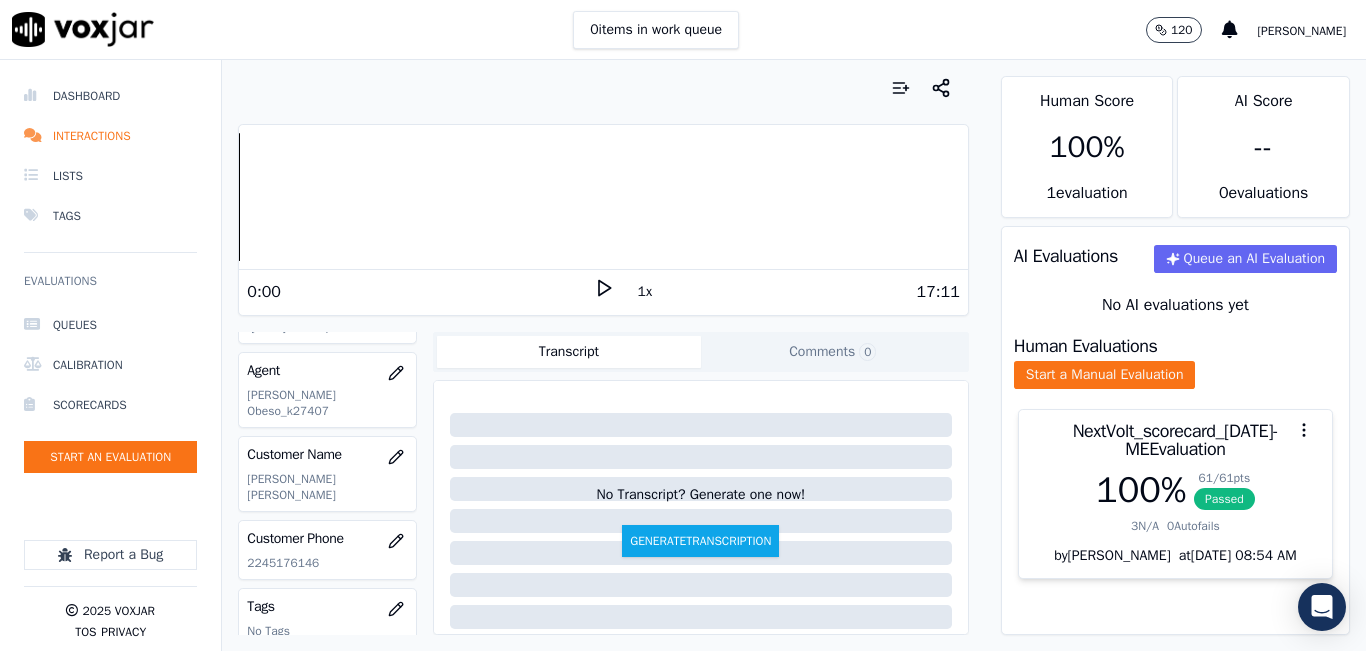 click on "2245176146" 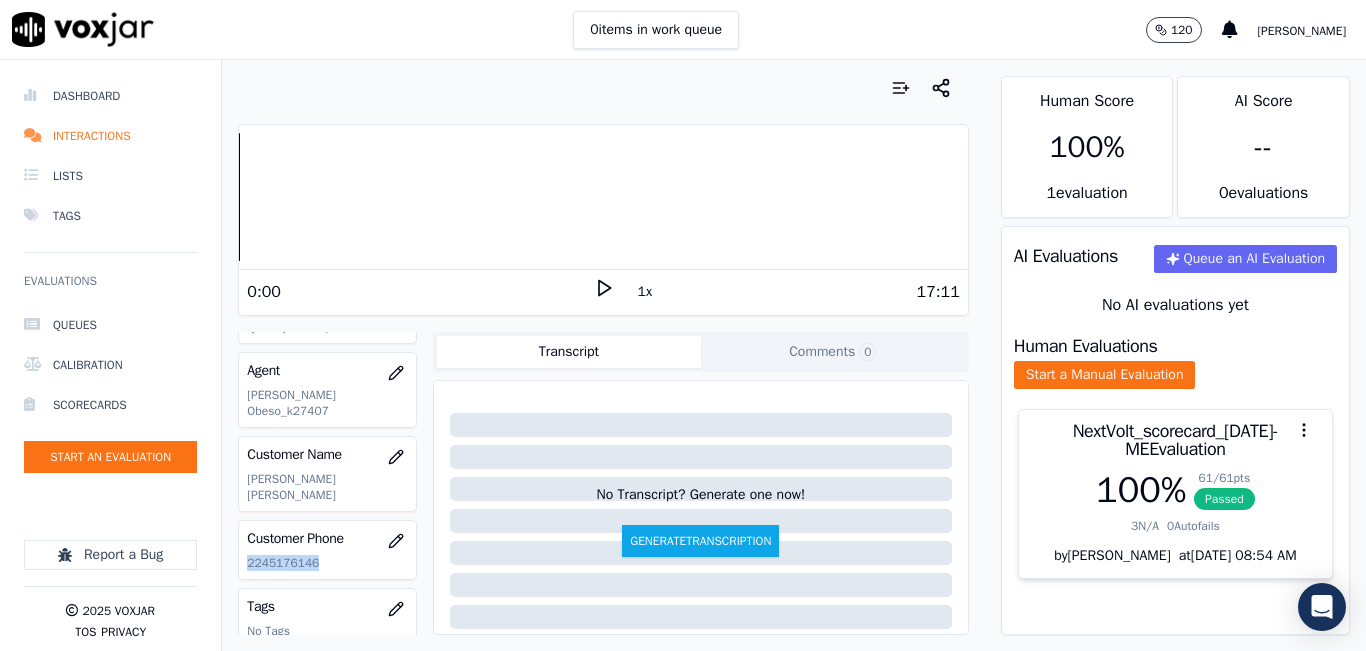 click on "2245176146" 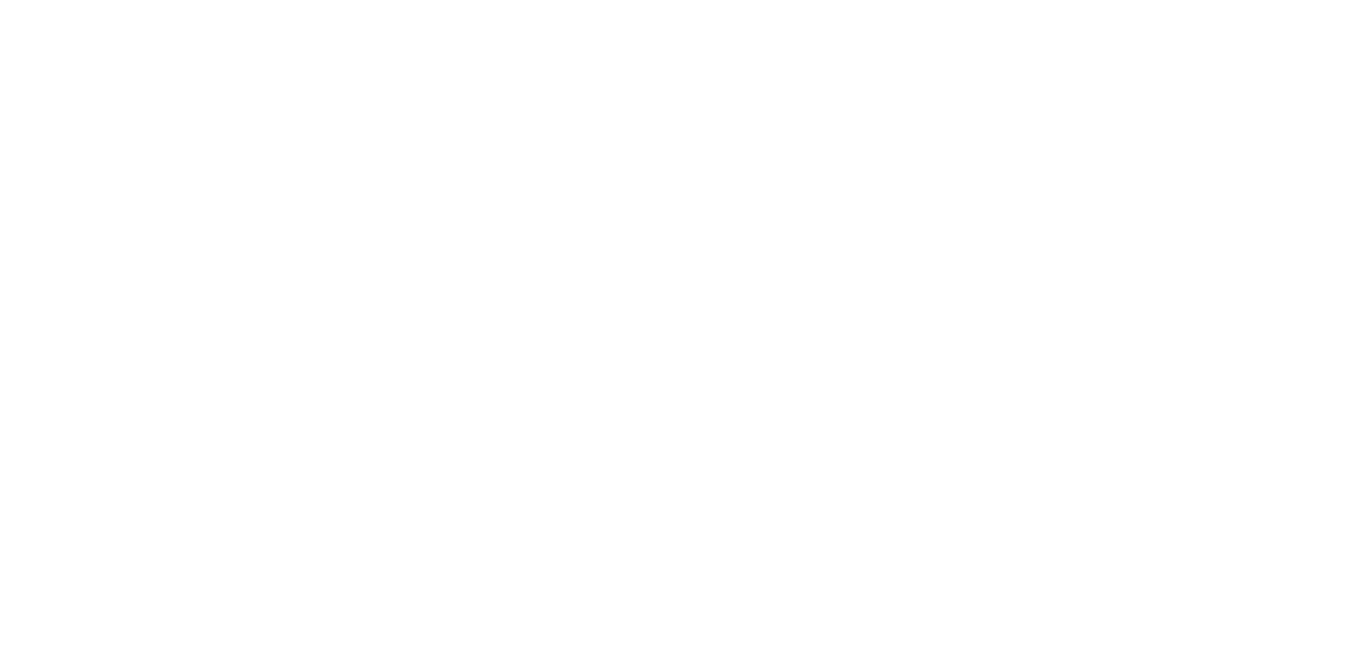 scroll, scrollTop: 0, scrollLeft: 0, axis: both 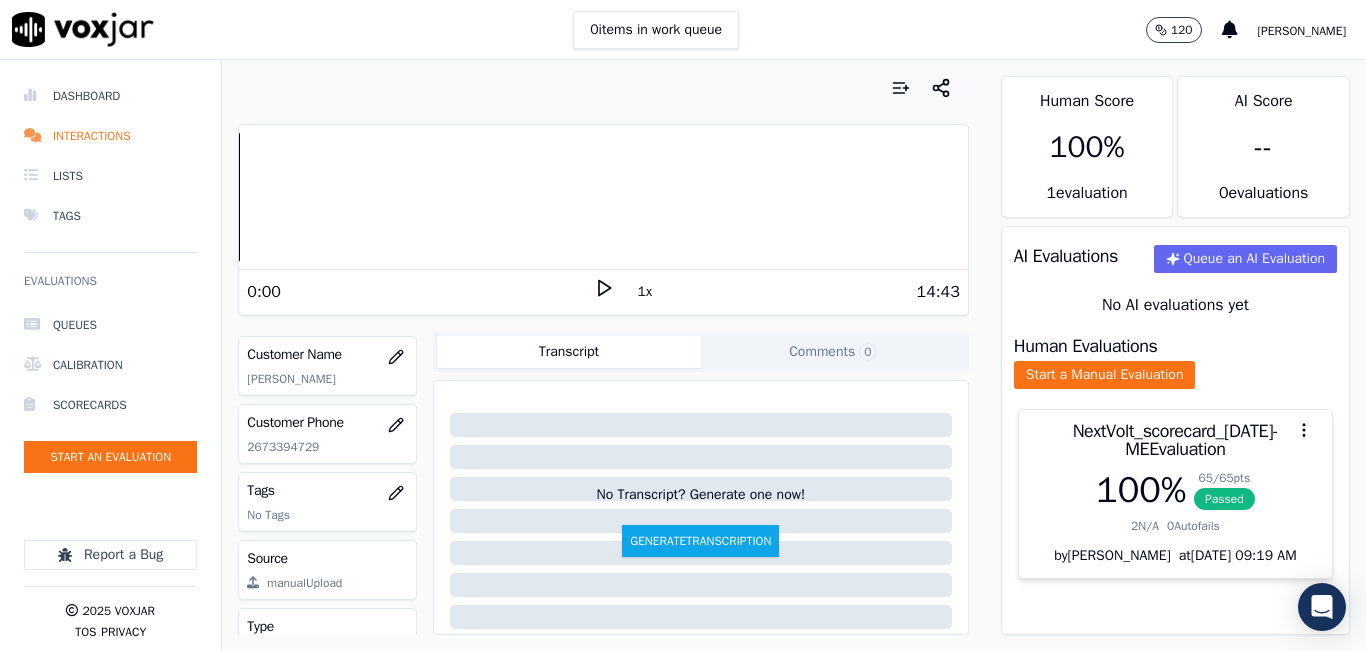 click on "2673394729" 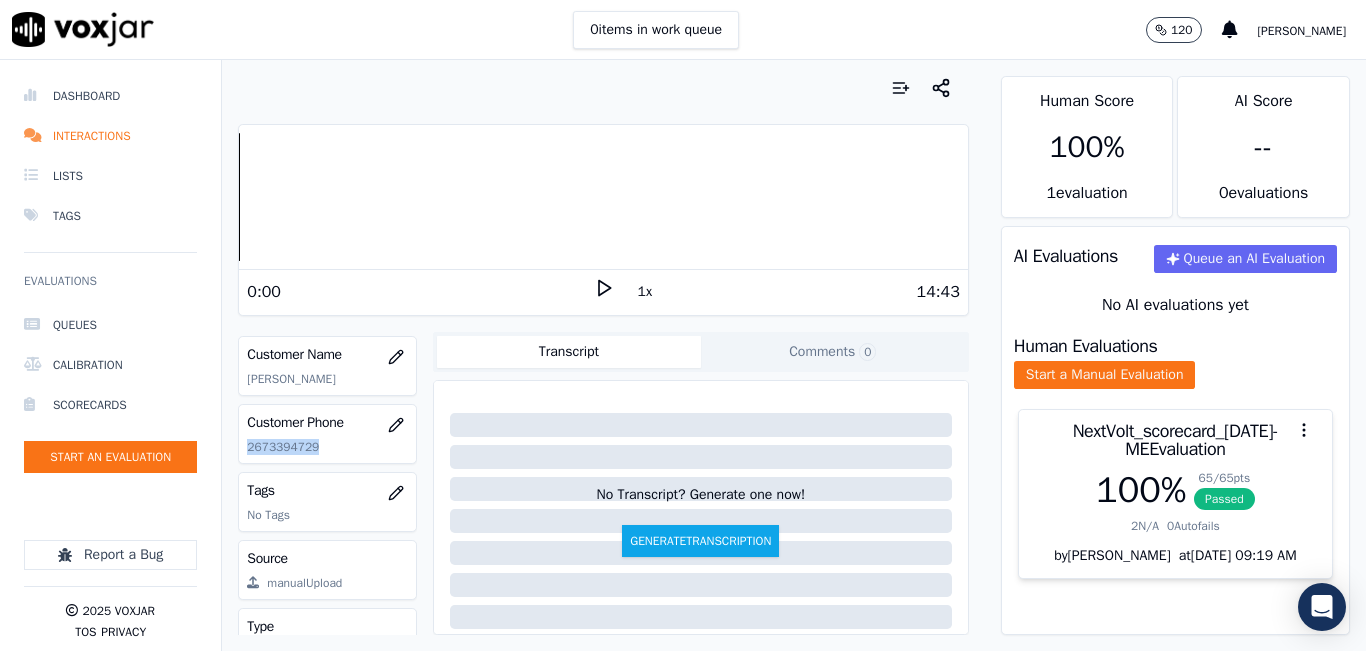 click on "2673394729" 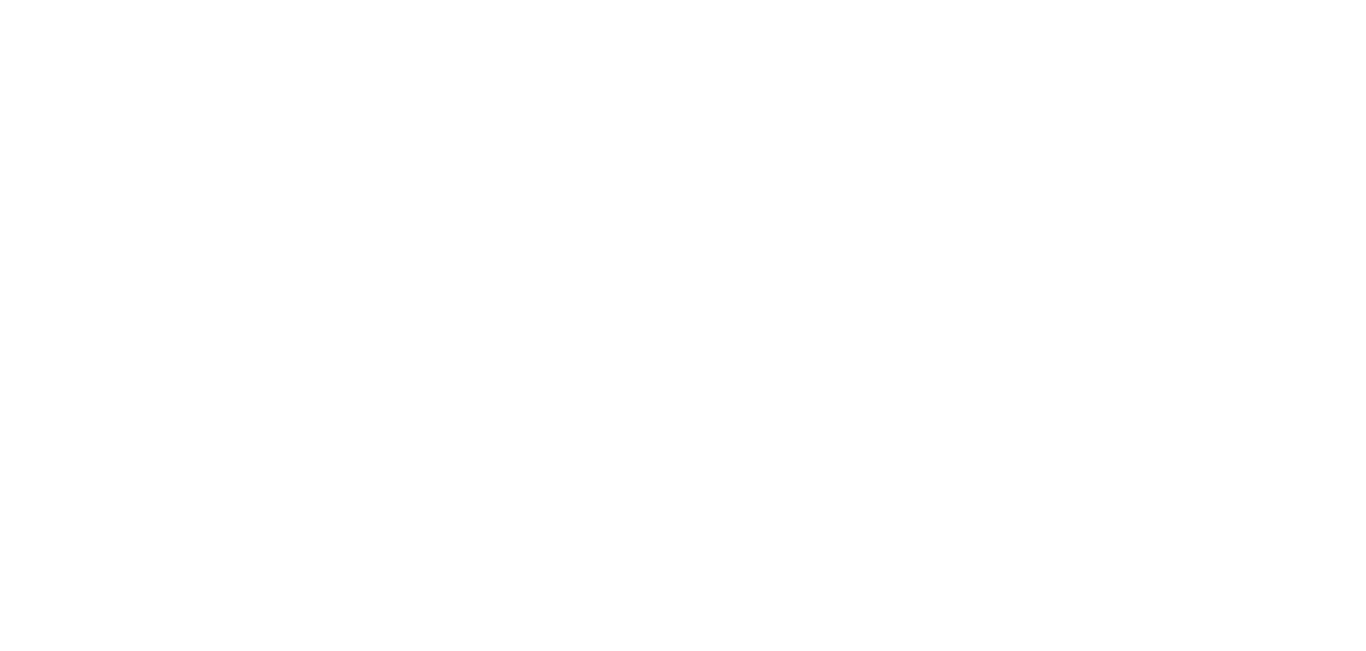 scroll, scrollTop: 0, scrollLeft: 0, axis: both 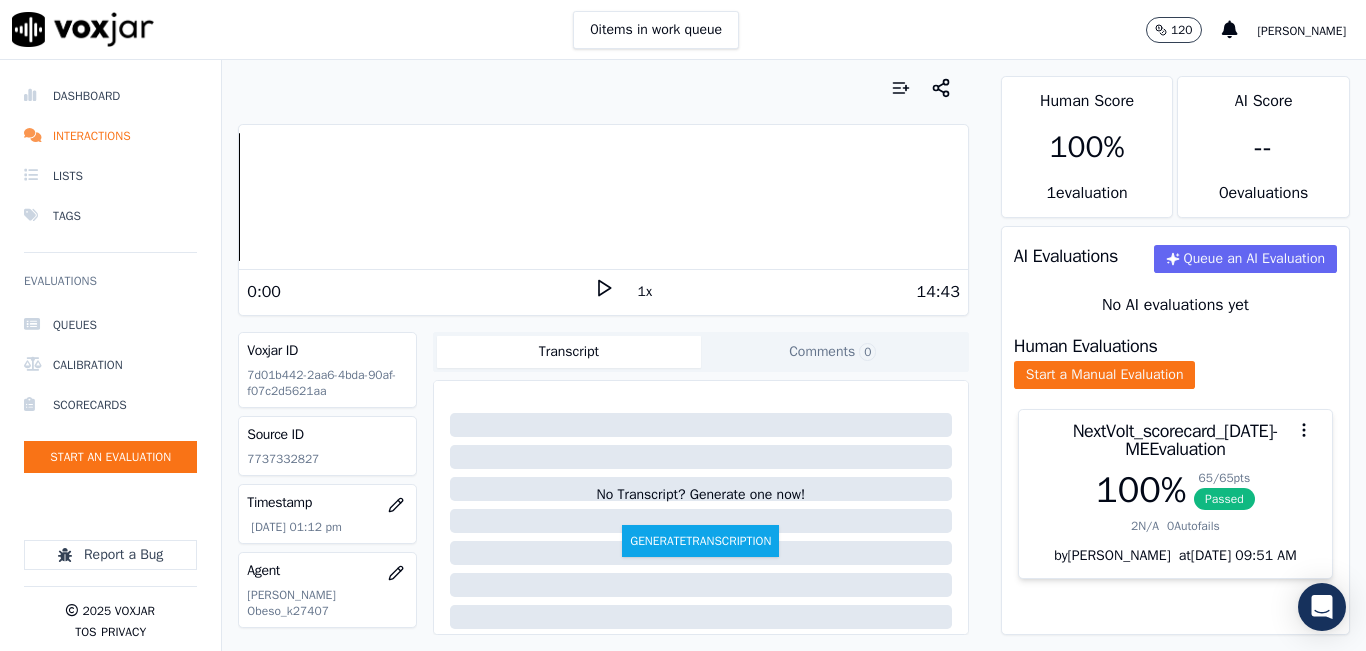 click on "7737332827" 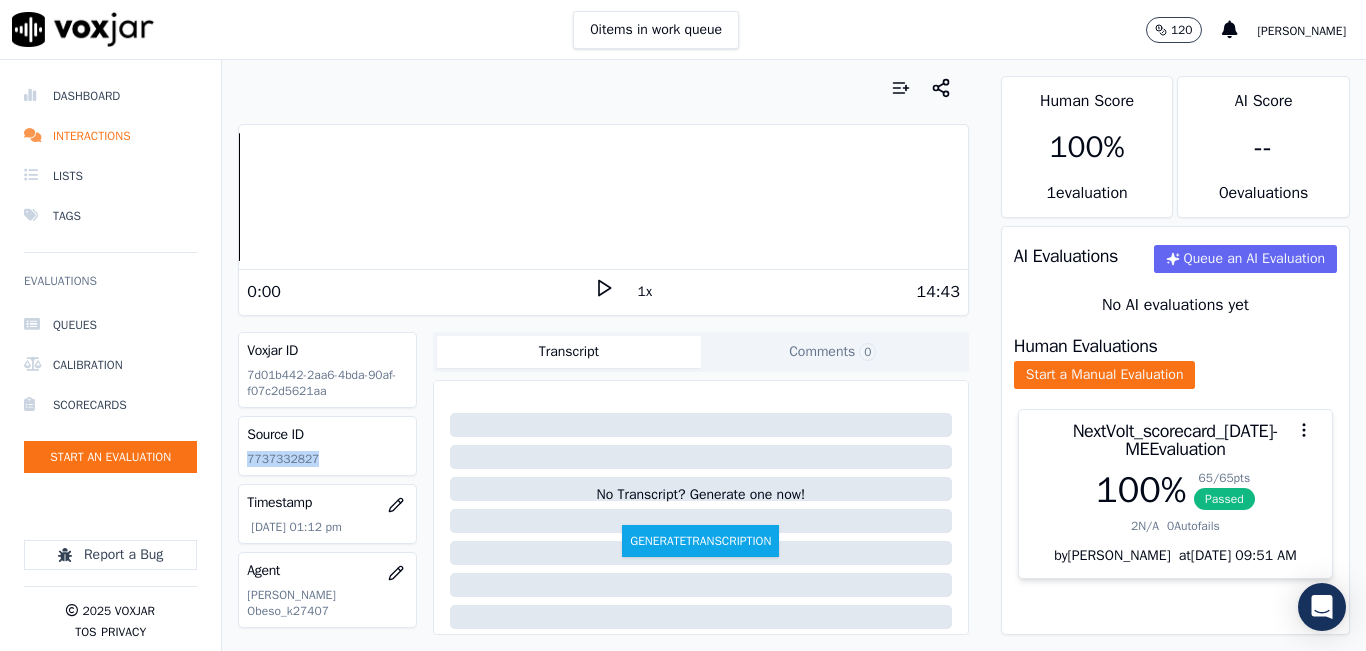 click on "7737332827" 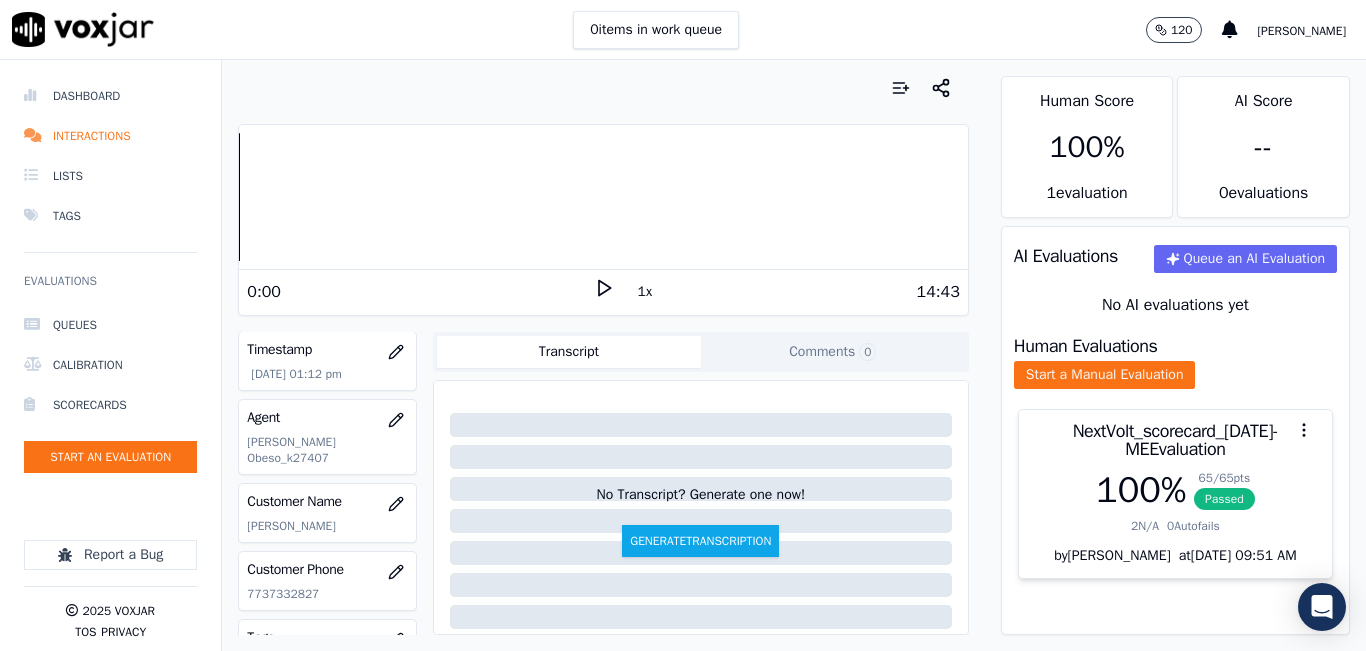 scroll, scrollTop: 200, scrollLeft: 0, axis: vertical 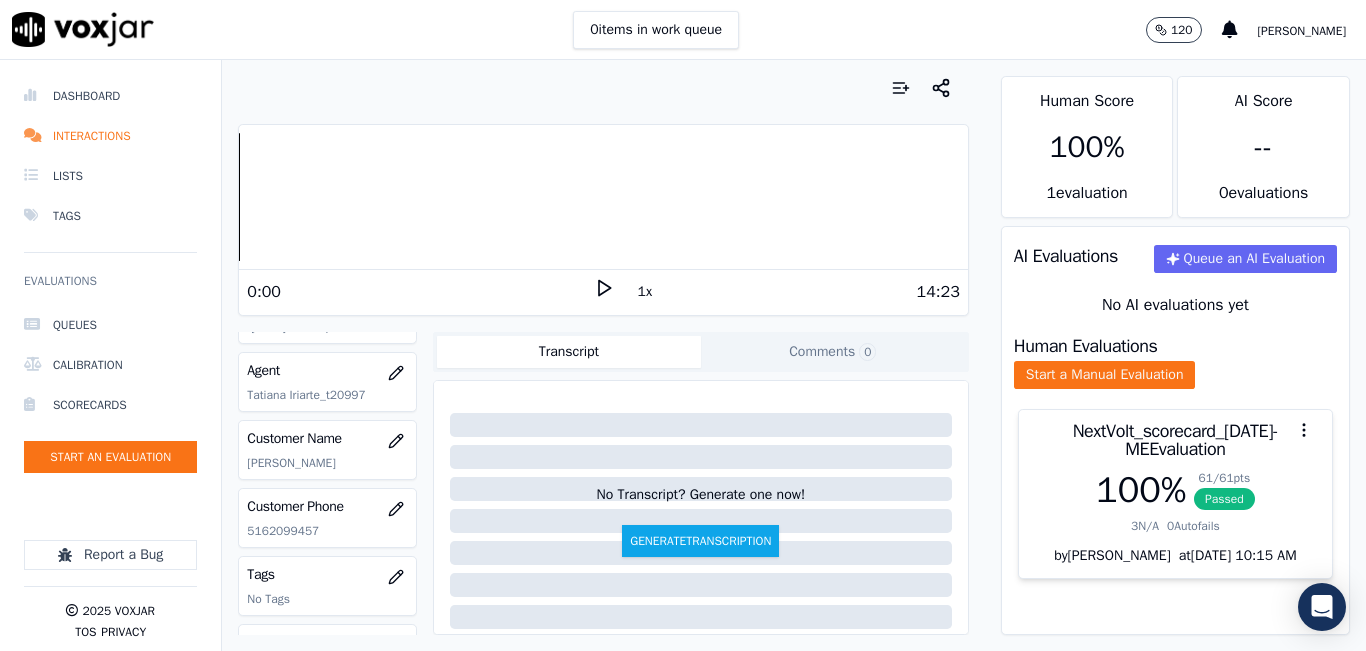click on "Agent
Tatiana Iriarte_t20997" at bounding box center [327, 382] 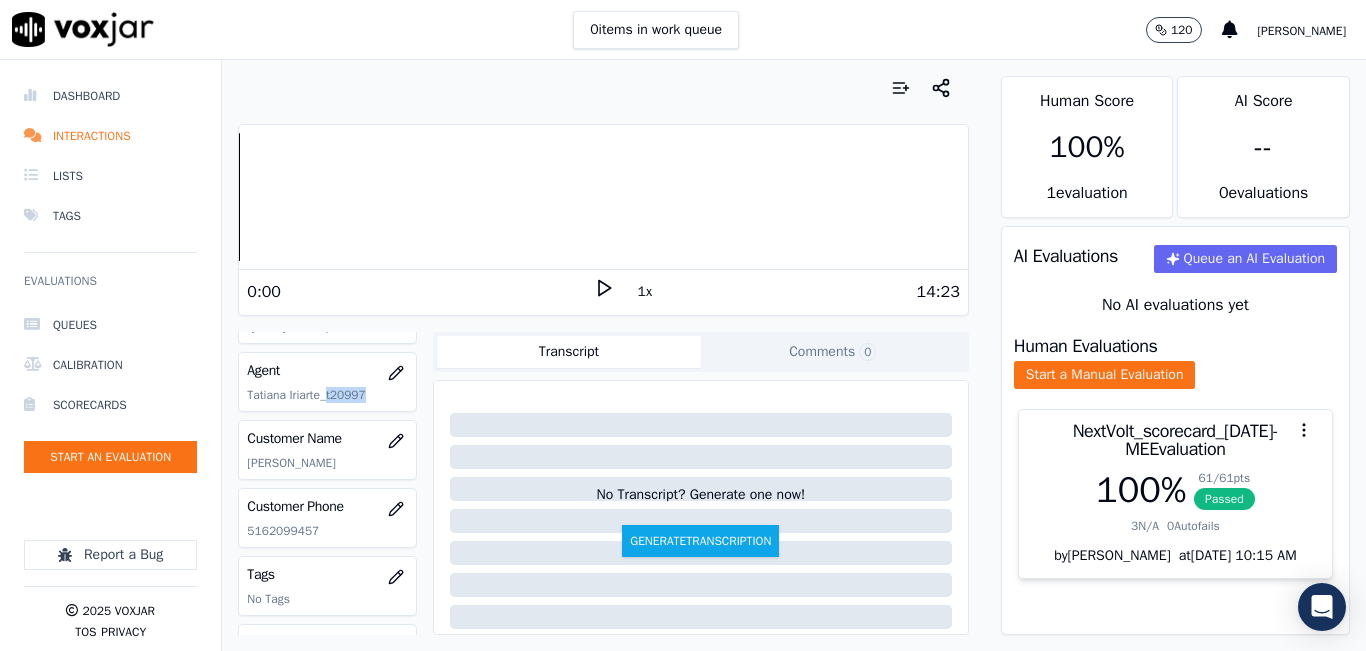 drag, startPoint x: 357, startPoint y: 402, endPoint x: 322, endPoint y: 409, distance: 35.69314 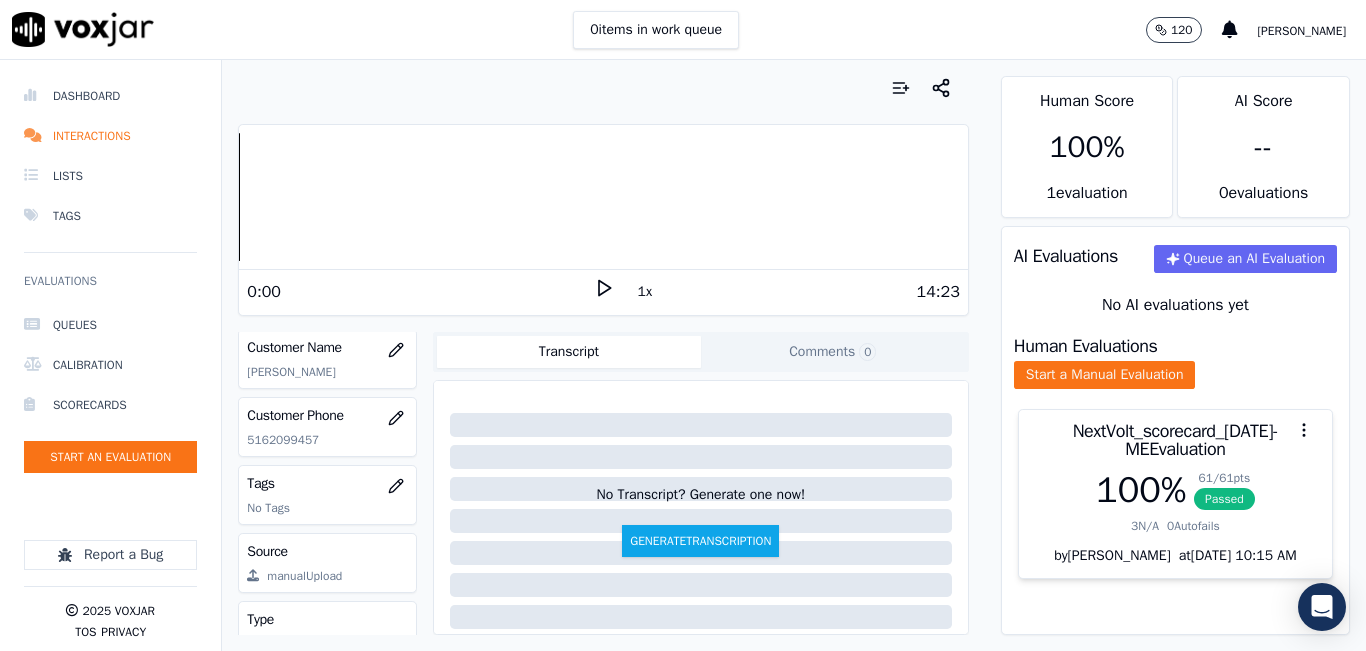scroll, scrollTop: 300, scrollLeft: 0, axis: vertical 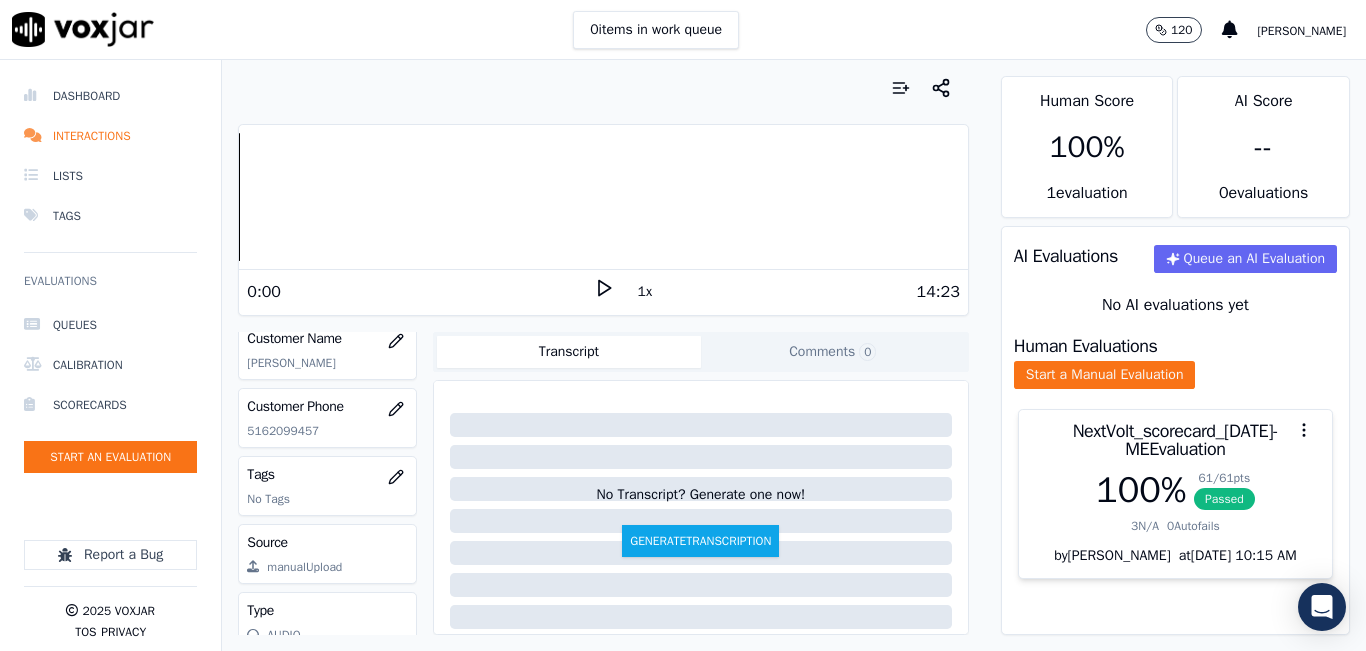 drag, startPoint x: 279, startPoint y: 424, endPoint x: 283, endPoint y: 435, distance: 11.7046995 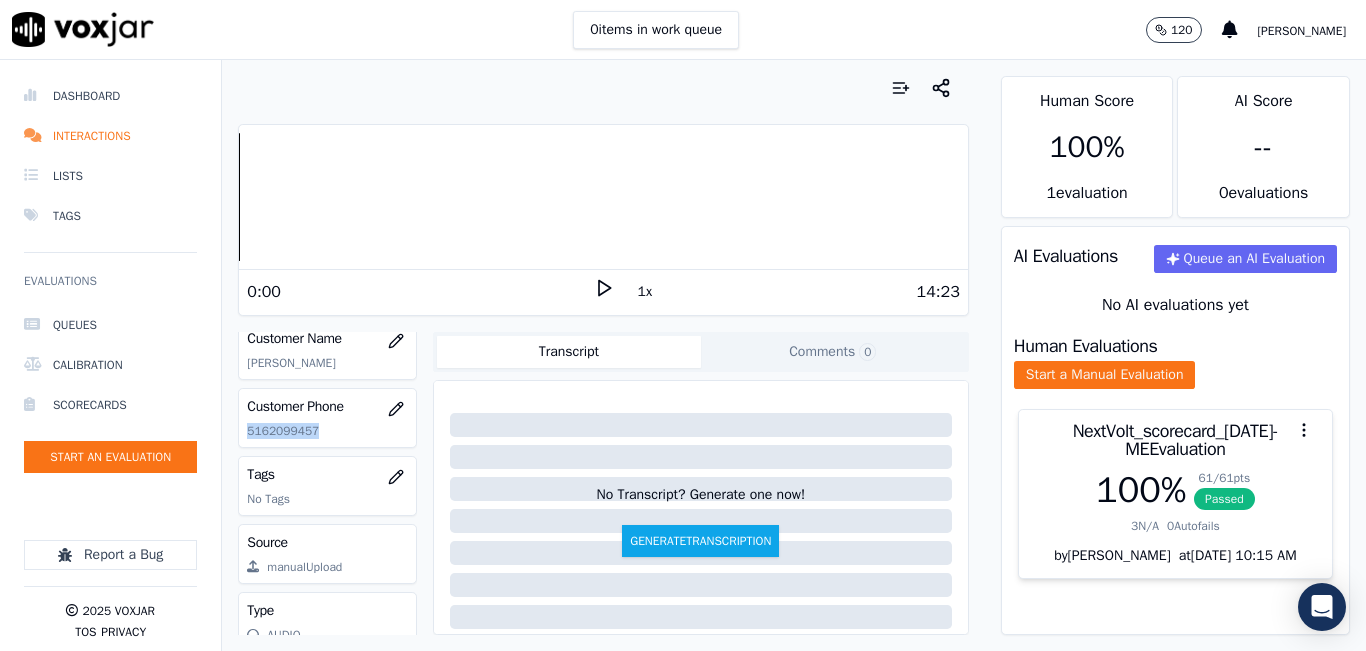 click on "5162099457" 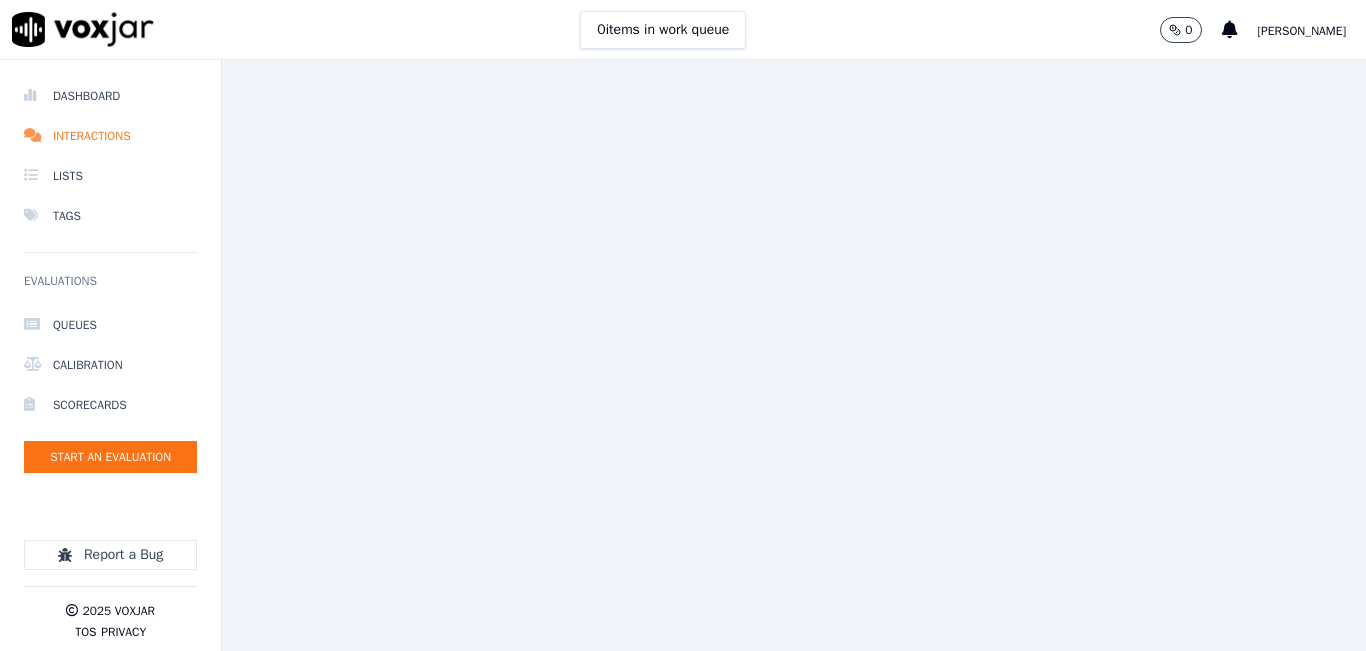 scroll, scrollTop: 0, scrollLeft: 0, axis: both 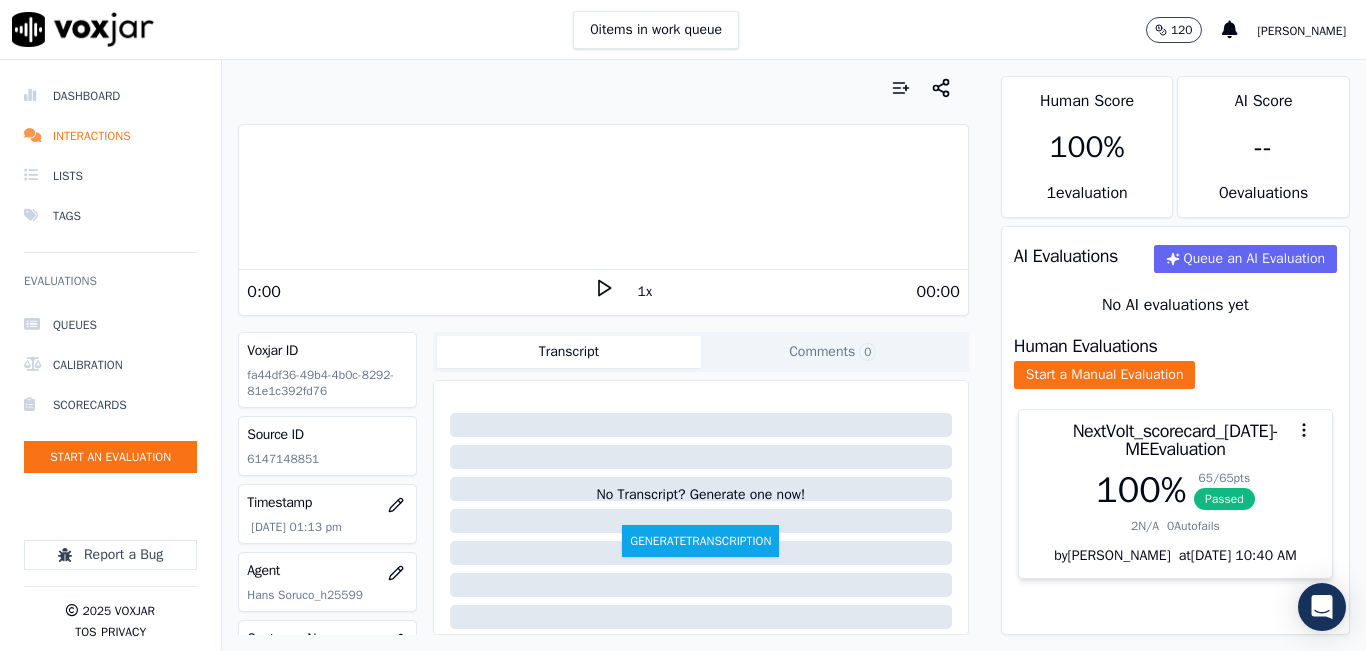 click on "0  items in work queue     120         [PERSON_NAME]" at bounding box center (683, 30) 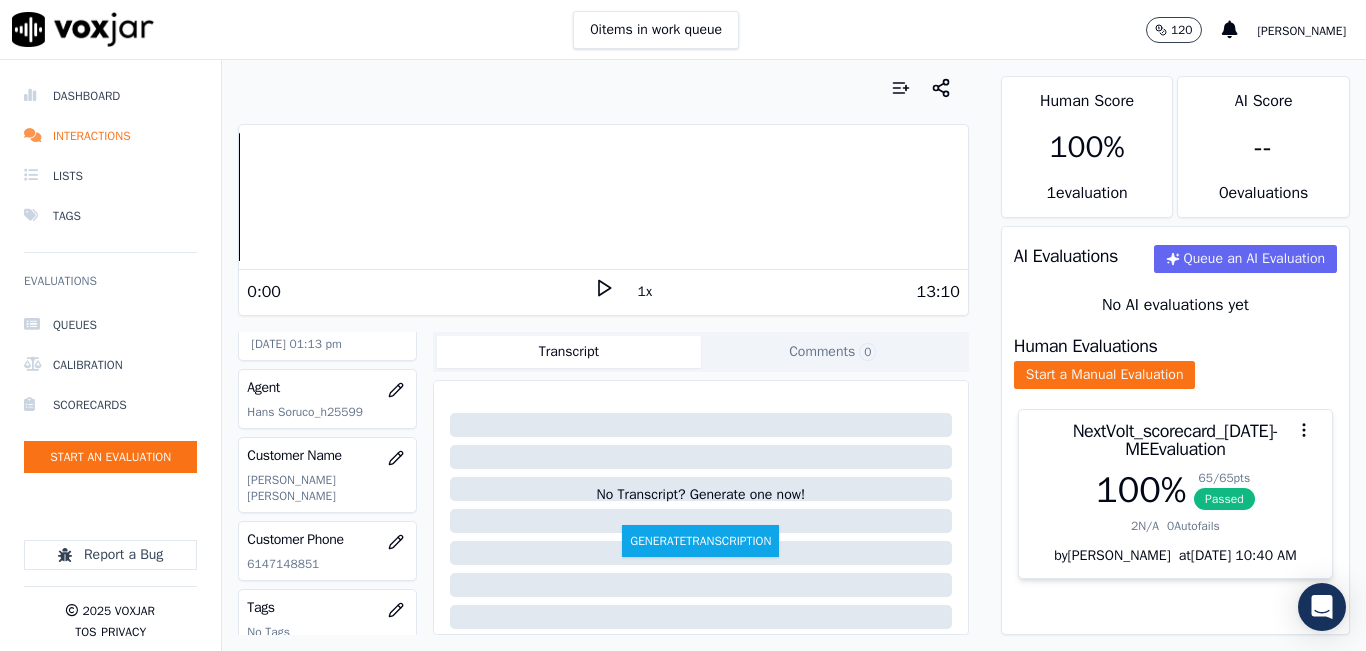 scroll, scrollTop: 200, scrollLeft: 0, axis: vertical 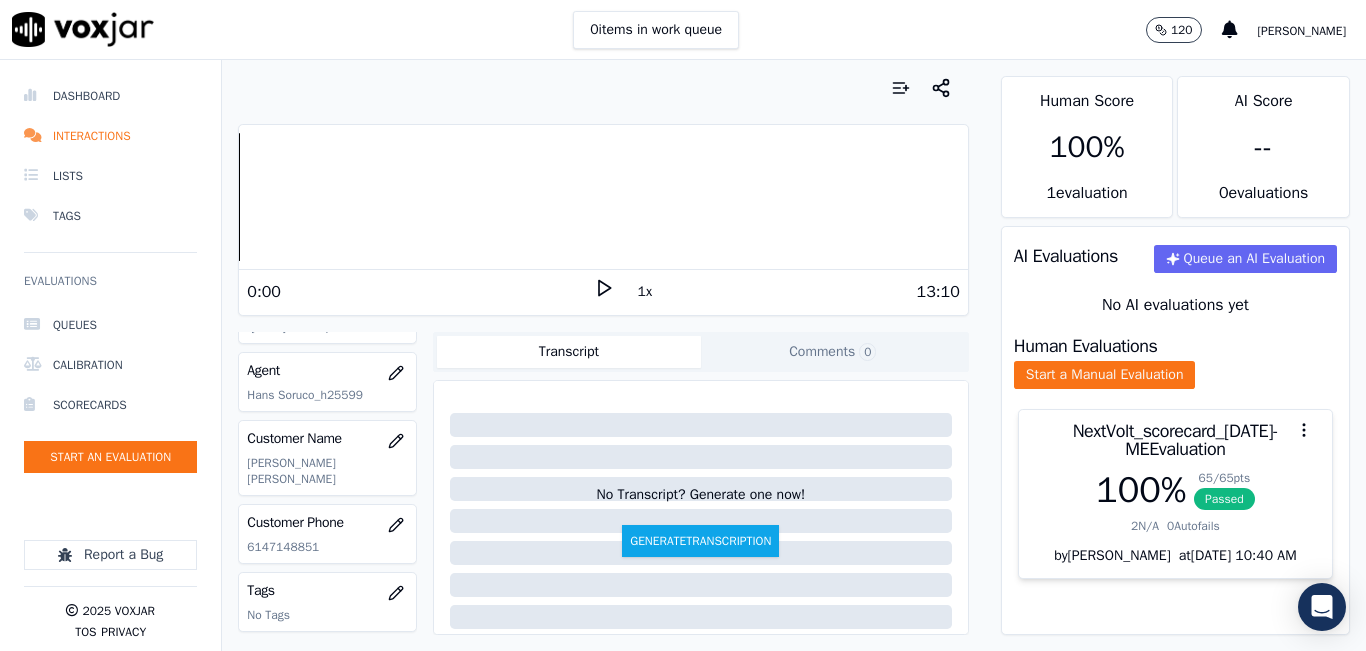 drag, startPoint x: 359, startPoint y: 392, endPoint x: 345, endPoint y: 391, distance: 14.035668 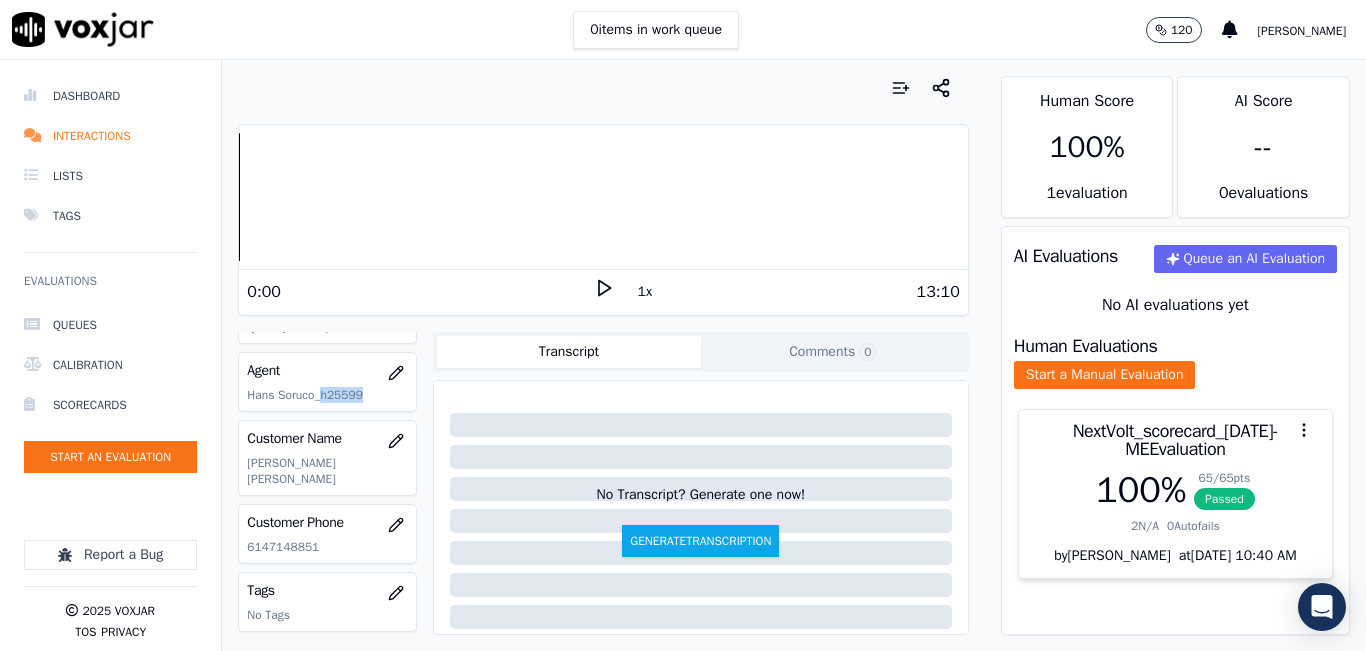 drag, startPoint x: 355, startPoint y: 395, endPoint x: 320, endPoint y: 394, distance: 35.014282 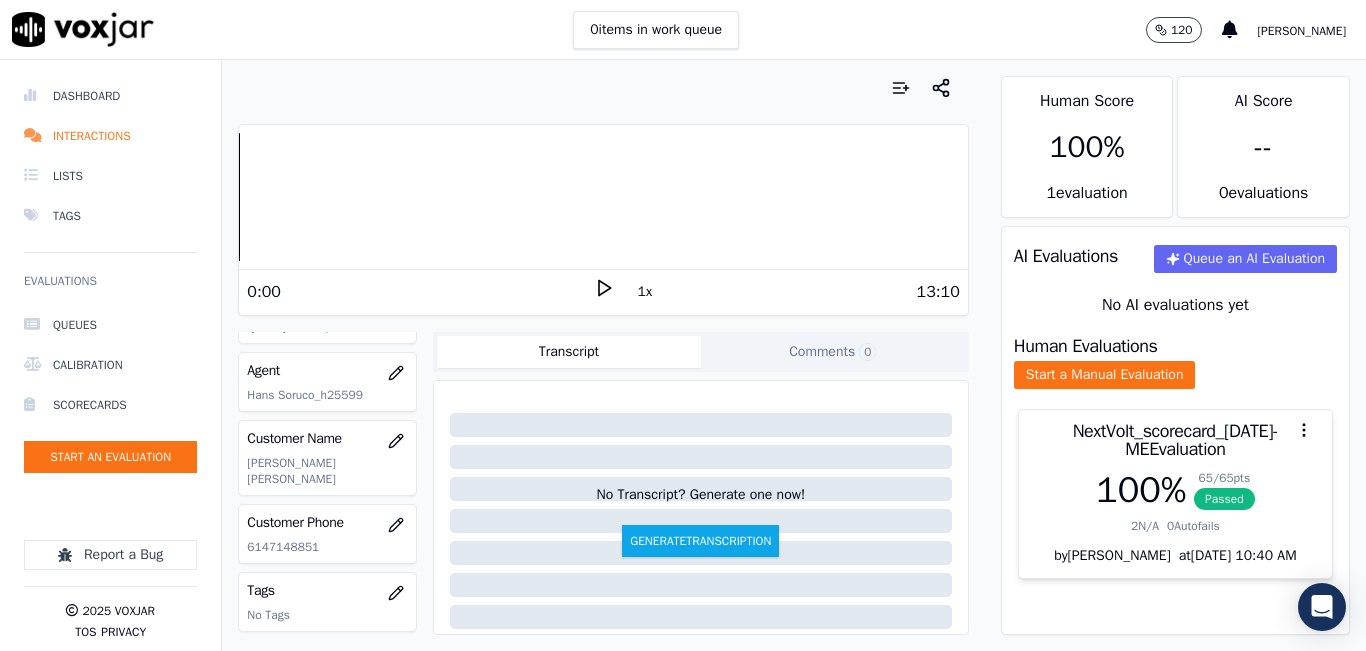 click on "6147148851" 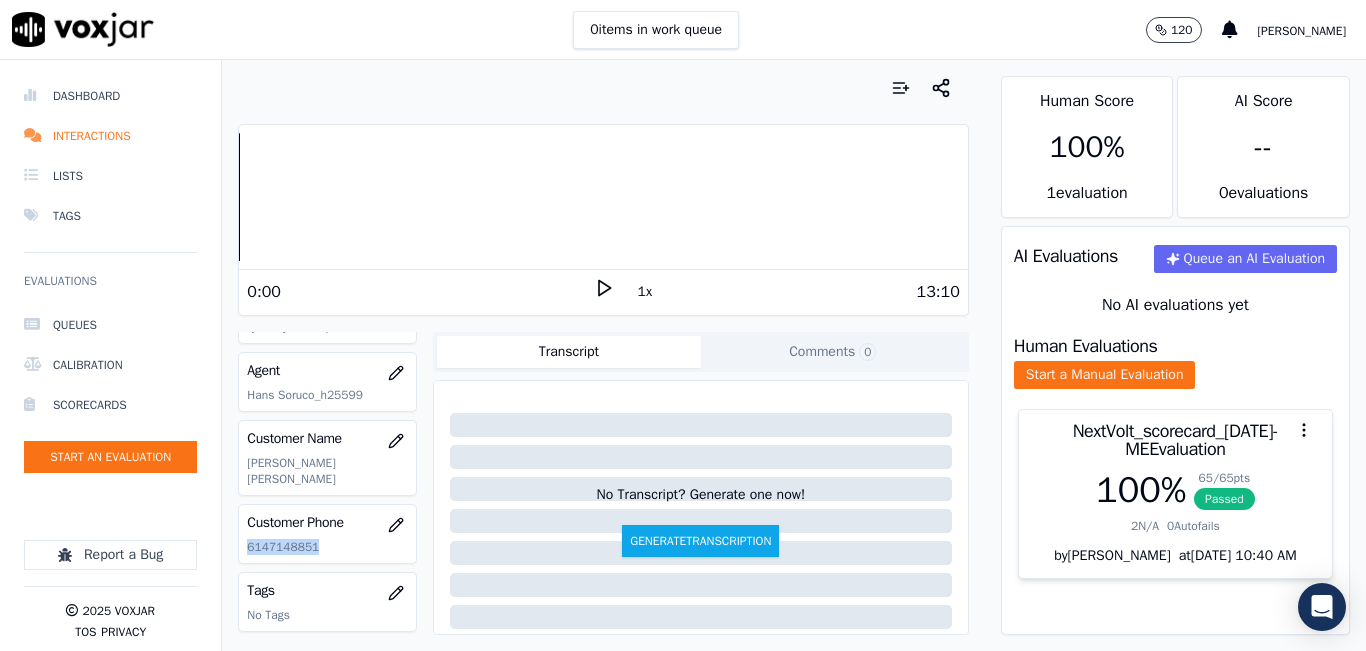 click on "6147148851" 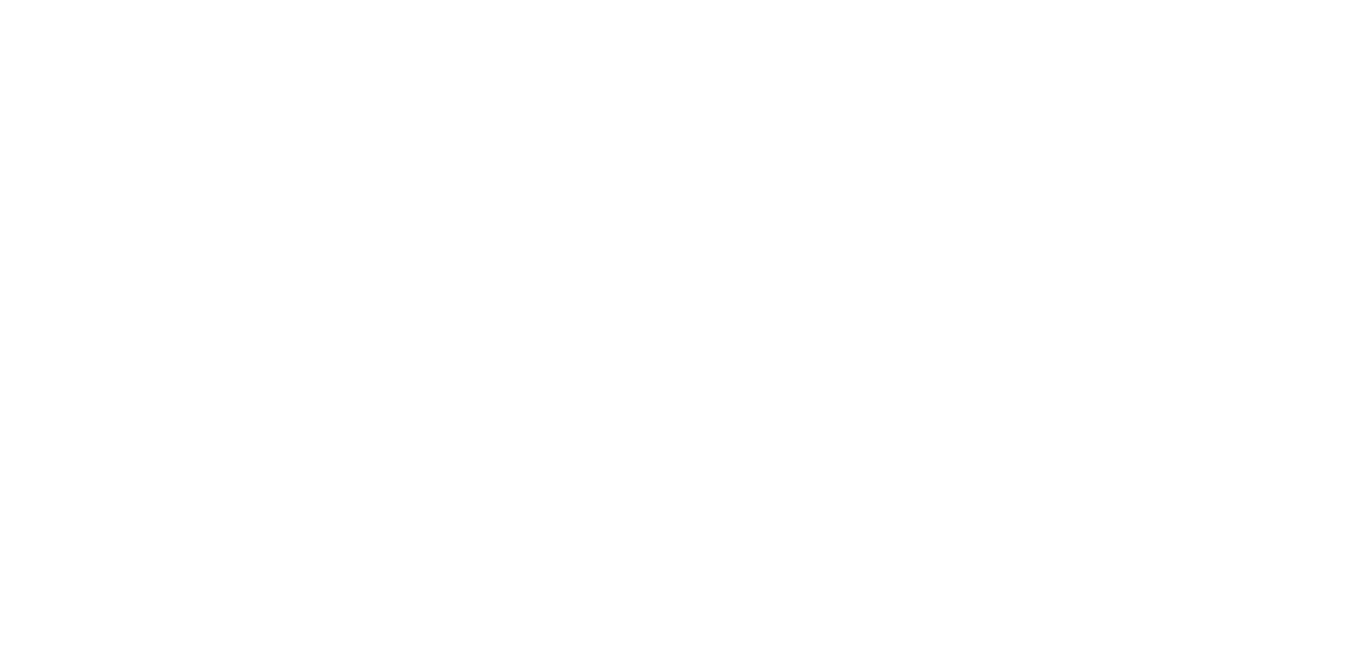 scroll, scrollTop: 0, scrollLeft: 0, axis: both 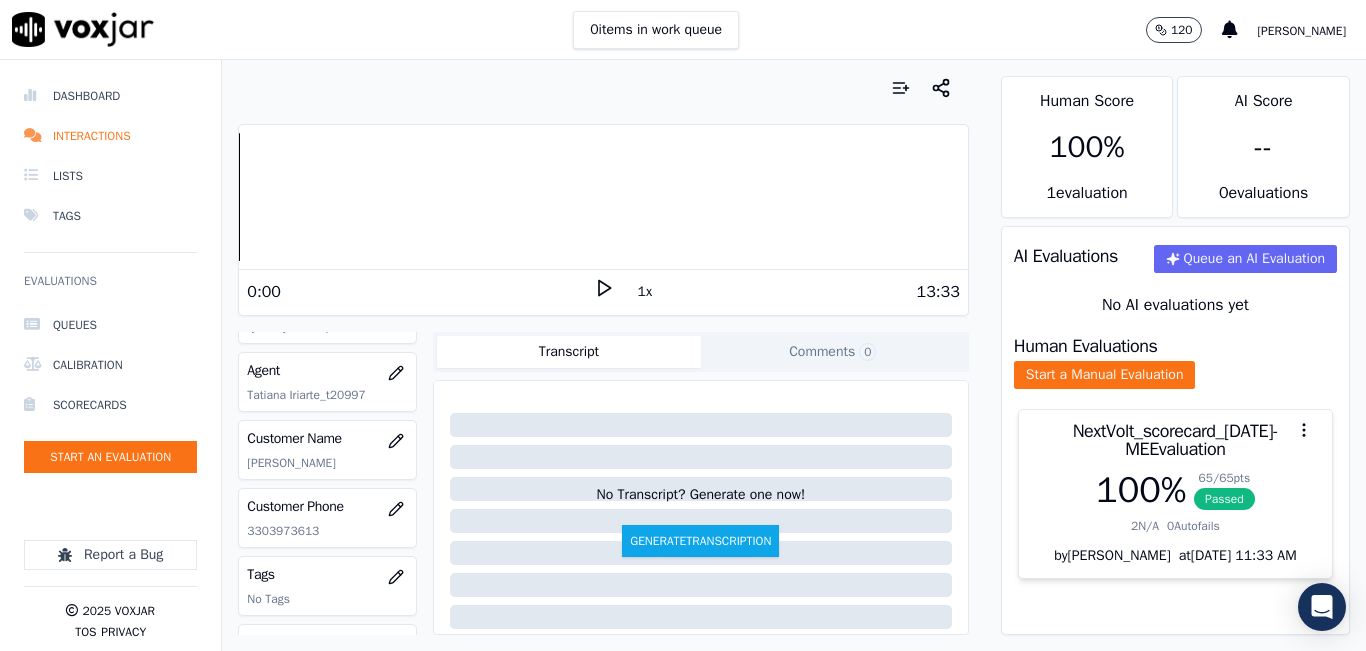 click on "3303973613" 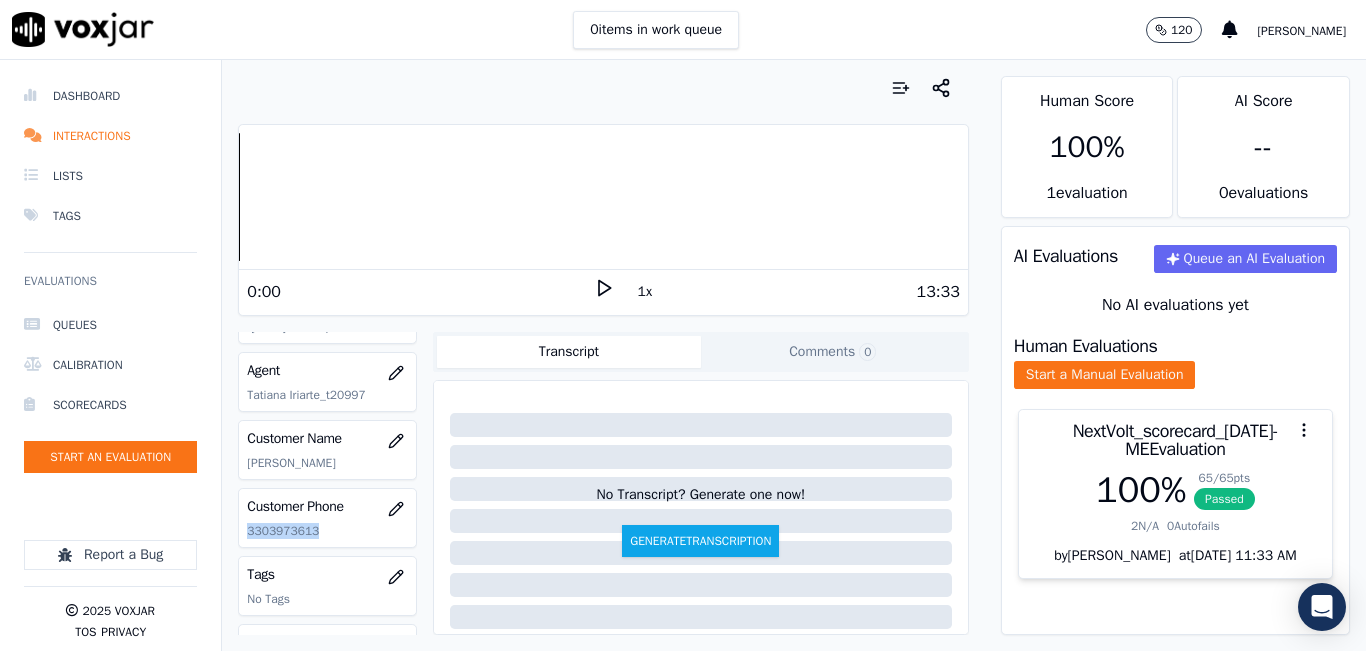 click on "3303973613" 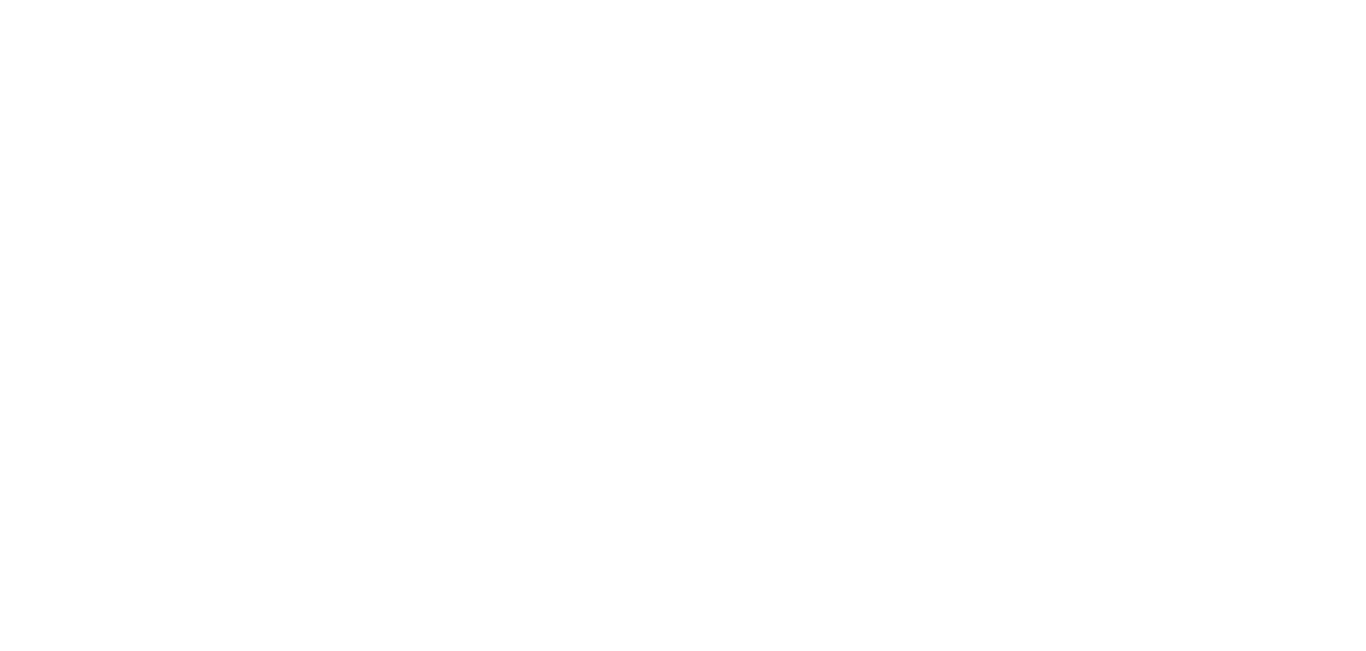 scroll, scrollTop: 0, scrollLeft: 0, axis: both 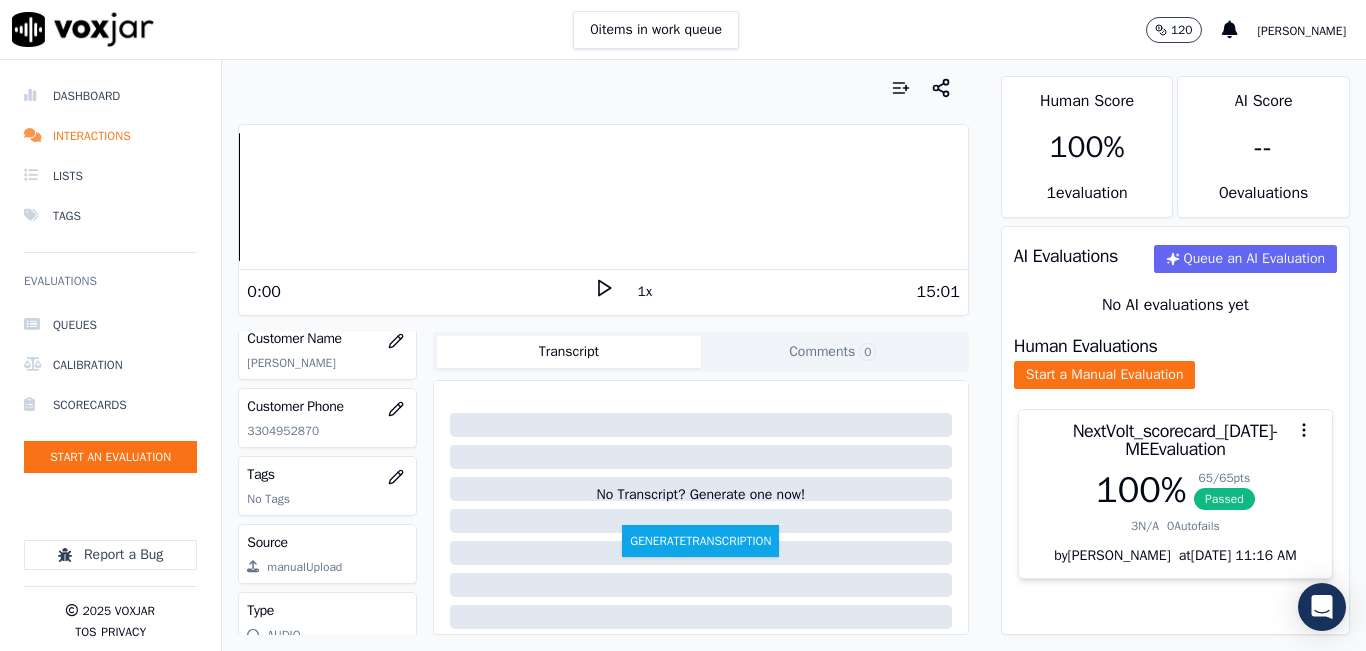 click on "Customer Phone     [PHONE_NUMBER]" at bounding box center [327, 418] 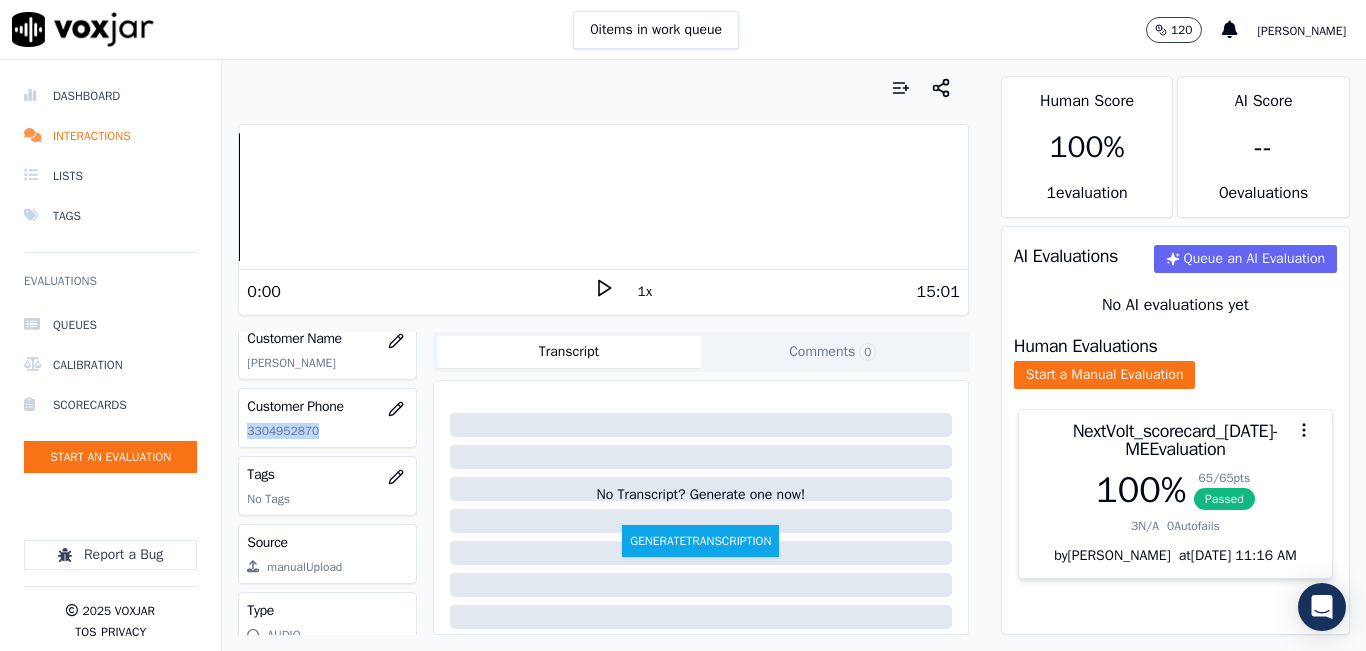 click on "Customer Phone     [PHONE_NUMBER]" at bounding box center [327, 418] 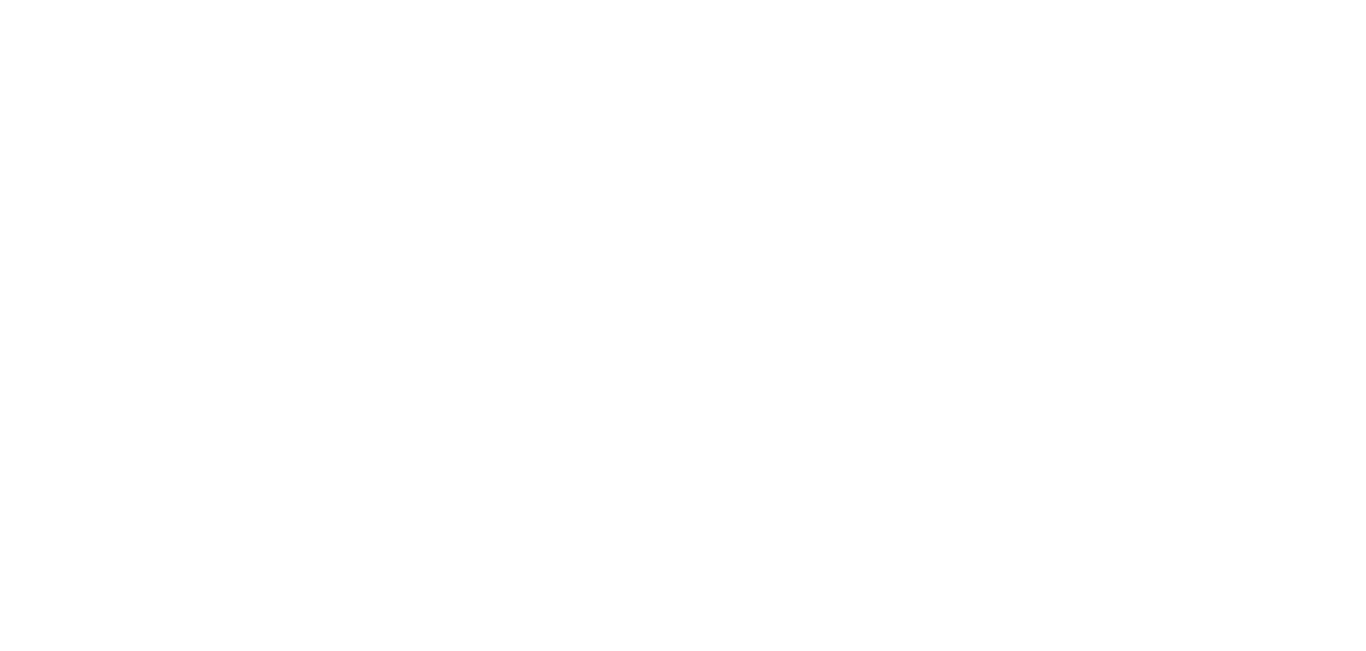 scroll, scrollTop: 0, scrollLeft: 0, axis: both 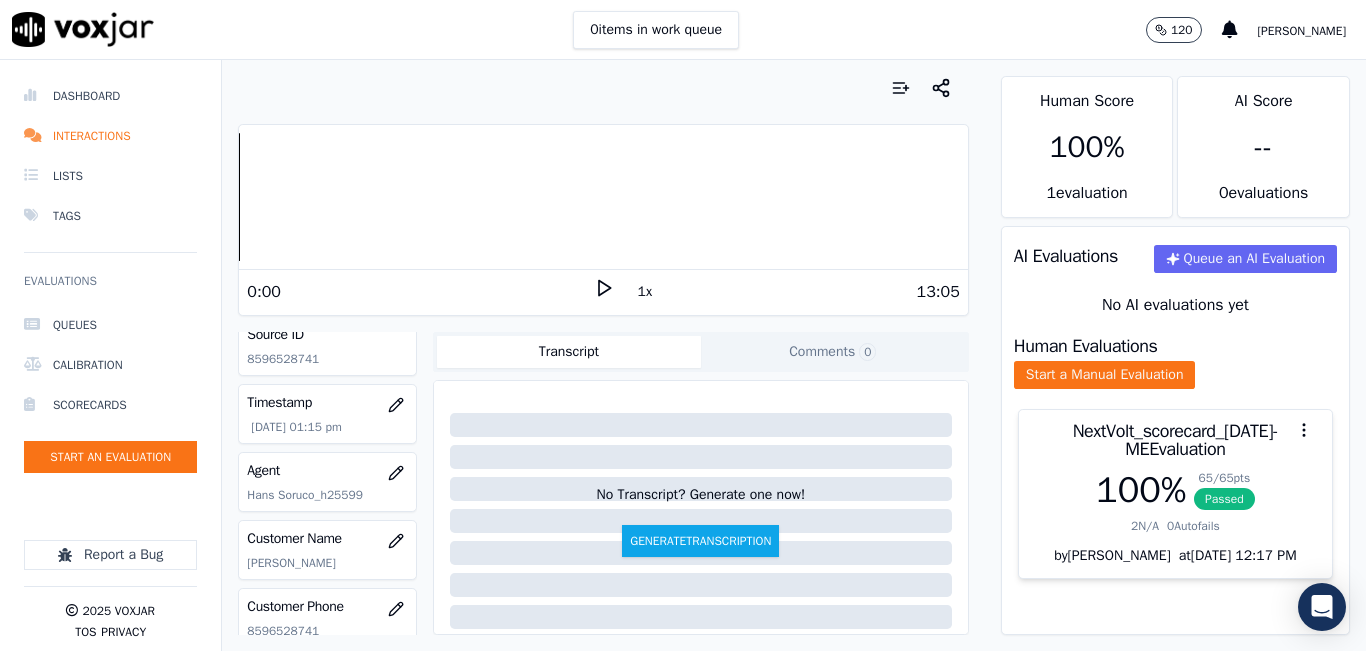 click on "[DATE] 01:15 pm" 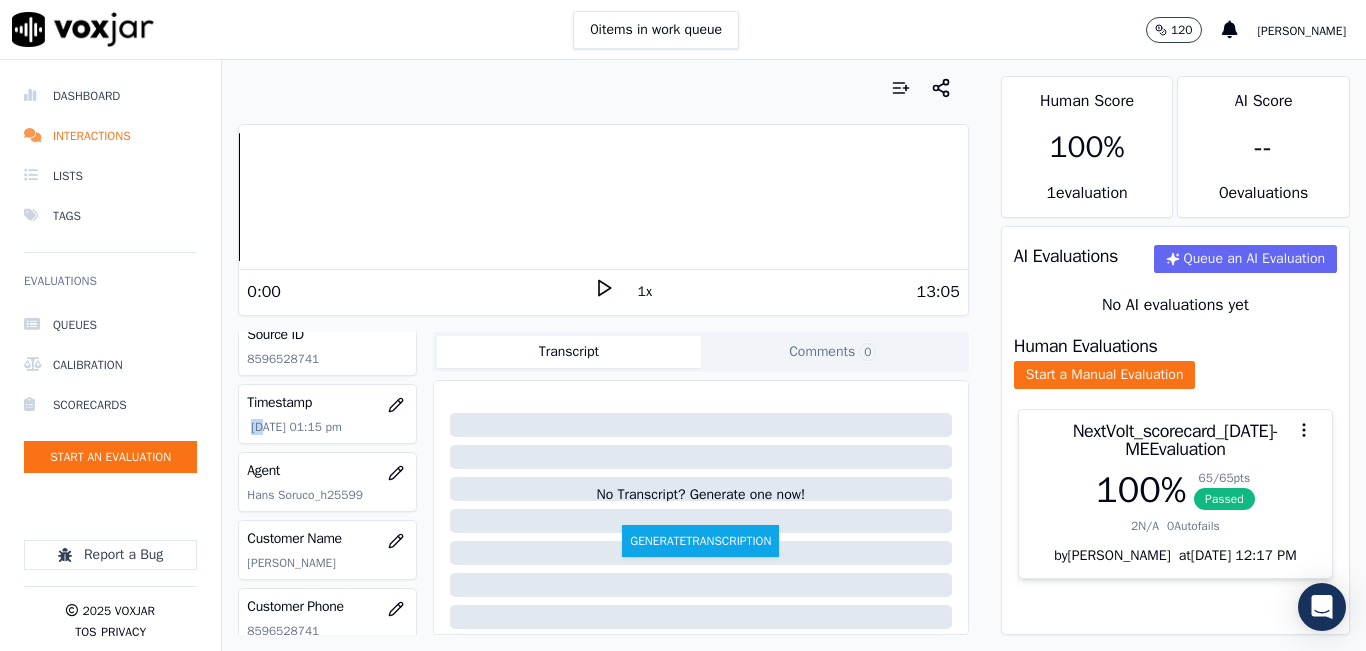 click on "[DATE] 01:15 pm" 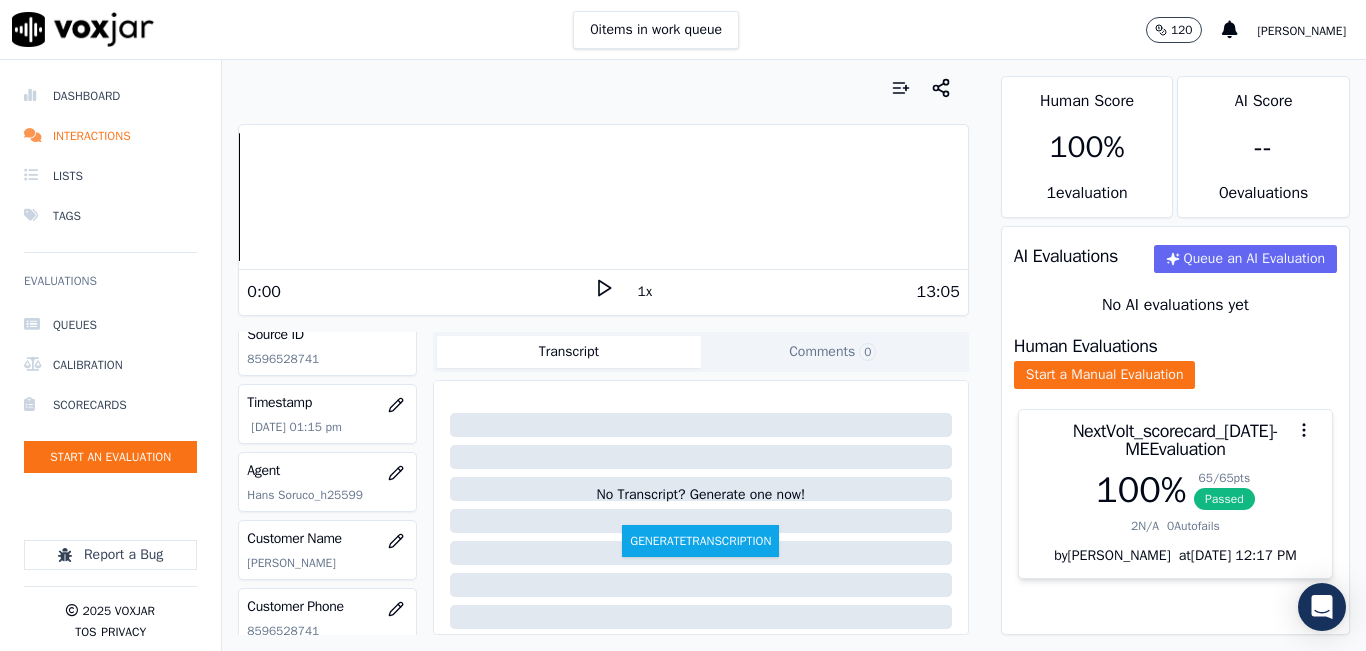 click on "Agent
Hans Soruco_h25599" at bounding box center (327, 482) 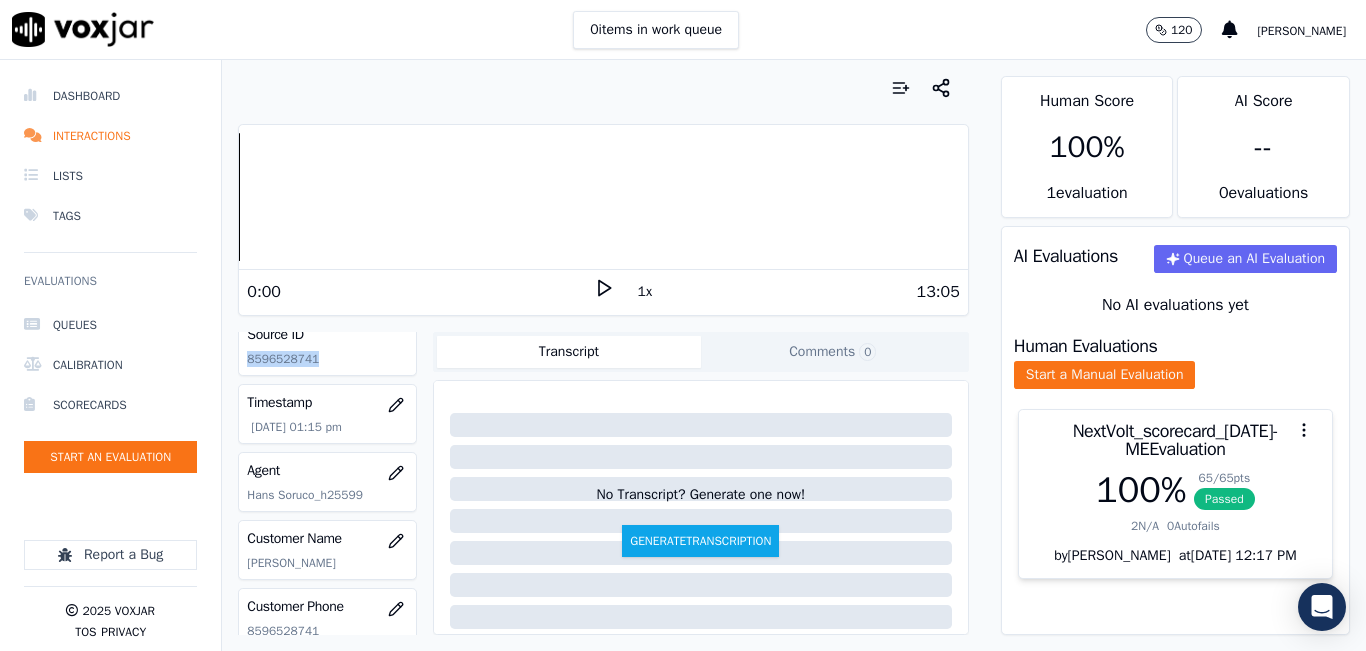 click on "8596528741" 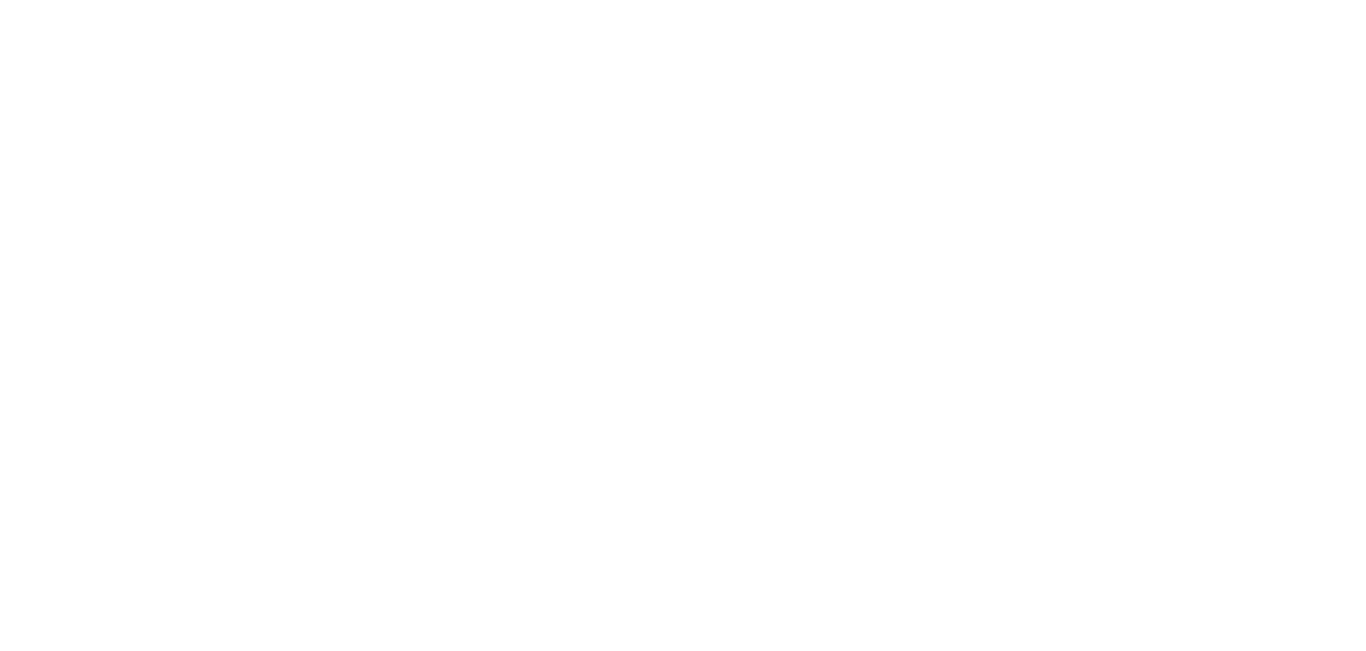 scroll, scrollTop: 0, scrollLeft: 0, axis: both 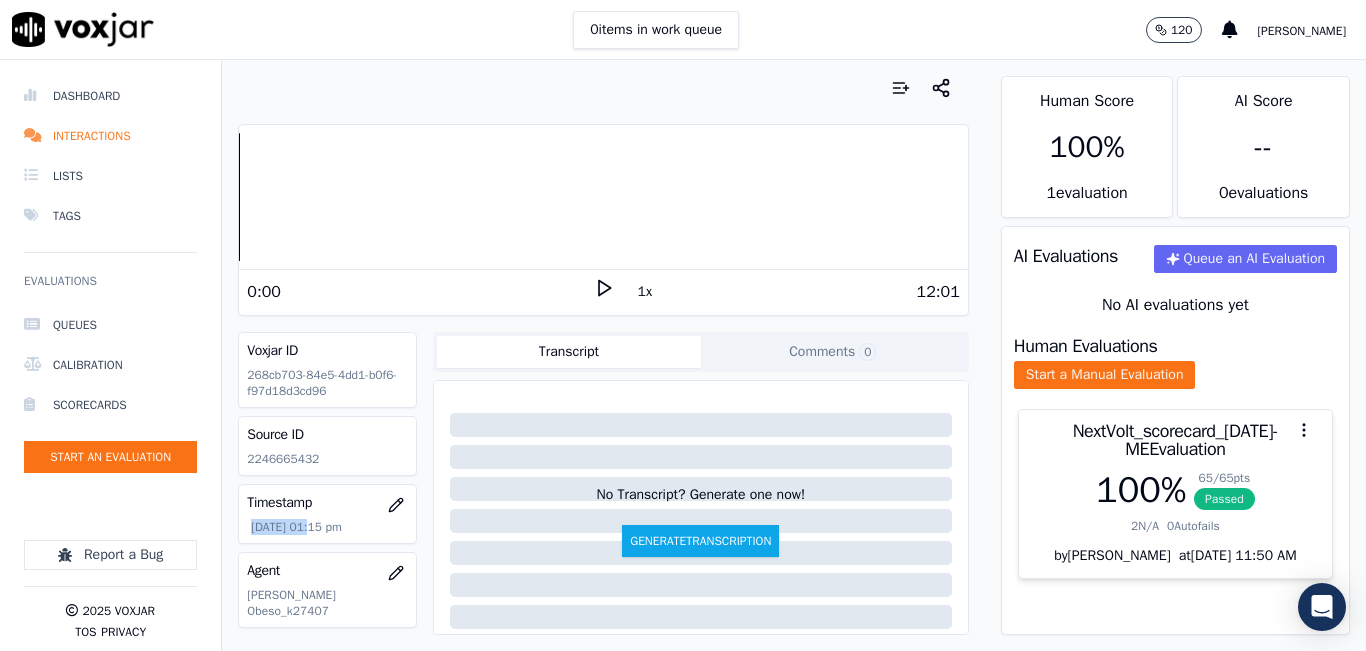 drag, startPoint x: 252, startPoint y: 523, endPoint x: 309, endPoint y: 544, distance: 60.74537 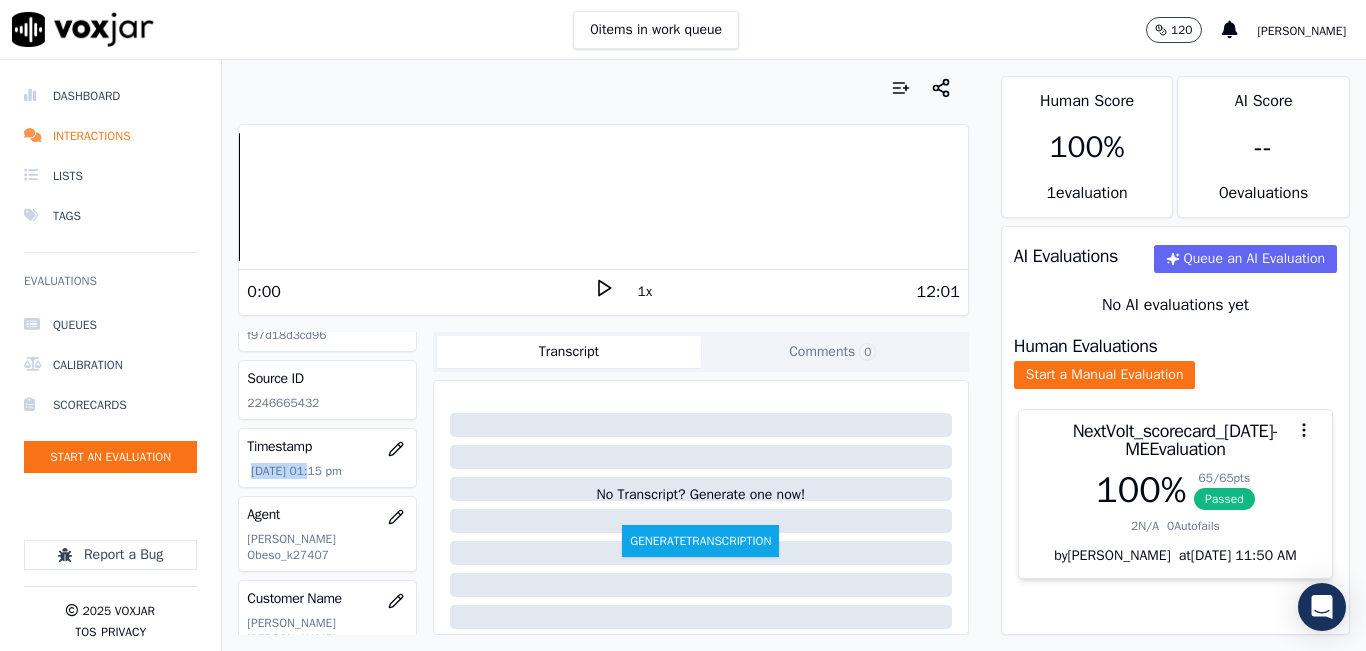 scroll, scrollTop: 200, scrollLeft: 0, axis: vertical 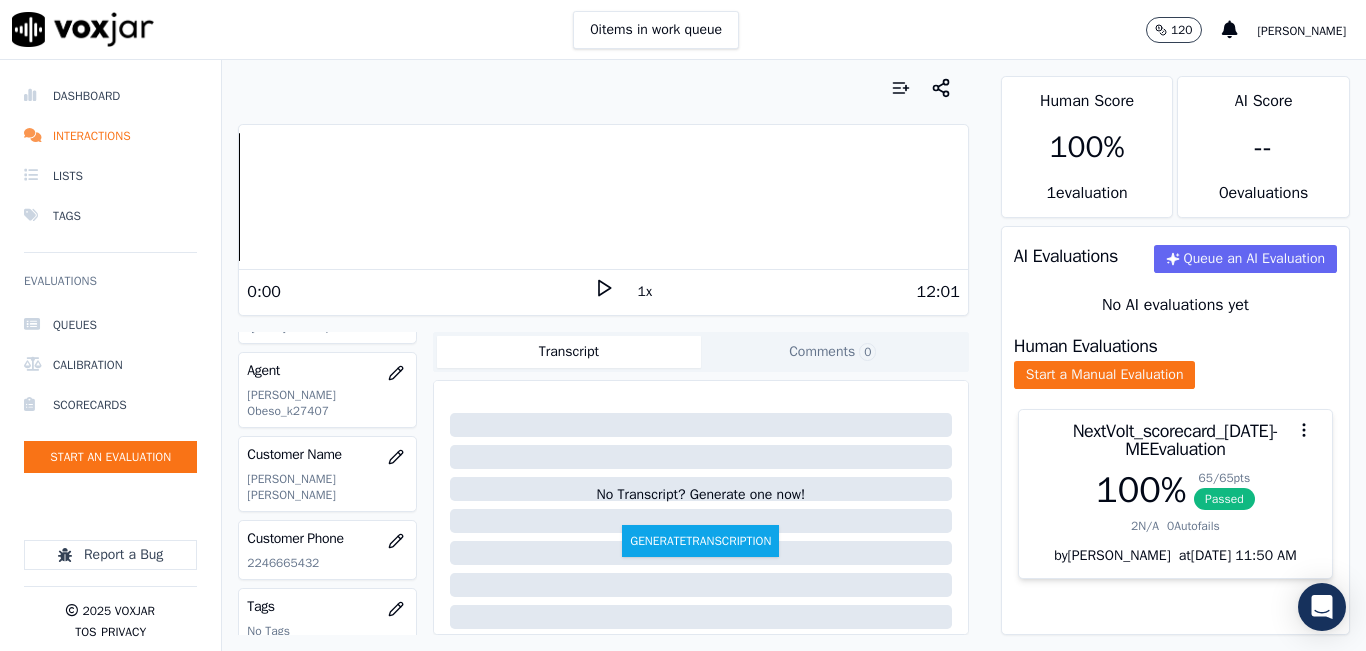 click on "2246665432" 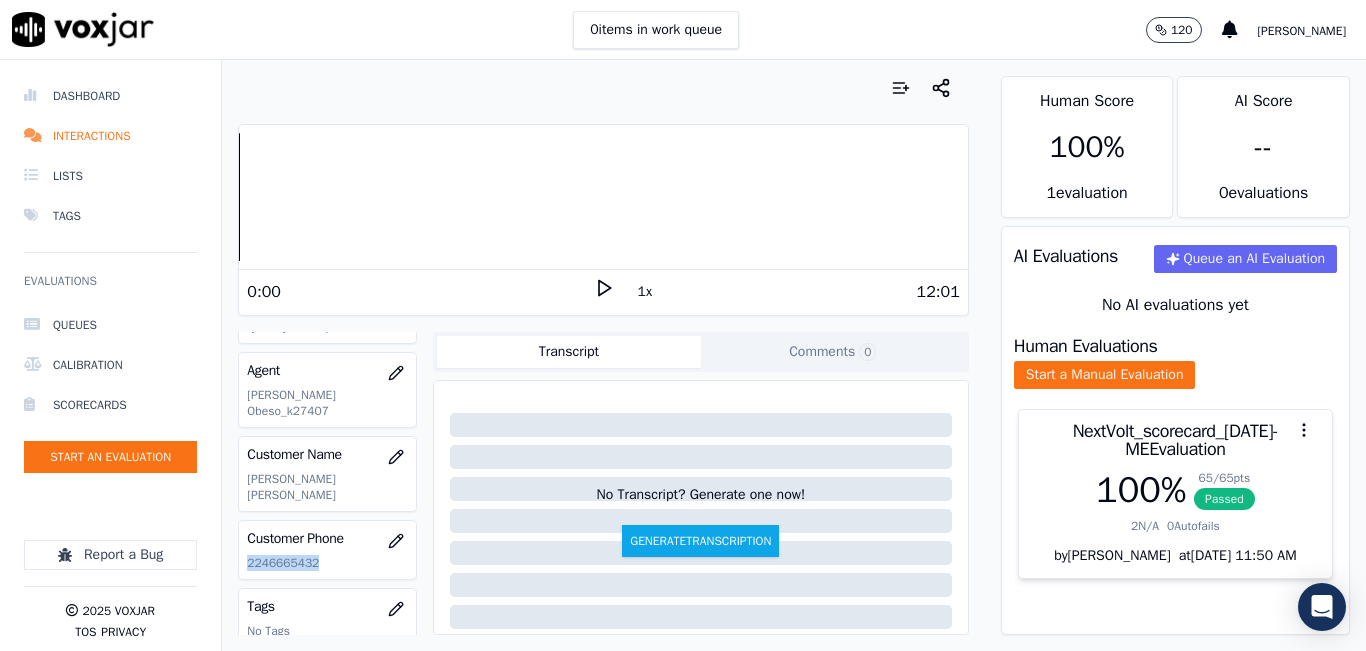 click on "2246665432" 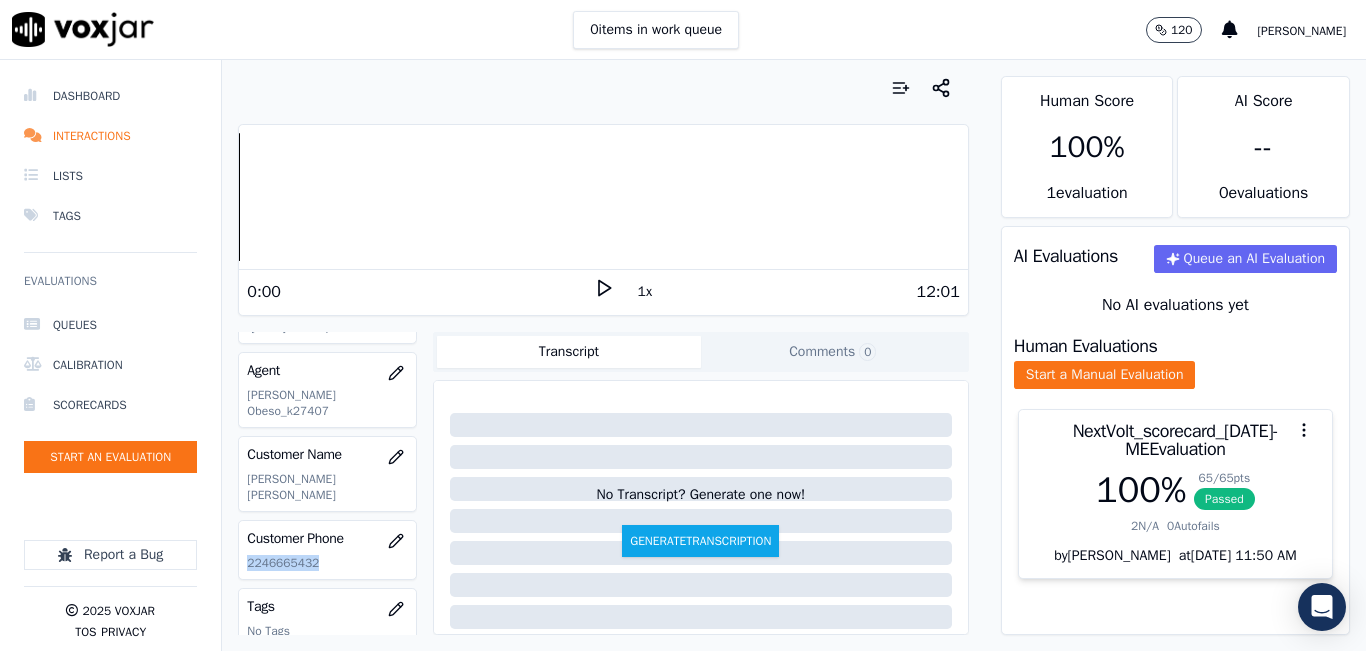 copy on "2246665432" 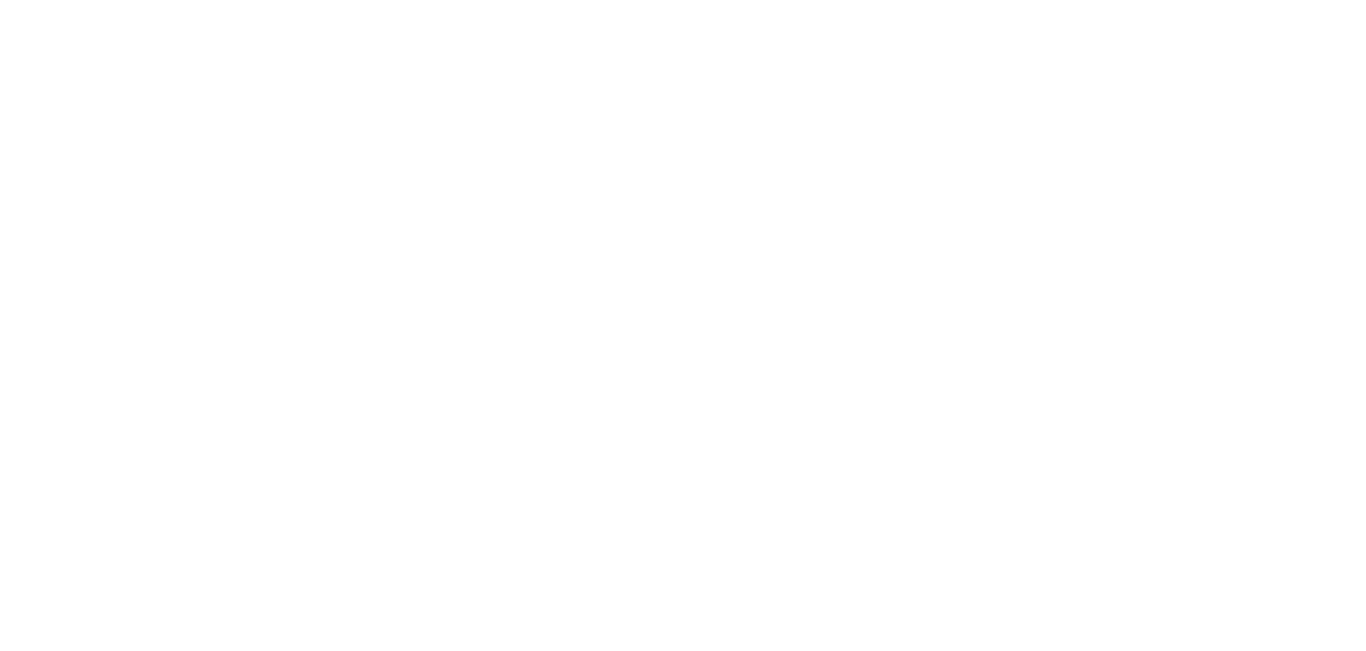 scroll, scrollTop: 0, scrollLeft: 0, axis: both 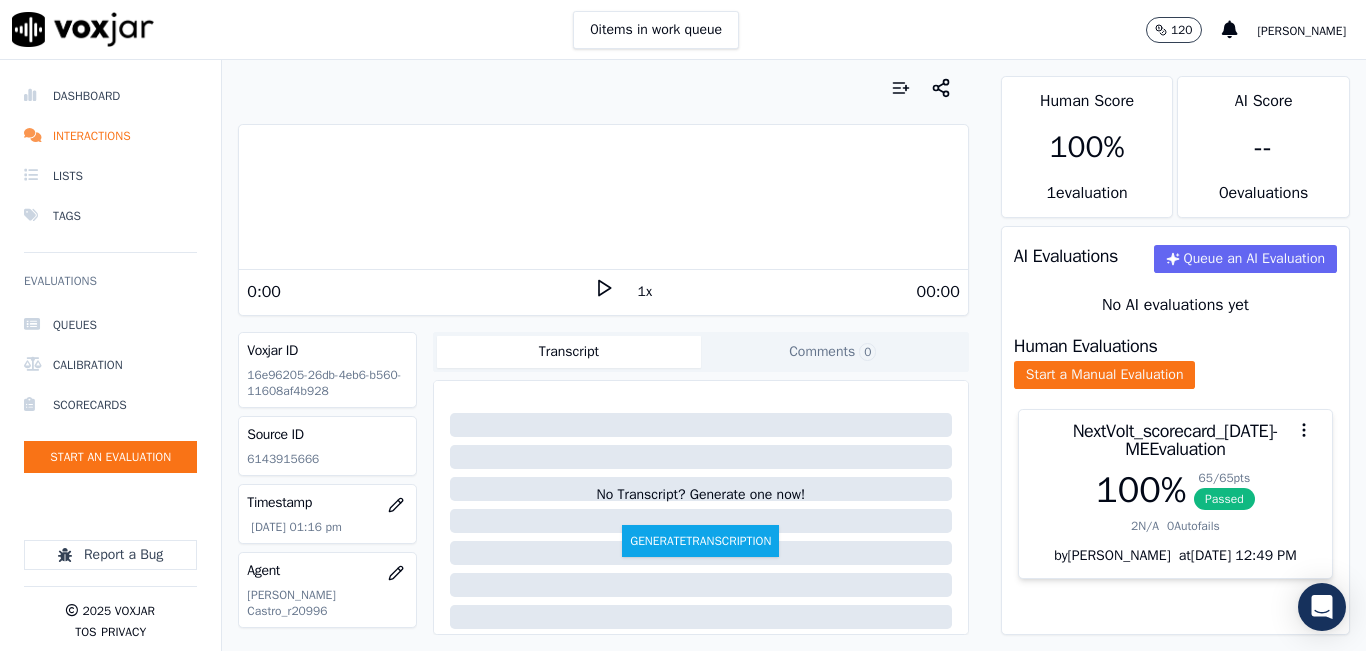 click on "0  items in work queue     120         Sheila De Castro" at bounding box center [683, 30] 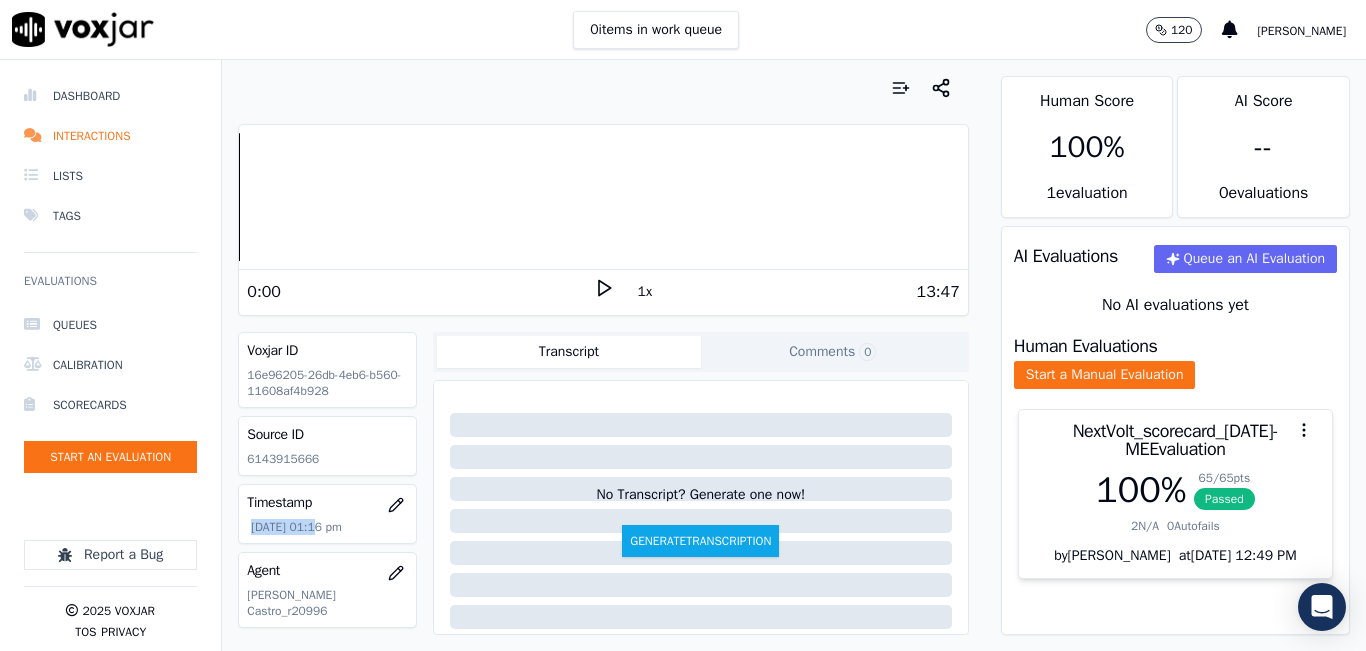 drag, startPoint x: 249, startPoint y: 522, endPoint x: 314, endPoint y: 545, distance: 68.94926 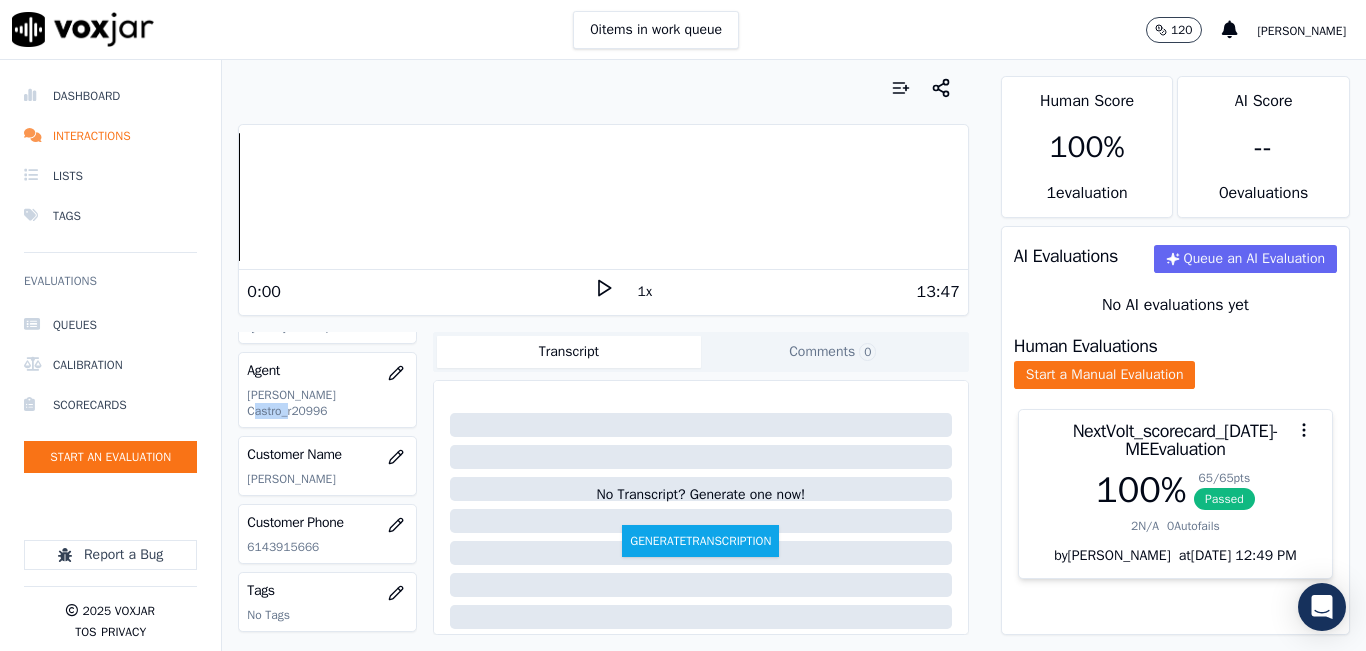 drag, startPoint x: 367, startPoint y: 399, endPoint x: 331, endPoint y: 407, distance: 36.878178 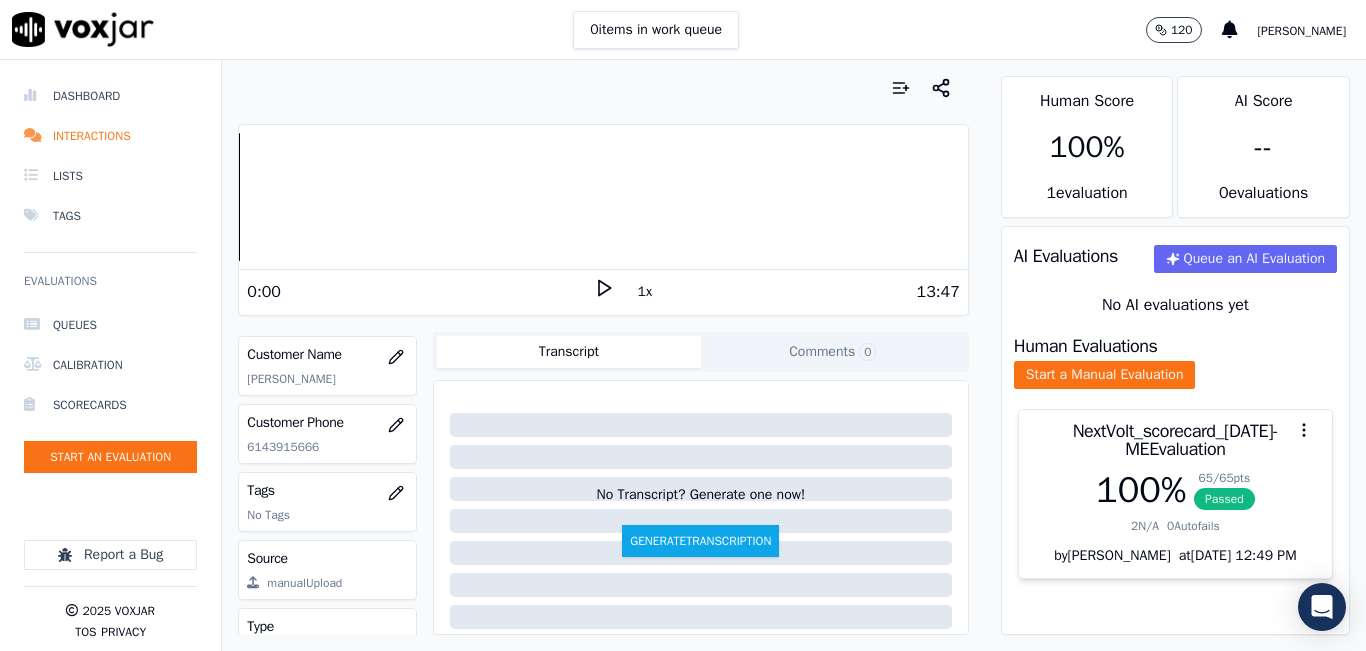click on "6143915666" 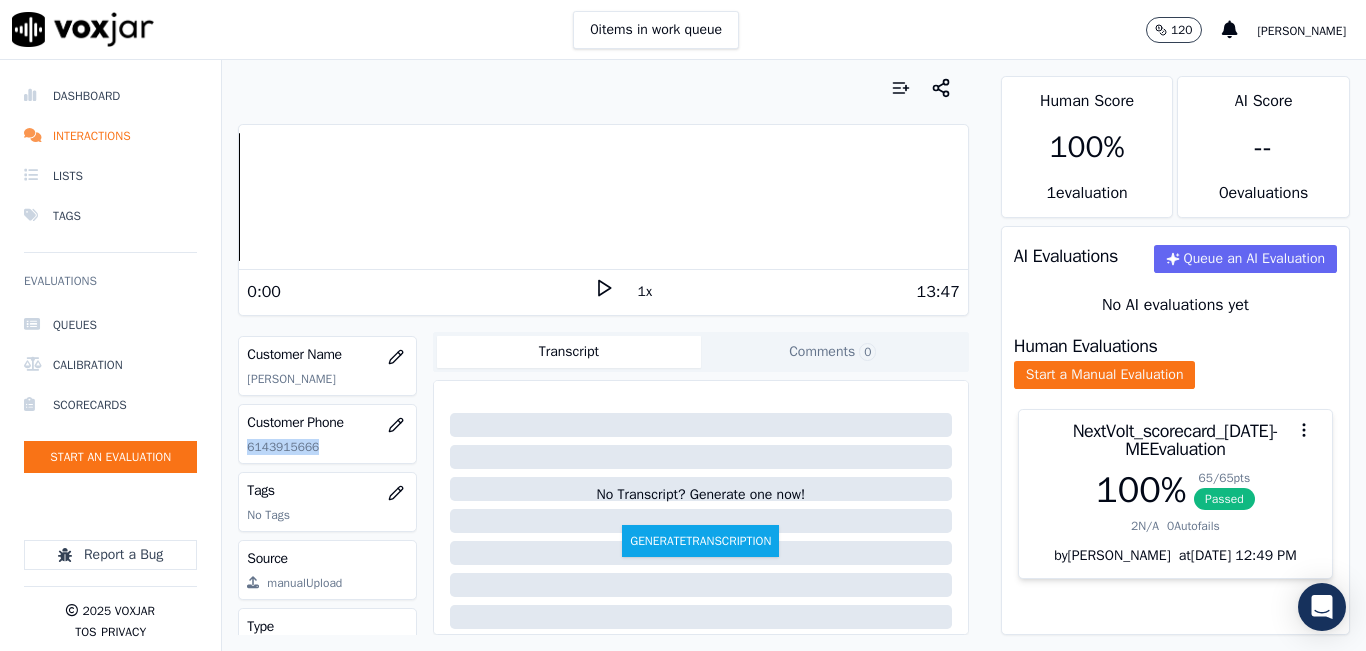 click on "6143915666" 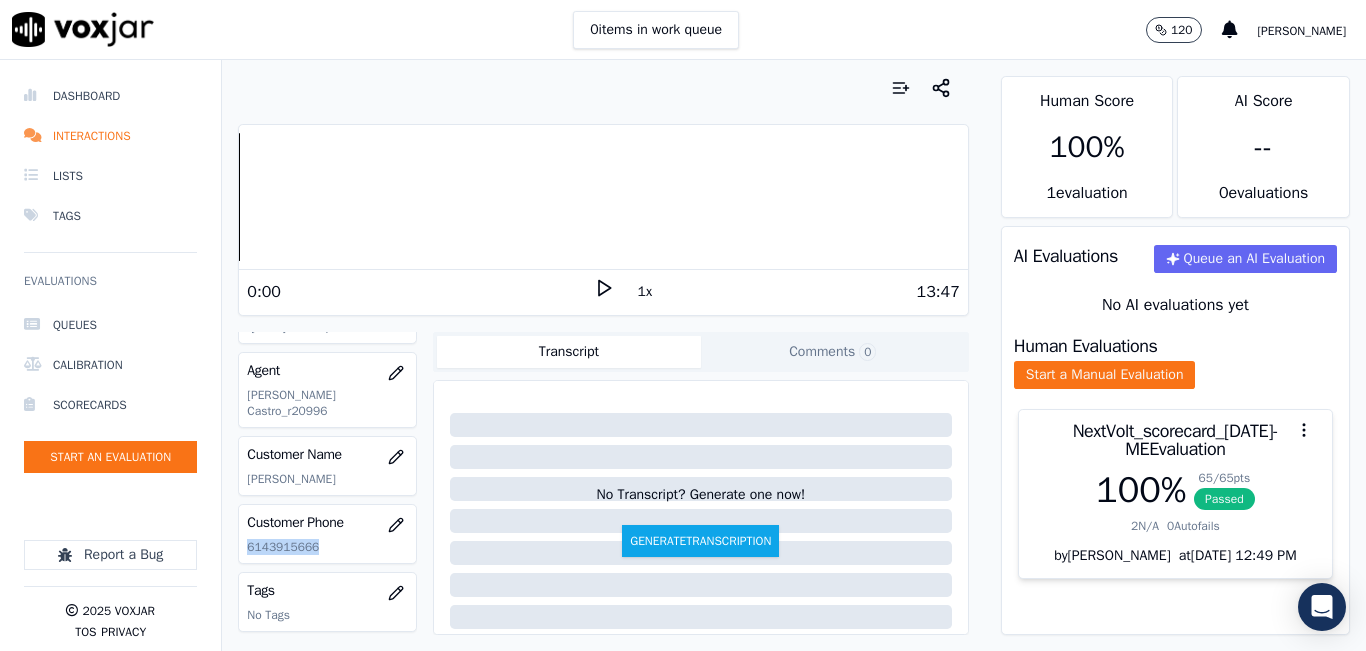 scroll, scrollTop: 100, scrollLeft: 0, axis: vertical 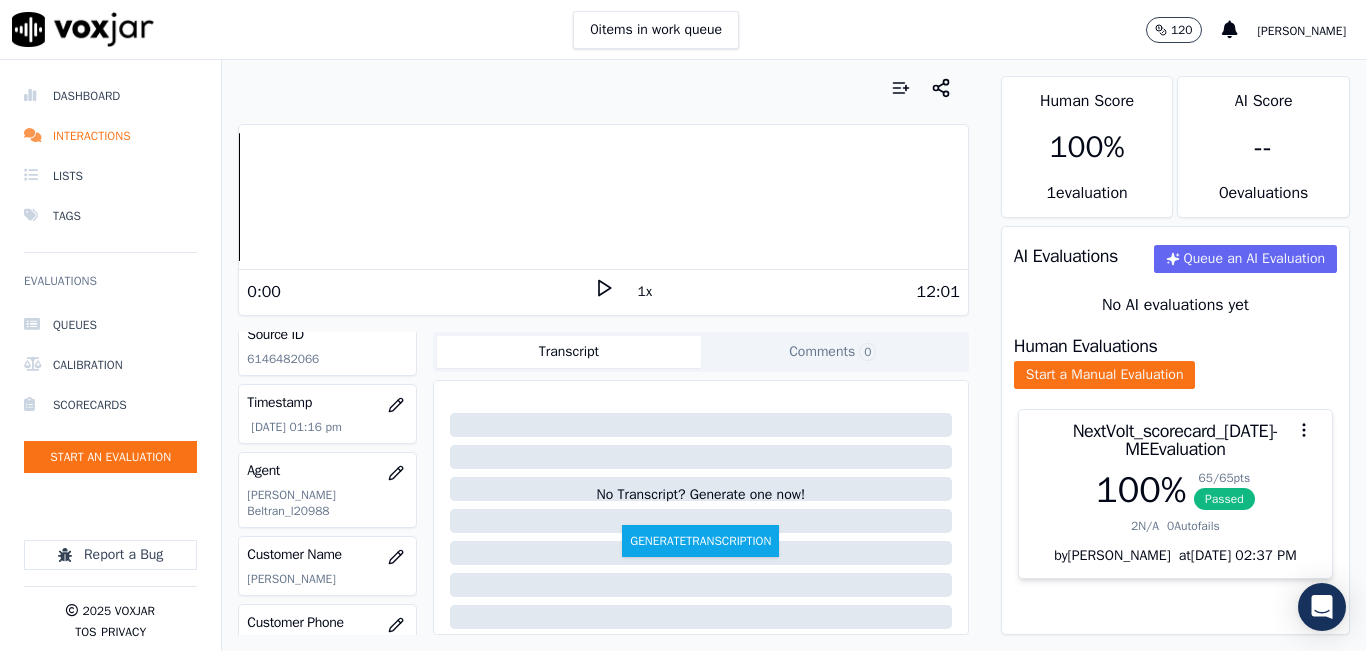 click on "[DATE] 01:16 pm" at bounding box center (329, 427) 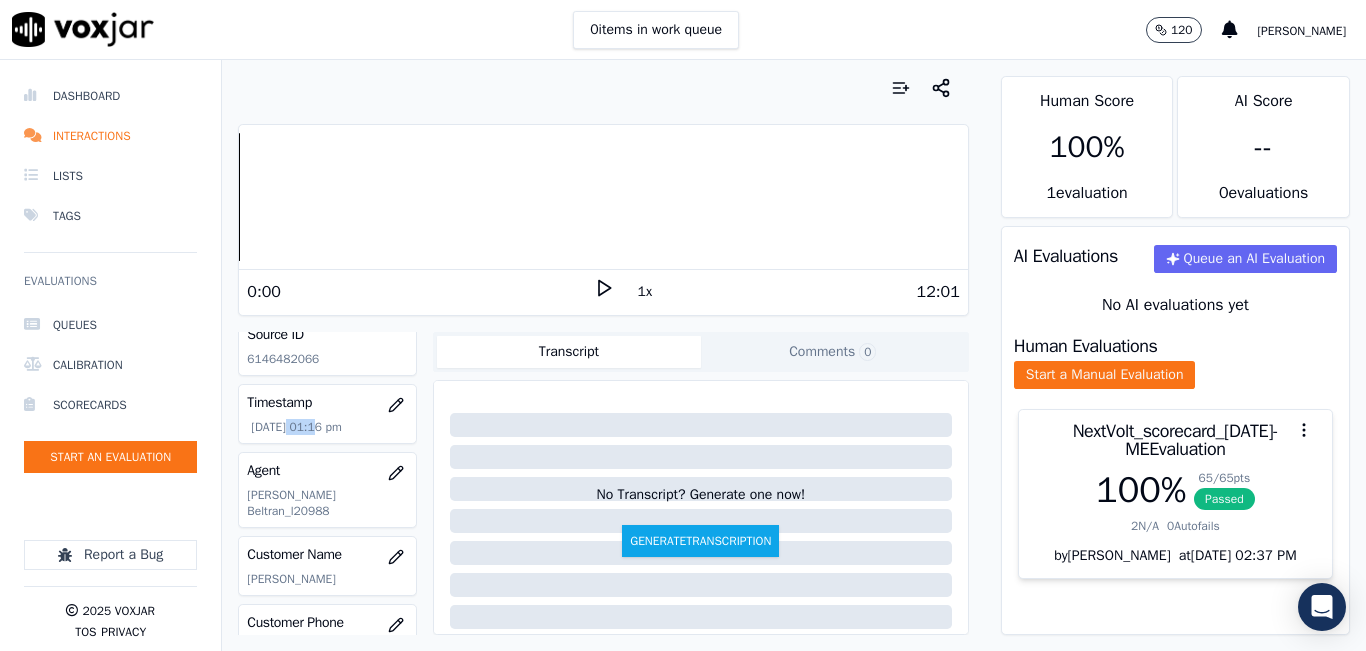 click on "[DATE] 01:16 pm" at bounding box center (329, 427) 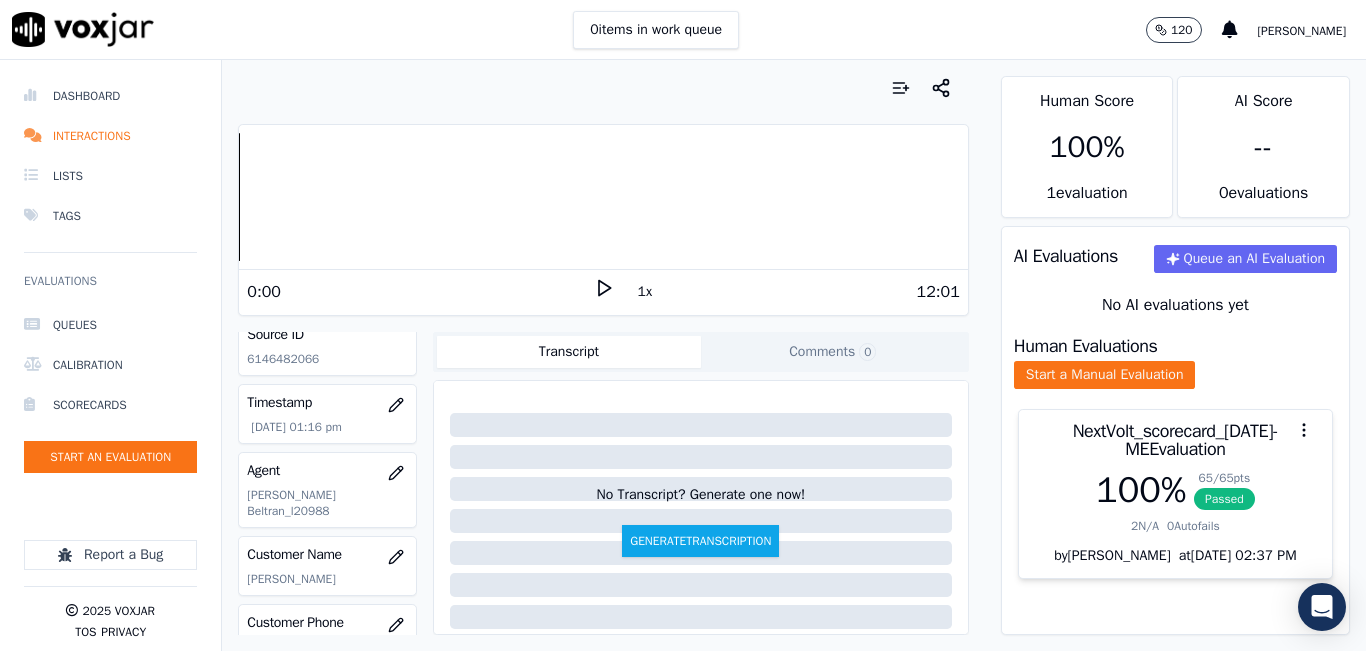 click on "[DATE] 01:16 pm" at bounding box center (329, 427) 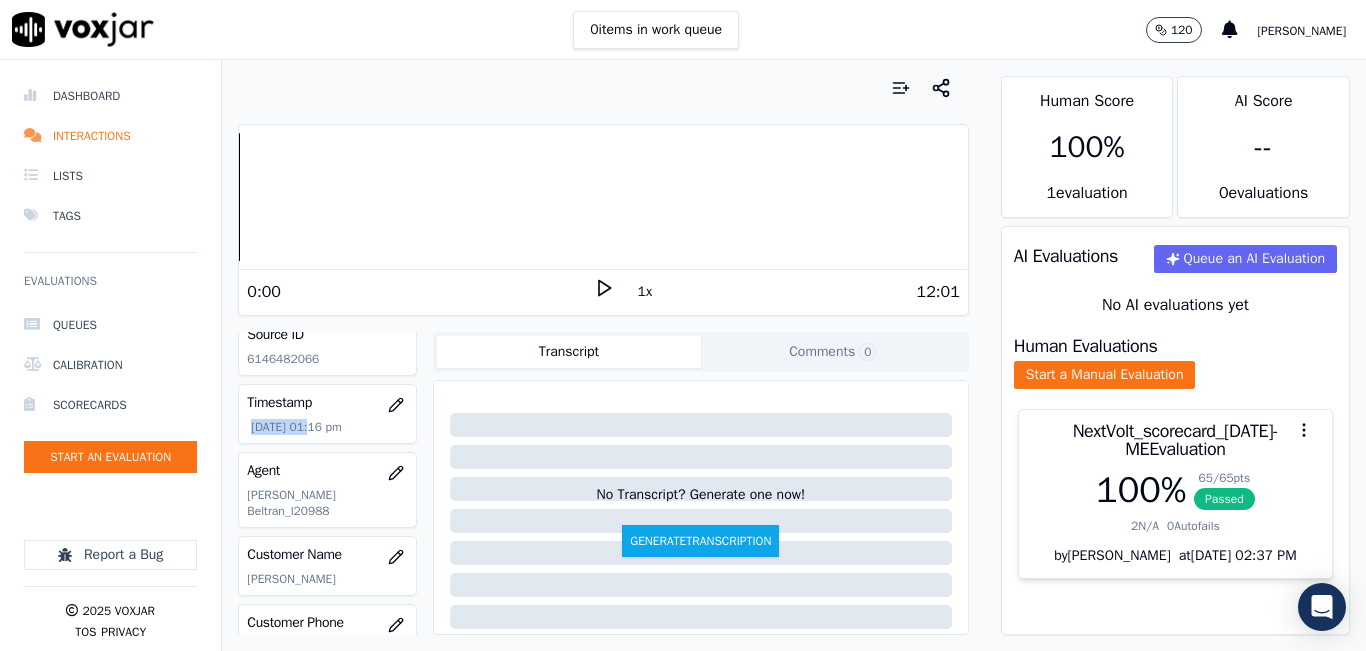 drag, startPoint x: 246, startPoint y: 425, endPoint x: 309, endPoint y: 426, distance: 63.007935 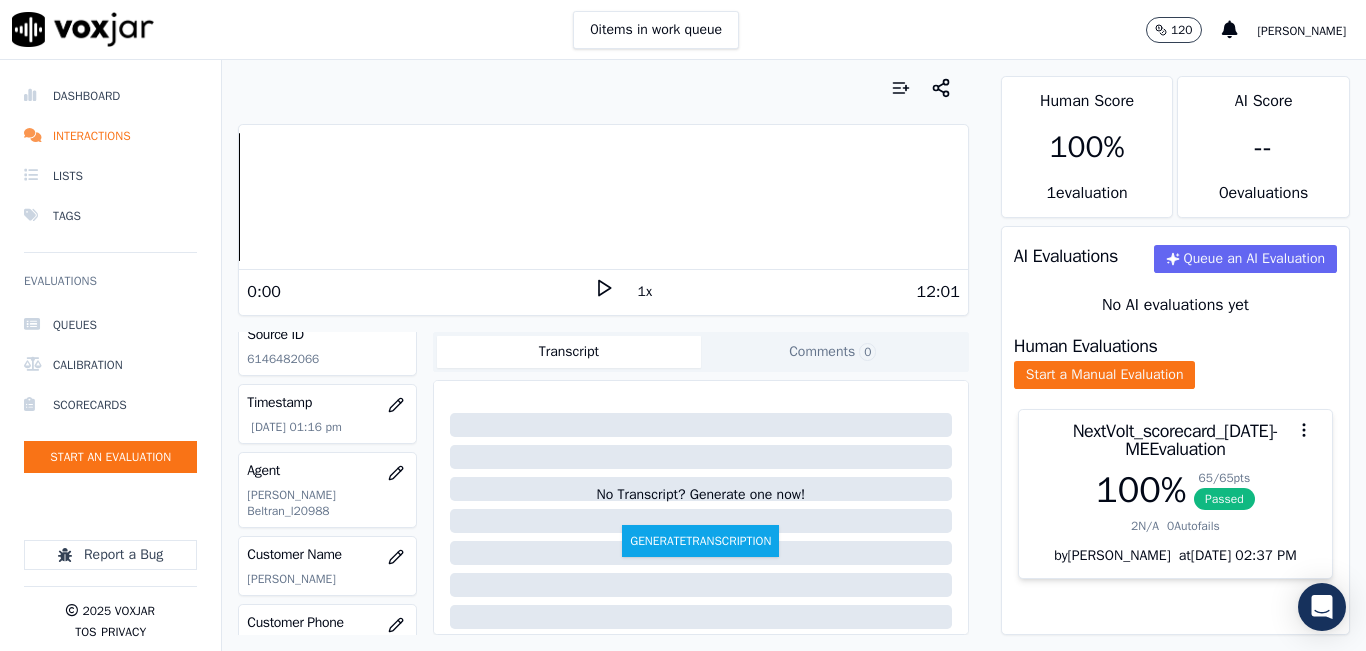 click on "Agent
[PERSON_NAME] Beltran_l20988" at bounding box center [327, 490] 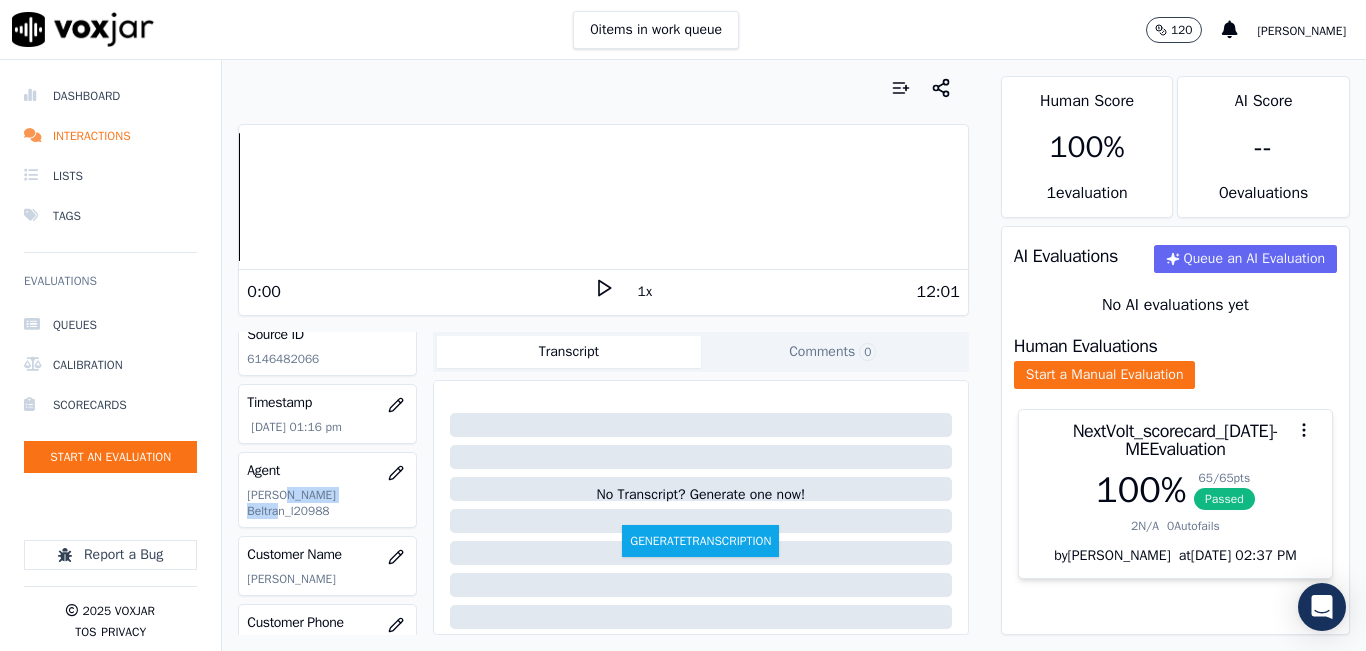 click on "Agent
Luisa Beltran_l20988" at bounding box center (327, 490) 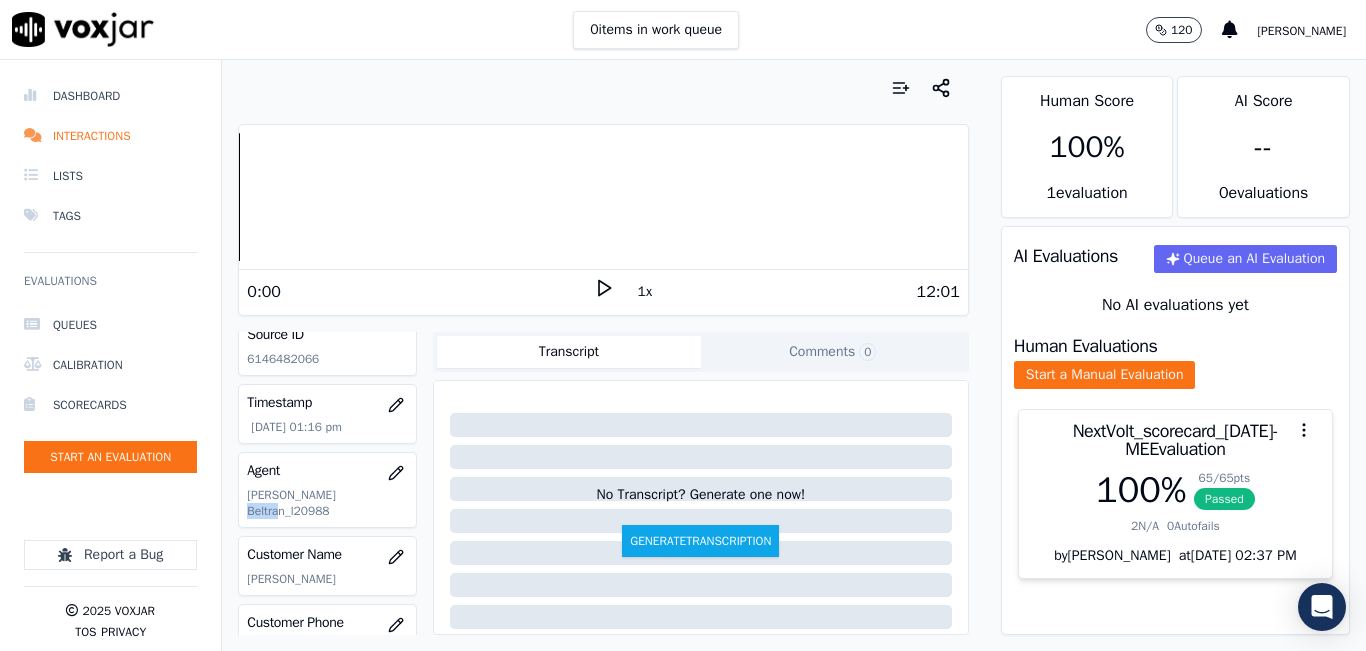 drag, startPoint x: 359, startPoint y: 494, endPoint x: 319, endPoint y: 498, distance: 40.1995 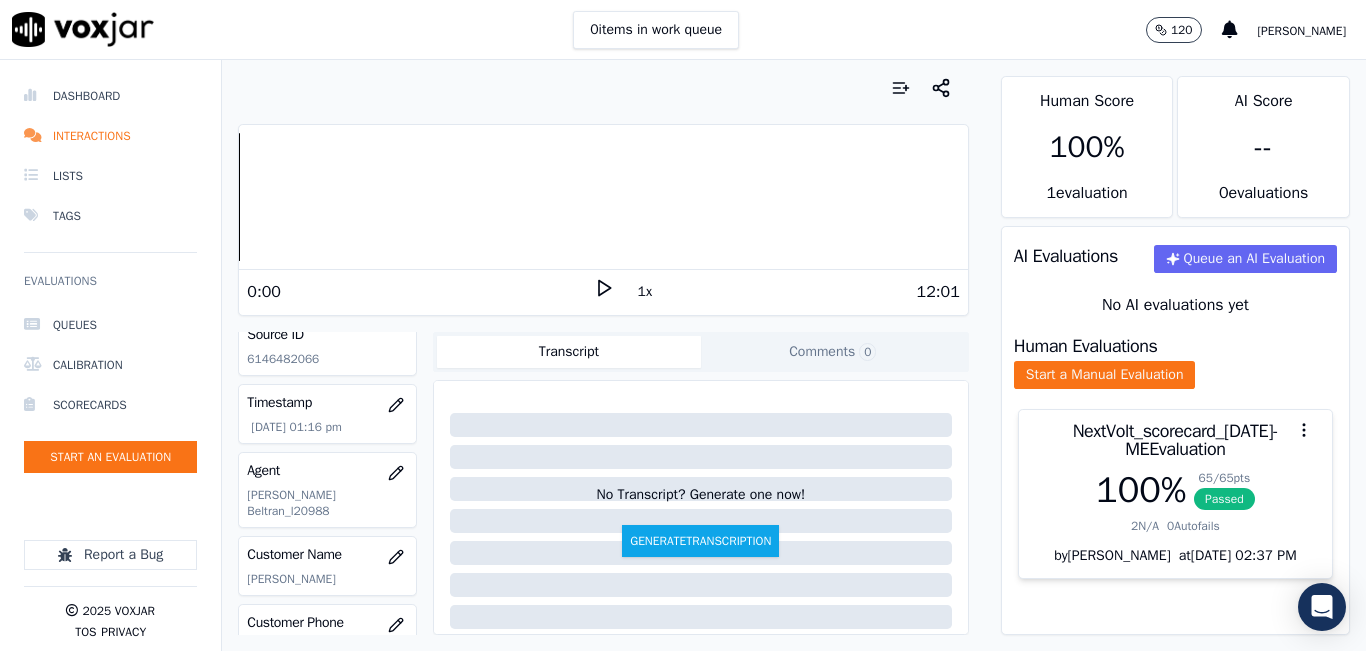 click on "6146482066" 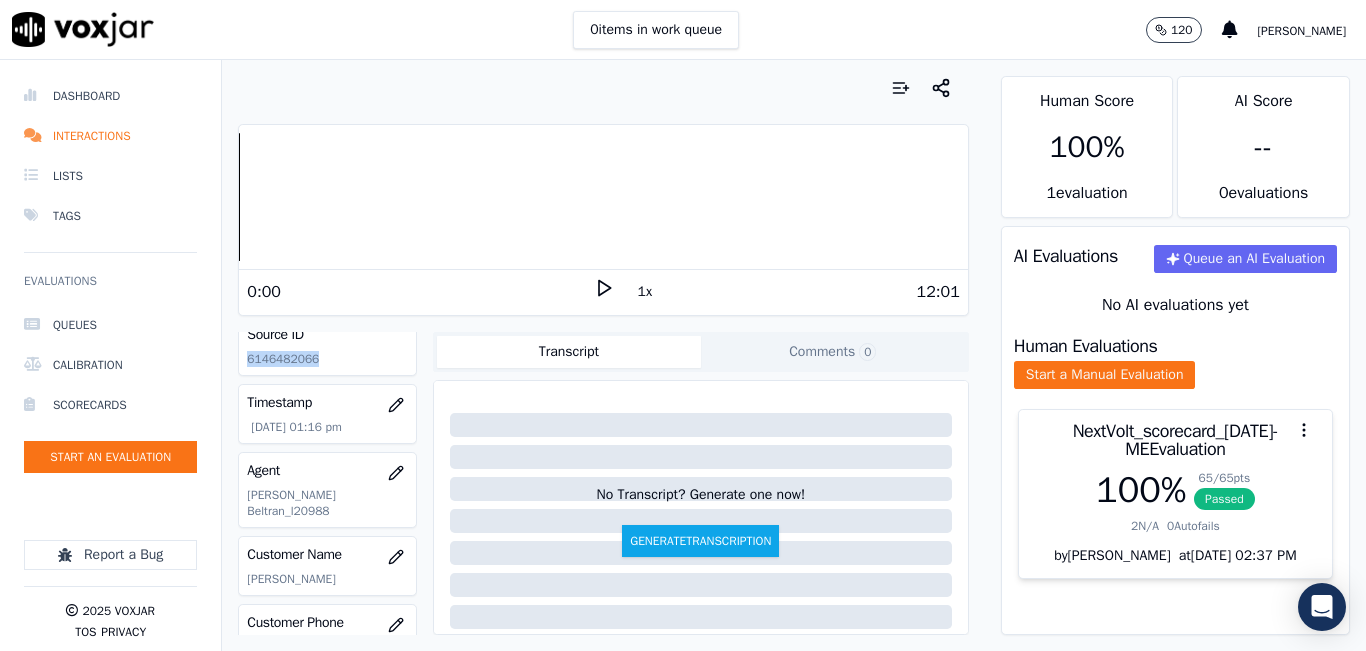 click on "6146482066" 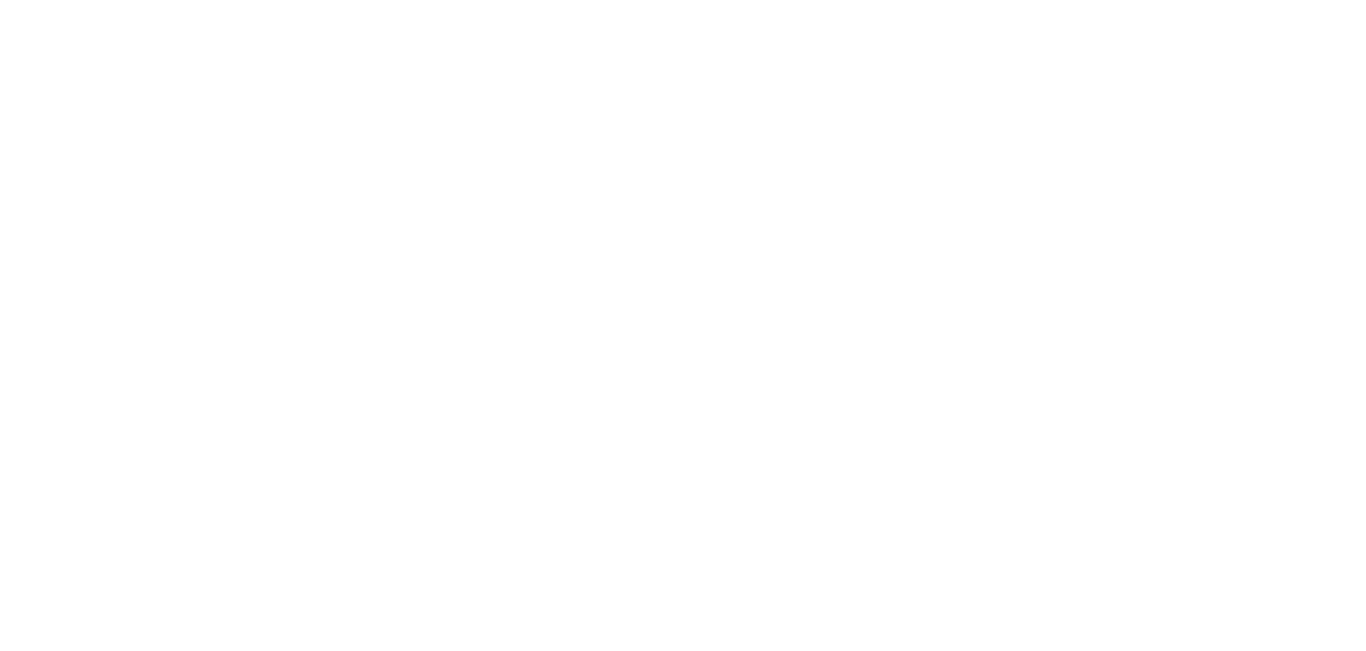 scroll, scrollTop: 0, scrollLeft: 0, axis: both 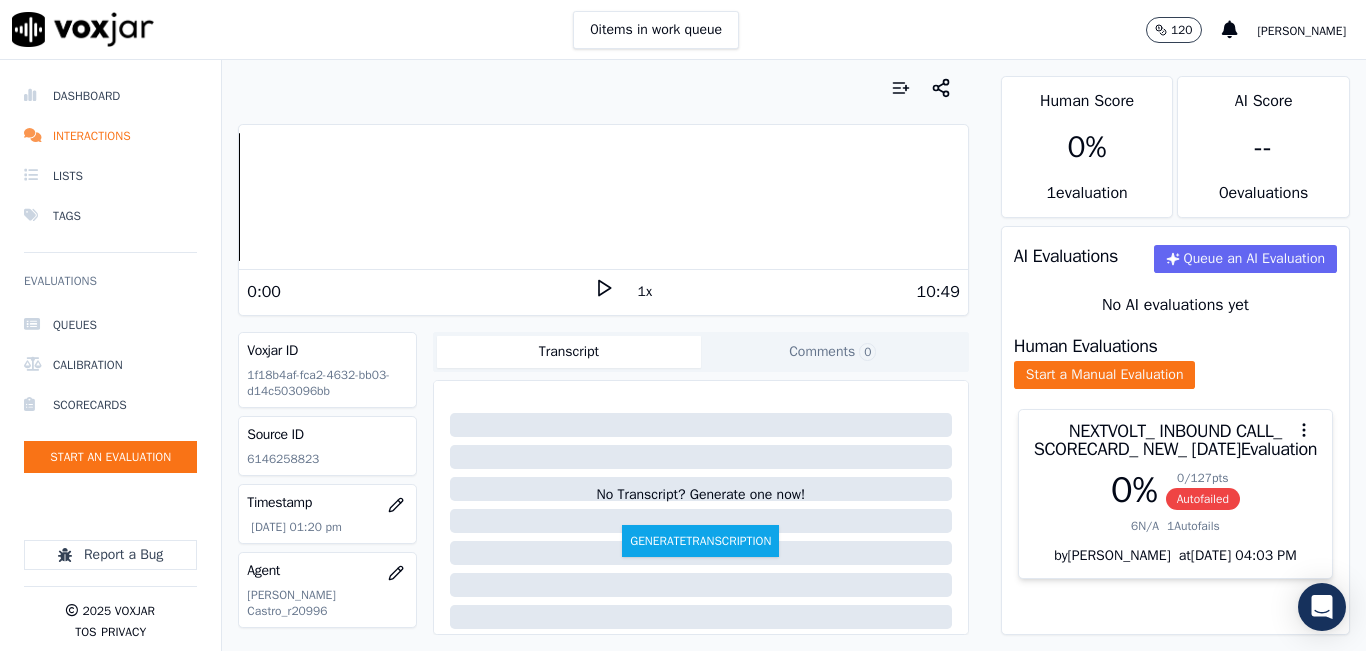 click on "6146258823" 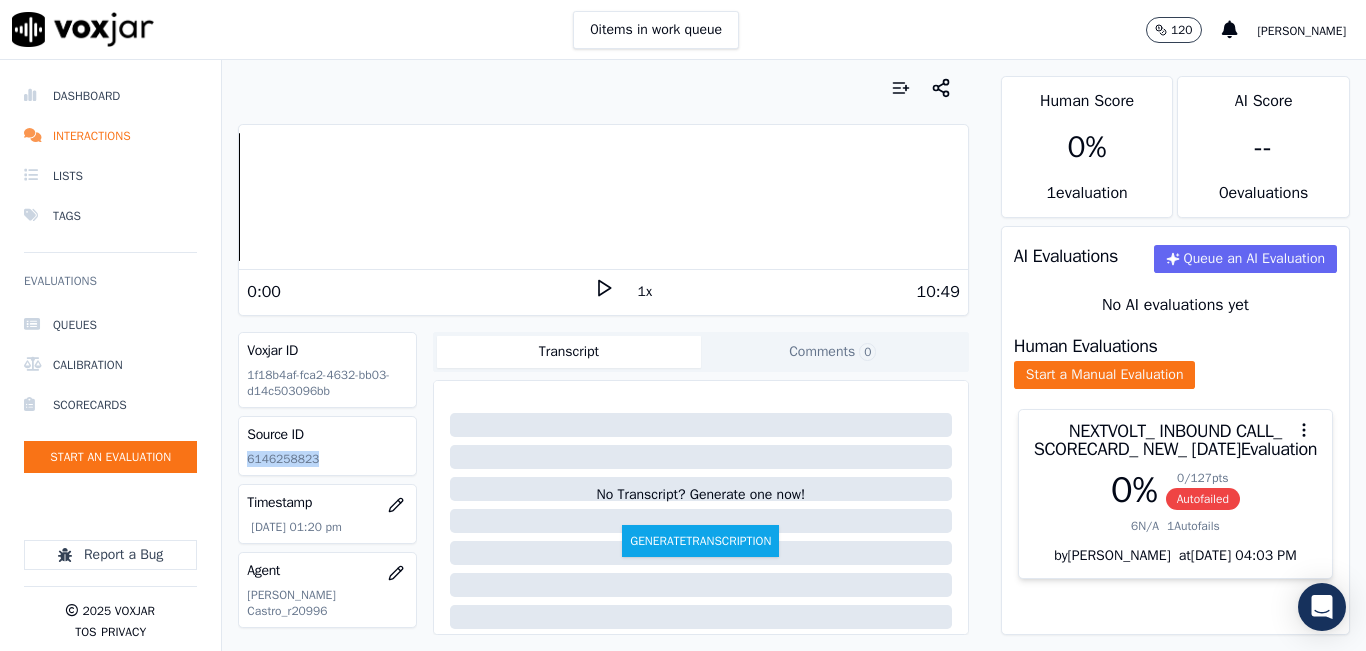click on "6146258823" 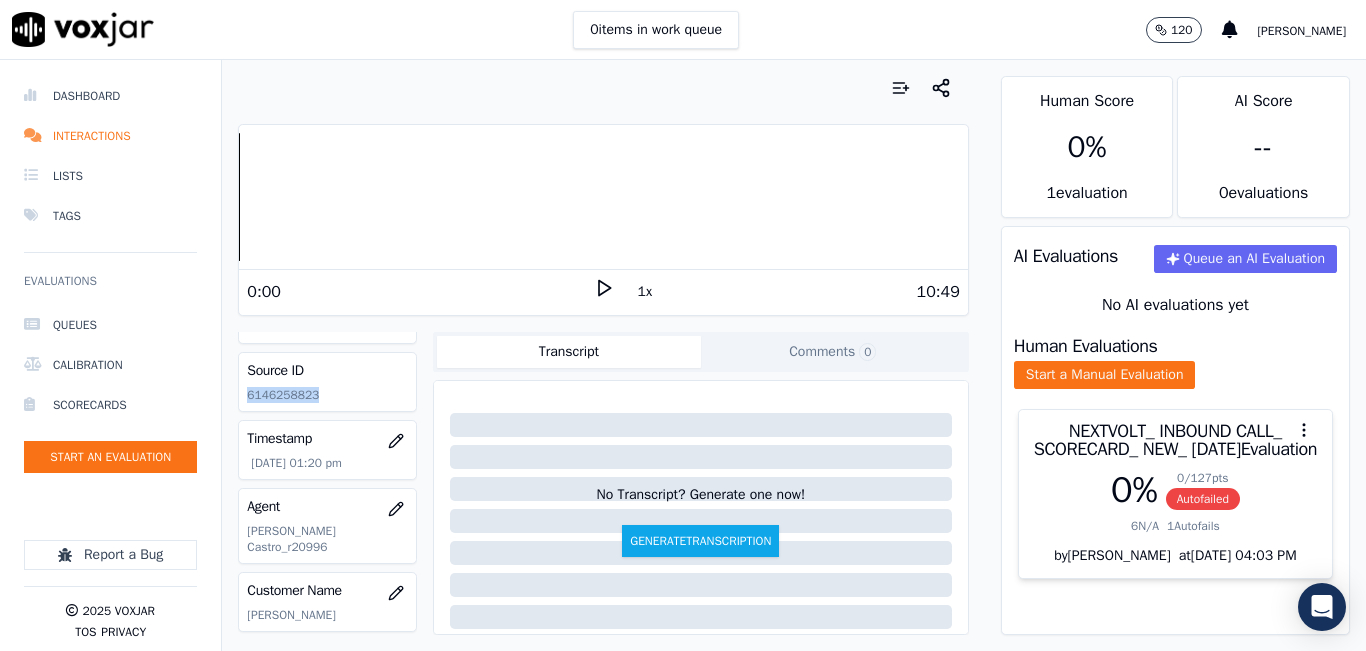 scroll, scrollTop: 100, scrollLeft: 0, axis: vertical 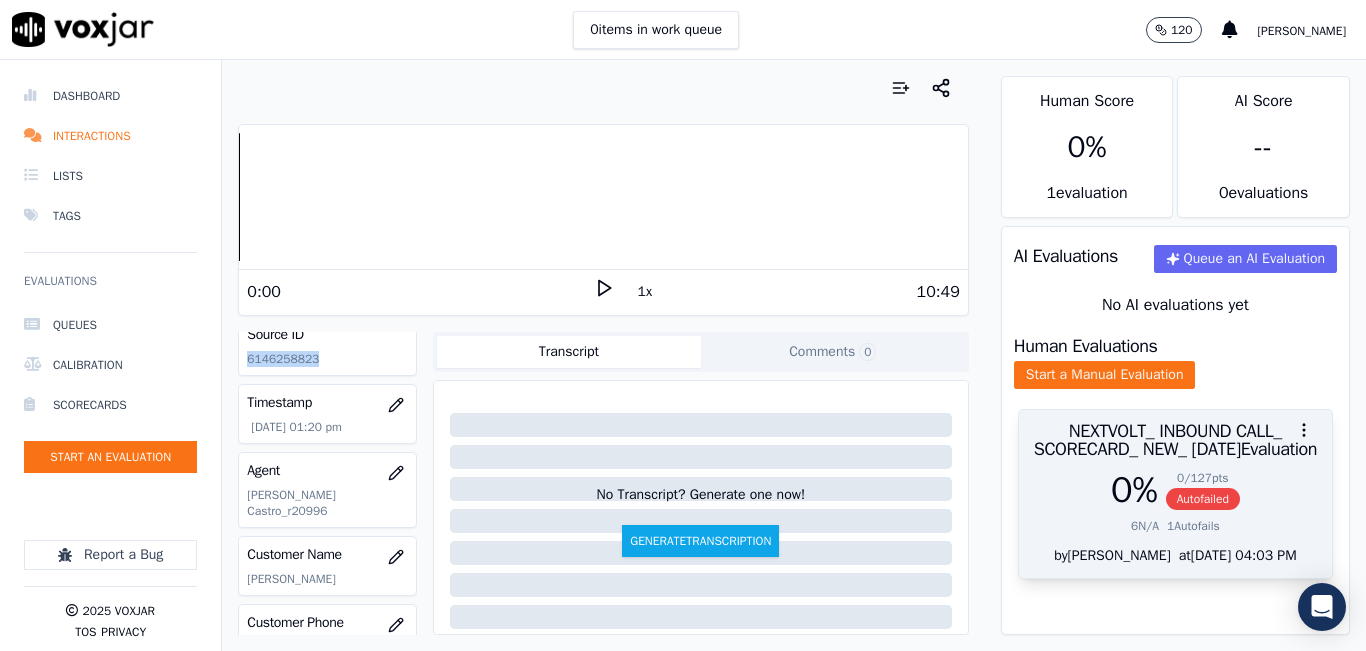 click on "Autofailed" at bounding box center (1203, 499) 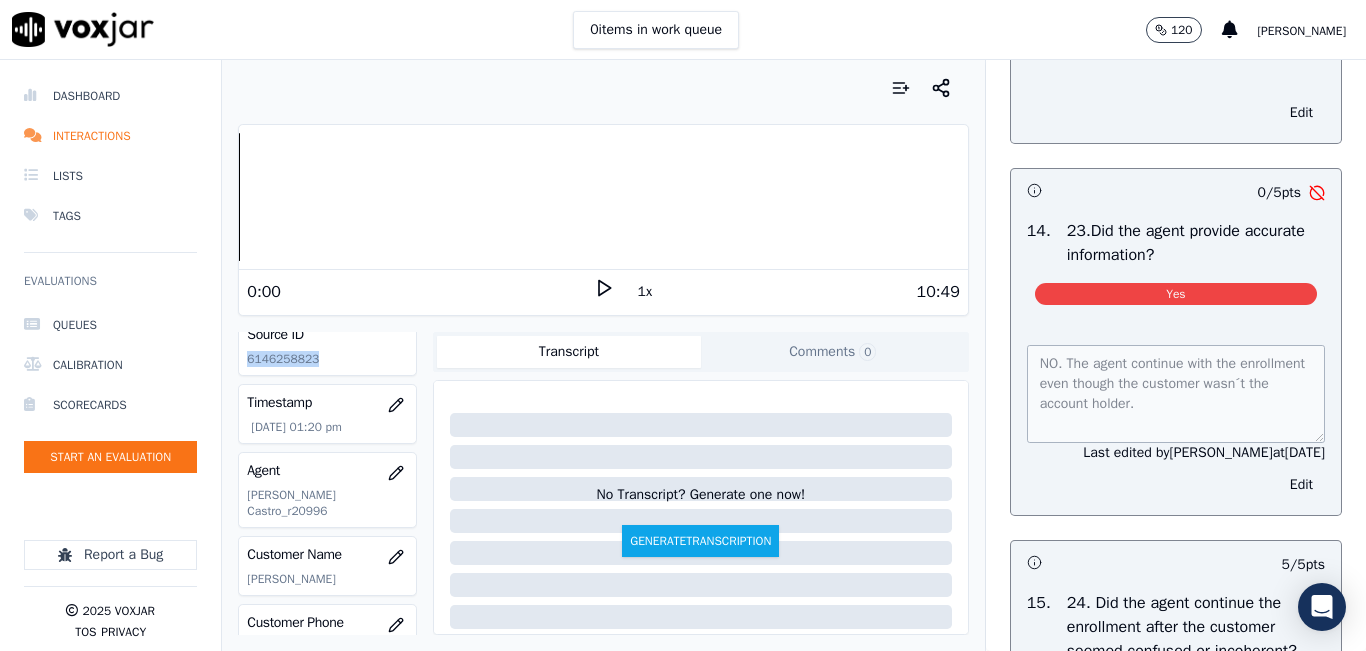 scroll, scrollTop: 5900, scrollLeft: 0, axis: vertical 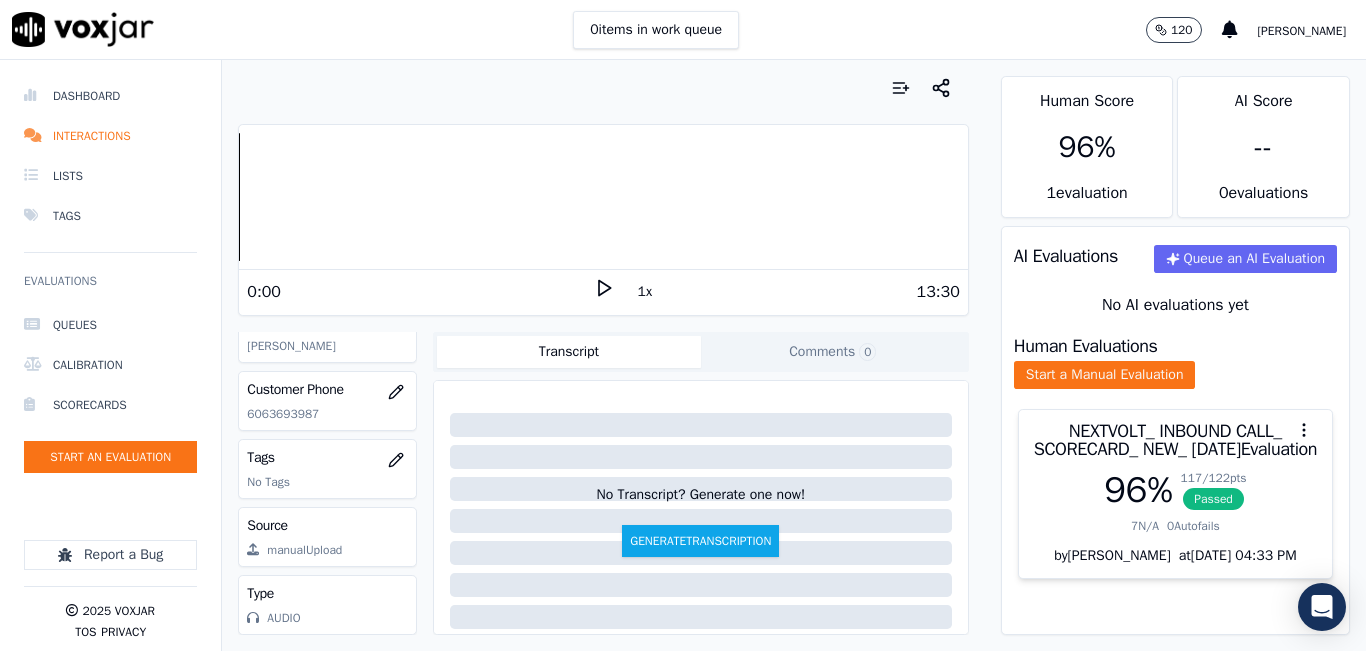 click on "6063693987" 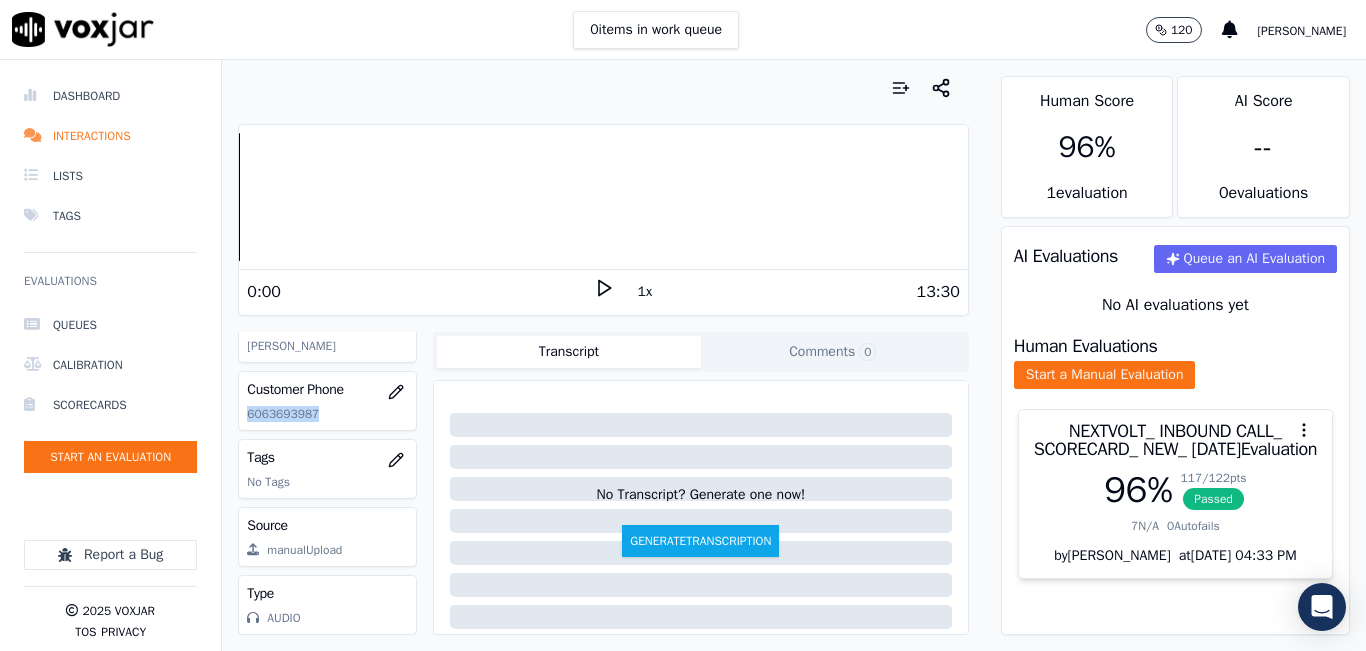 click on "6063693987" 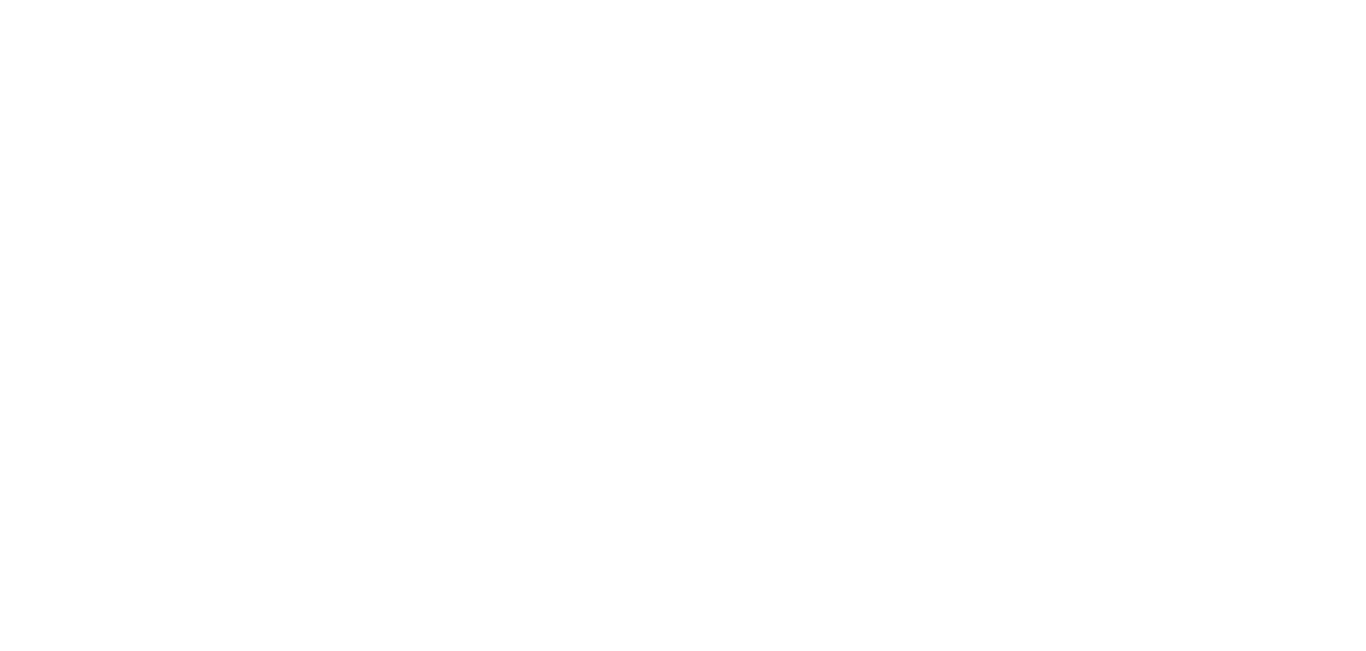 scroll, scrollTop: 0, scrollLeft: 0, axis: both 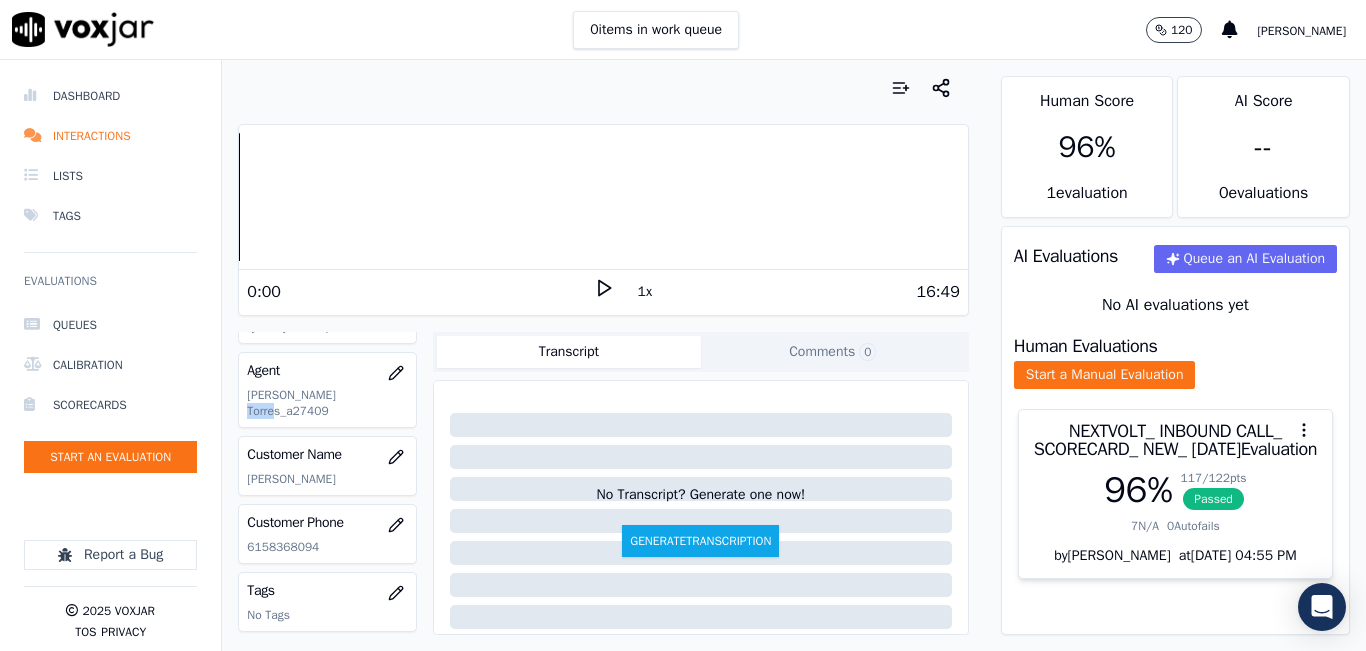 drag, startPoint x: 317, startPoint y: 395, endPoint x: 377, endPoint y: 401, distance: 60.299255 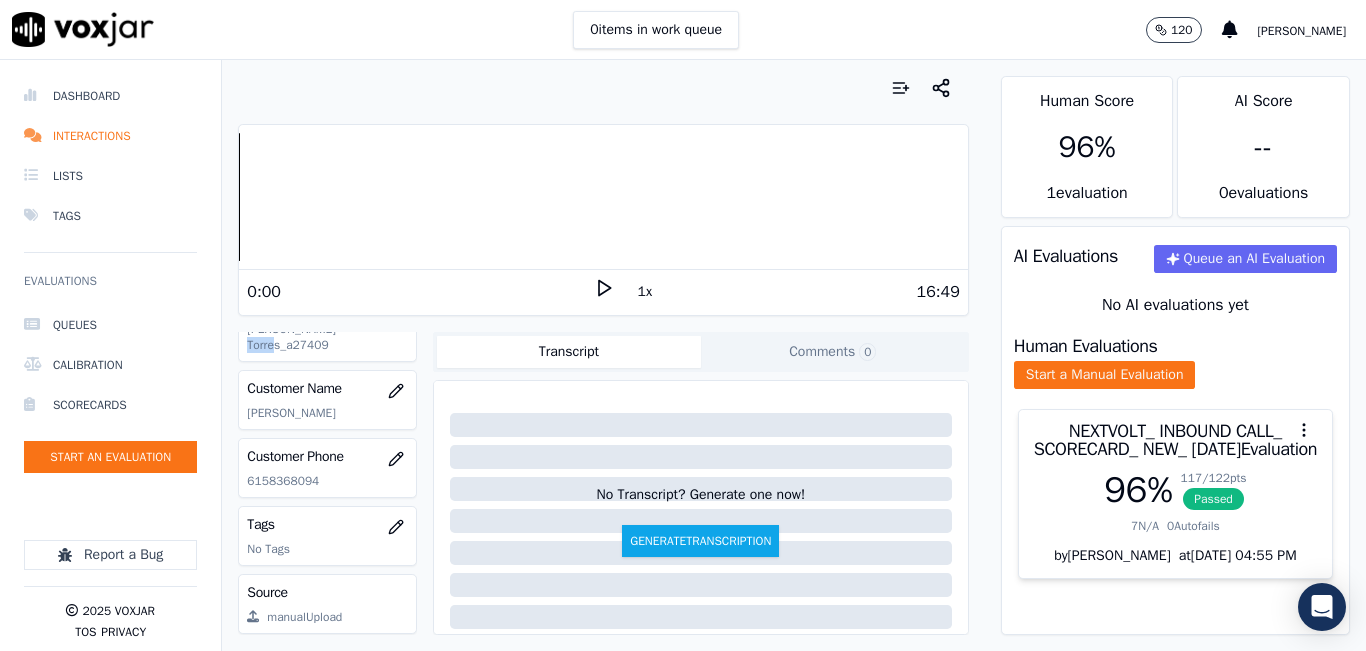scroll, scrollTop: 300, scrollLeft: 0, axis: vertical 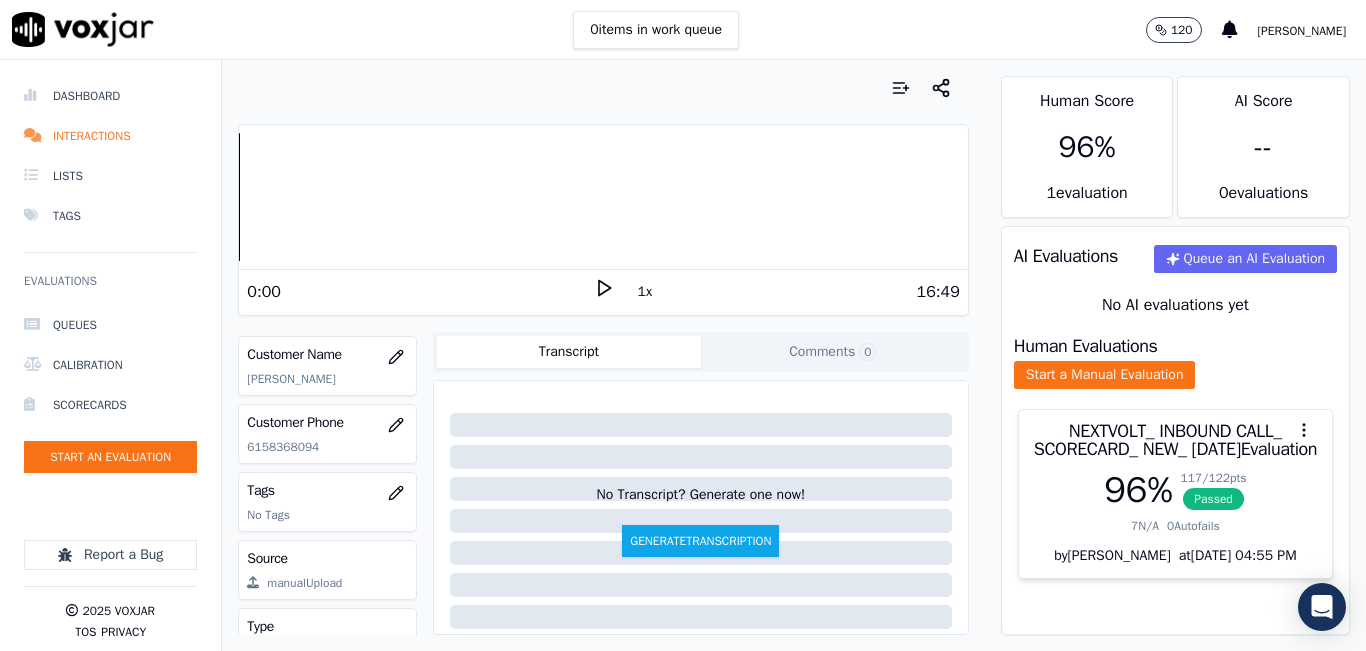 click on "6158368094" 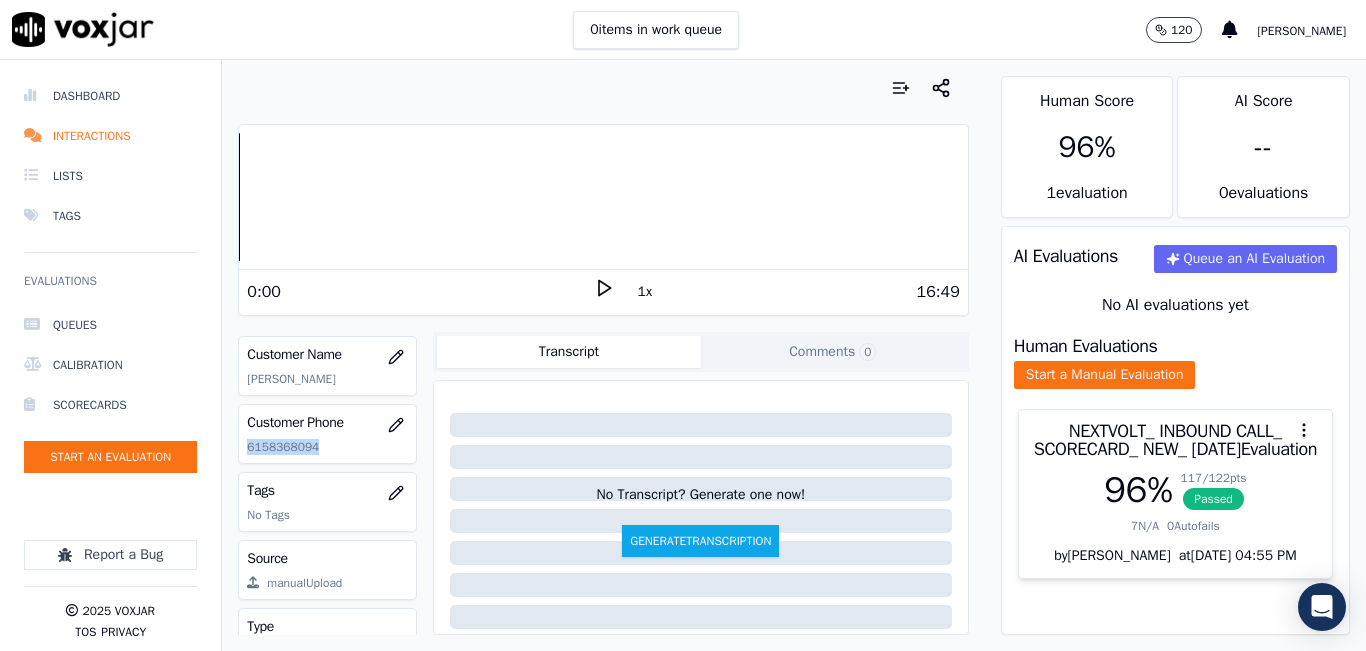 click on "6158368094" 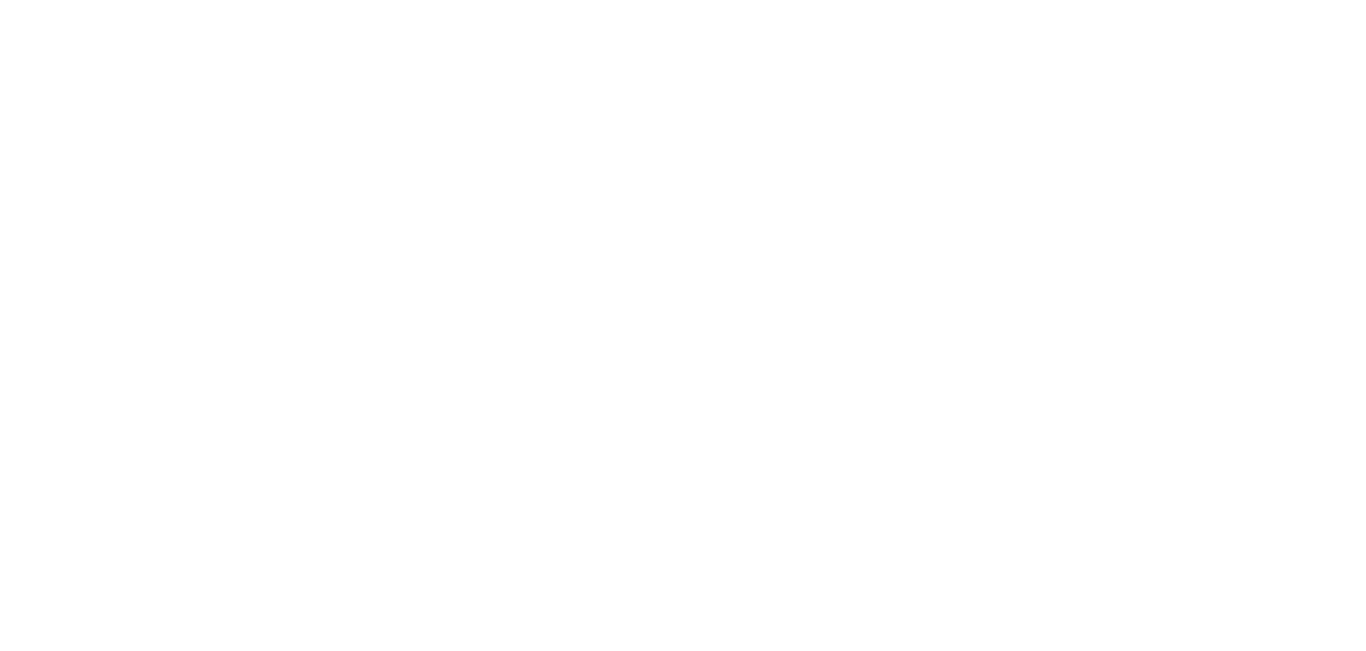 scroll, scrollTop: 0, scrollLeft: 0, axis: both 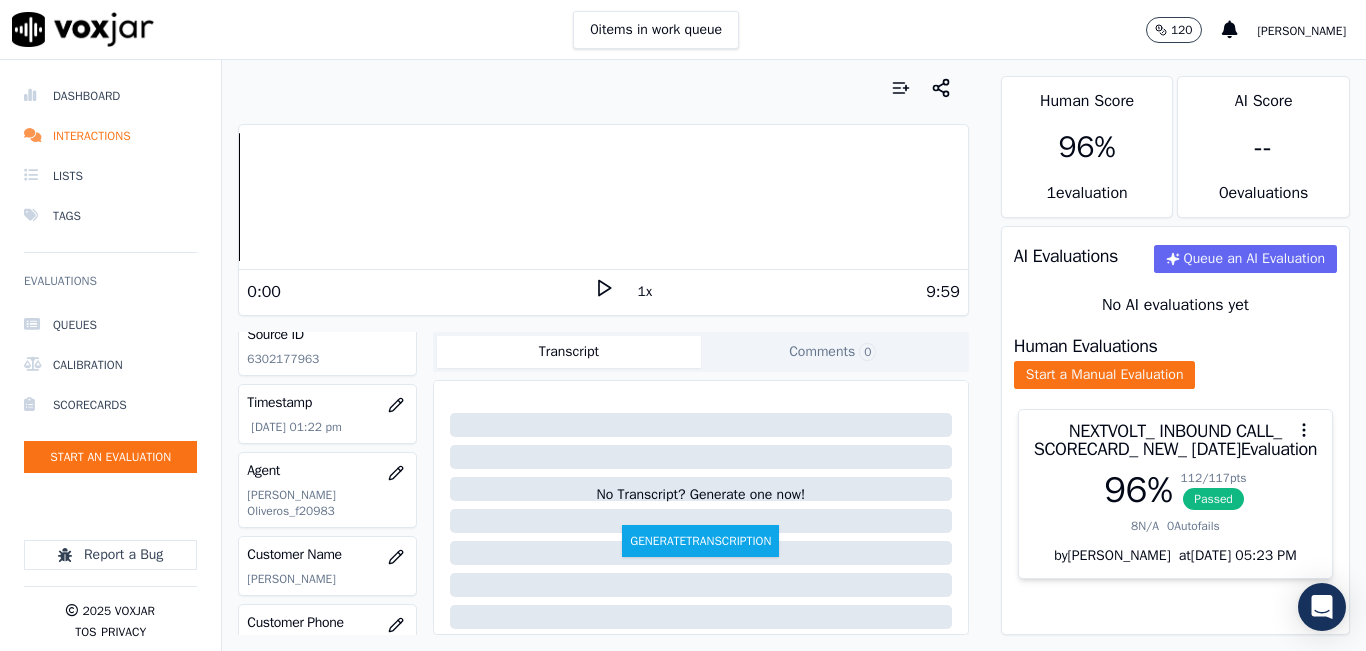click on "Felix Oliveros_f20983" 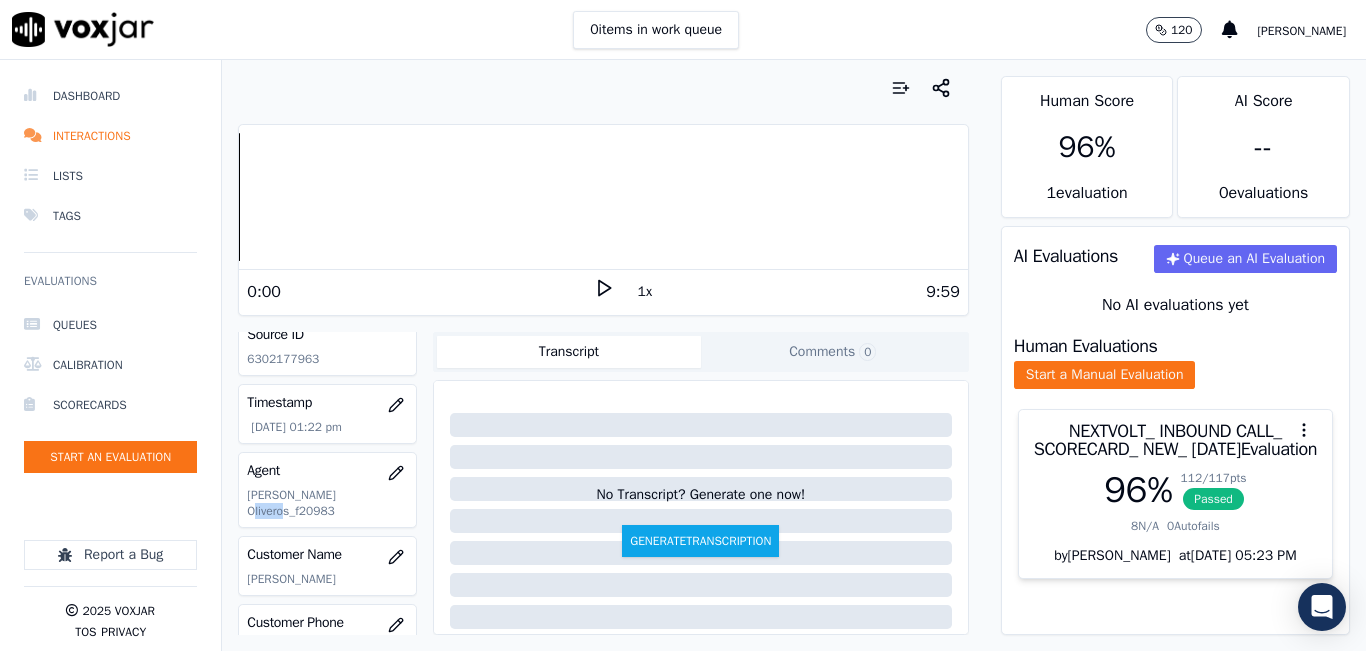 drag, startPoint x: 358, startPoint y: 495, endPoint x: 322, endPoint y: 515, distance: 41.18252 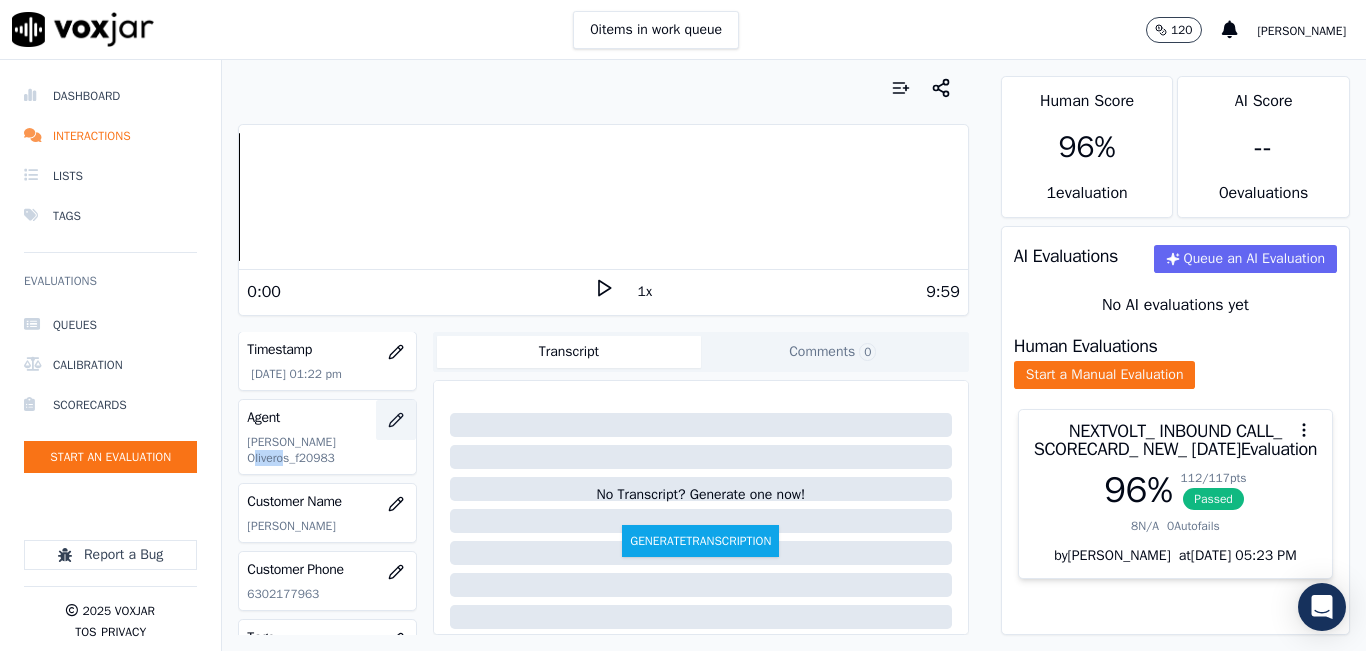scroll, scrollTop: 200, scrollLeft: 0, axis: vertical 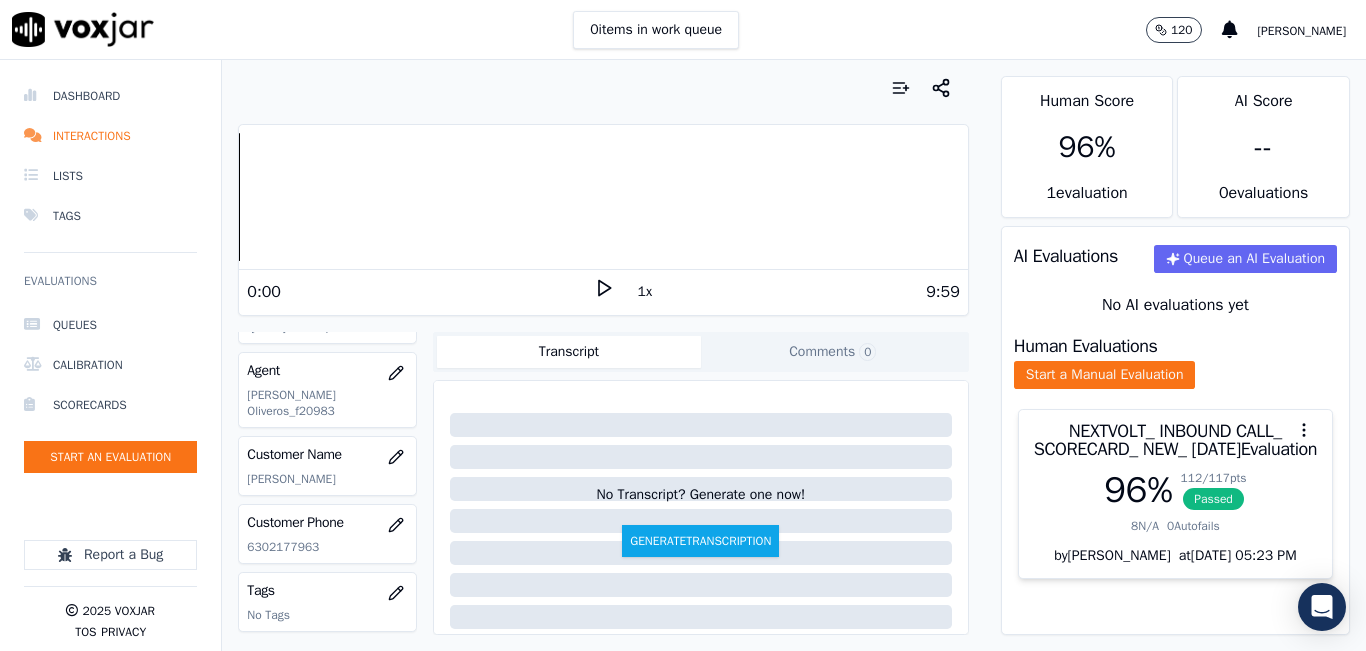 click on "6302177963" 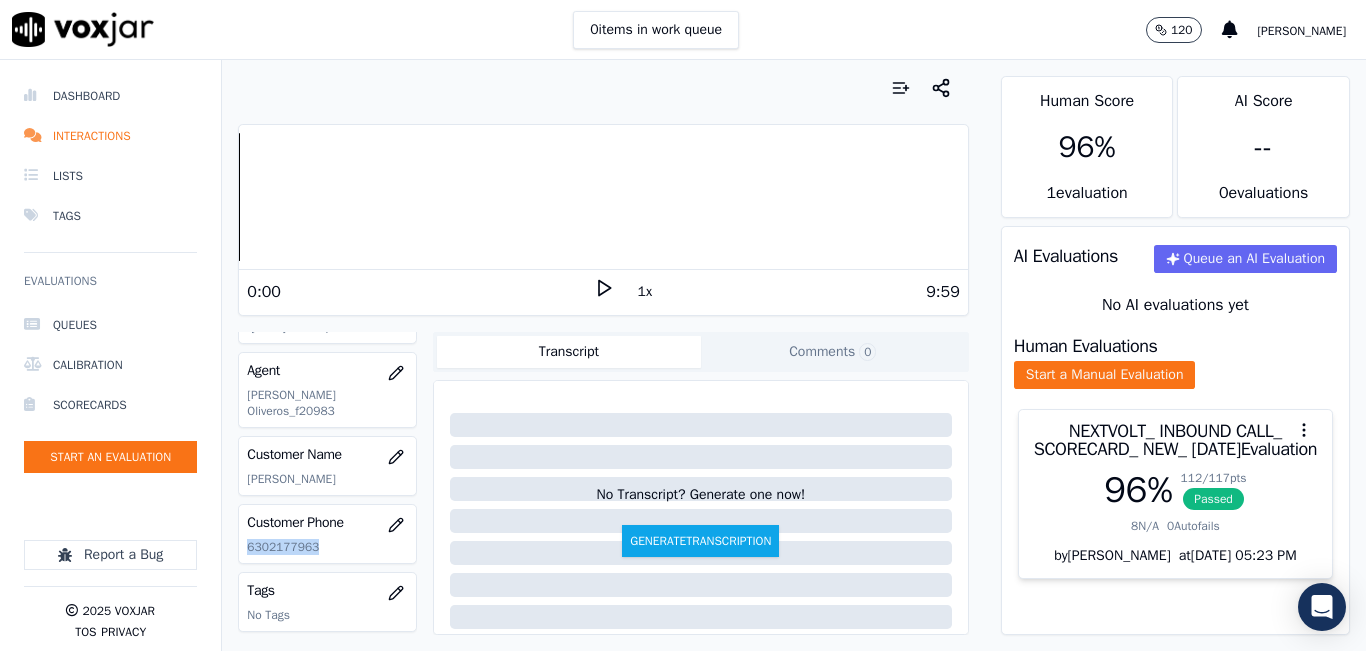 click on "6302177963" 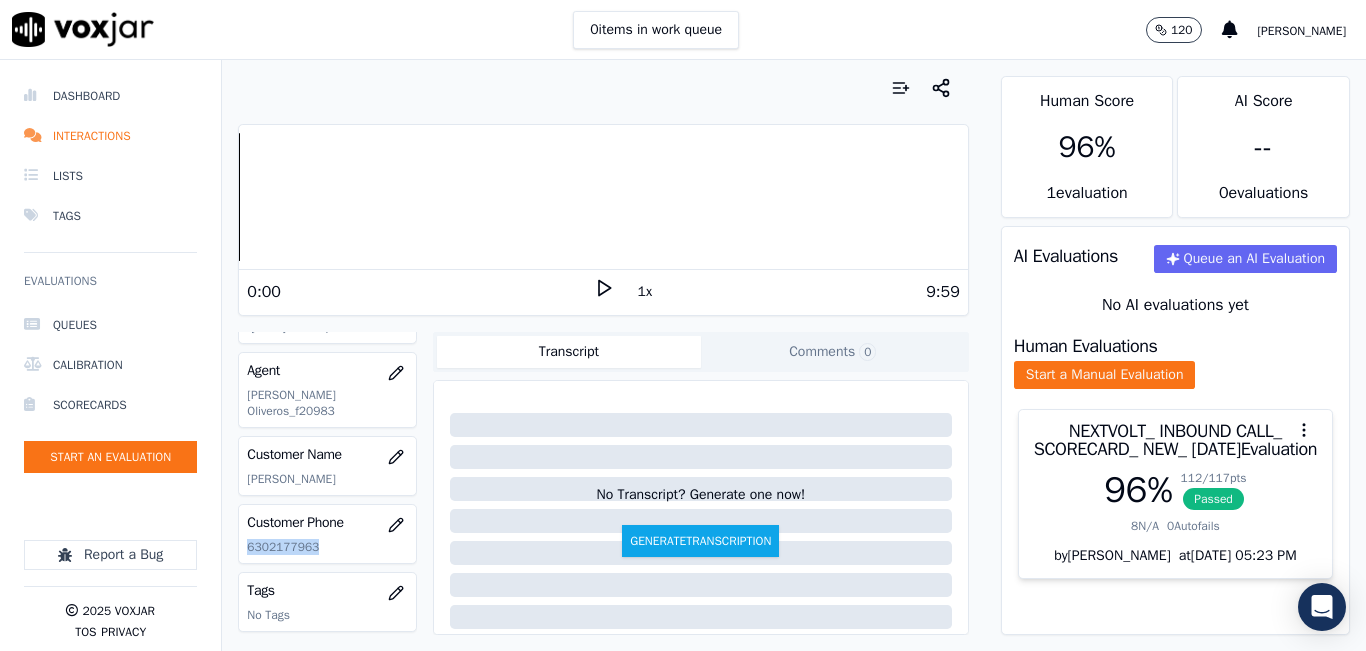 copy on "6302177963" 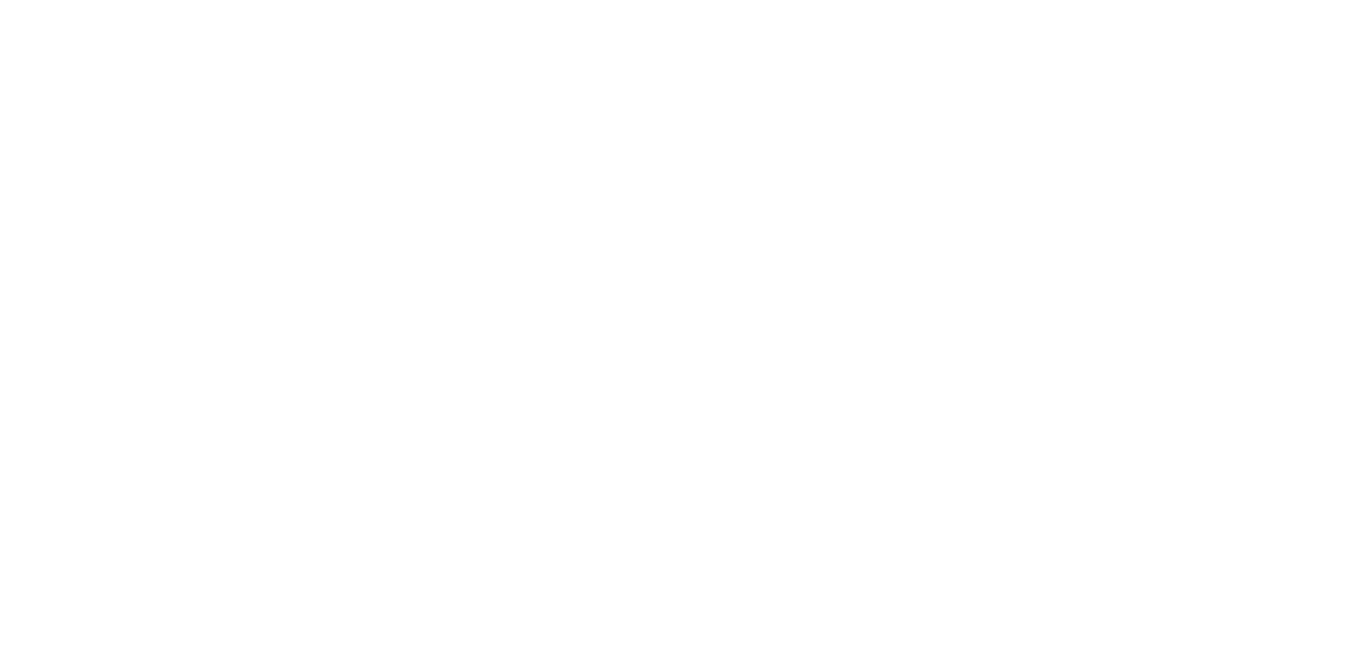 scroll, scrollTop: 0, scrollLeft: 0, axis: both 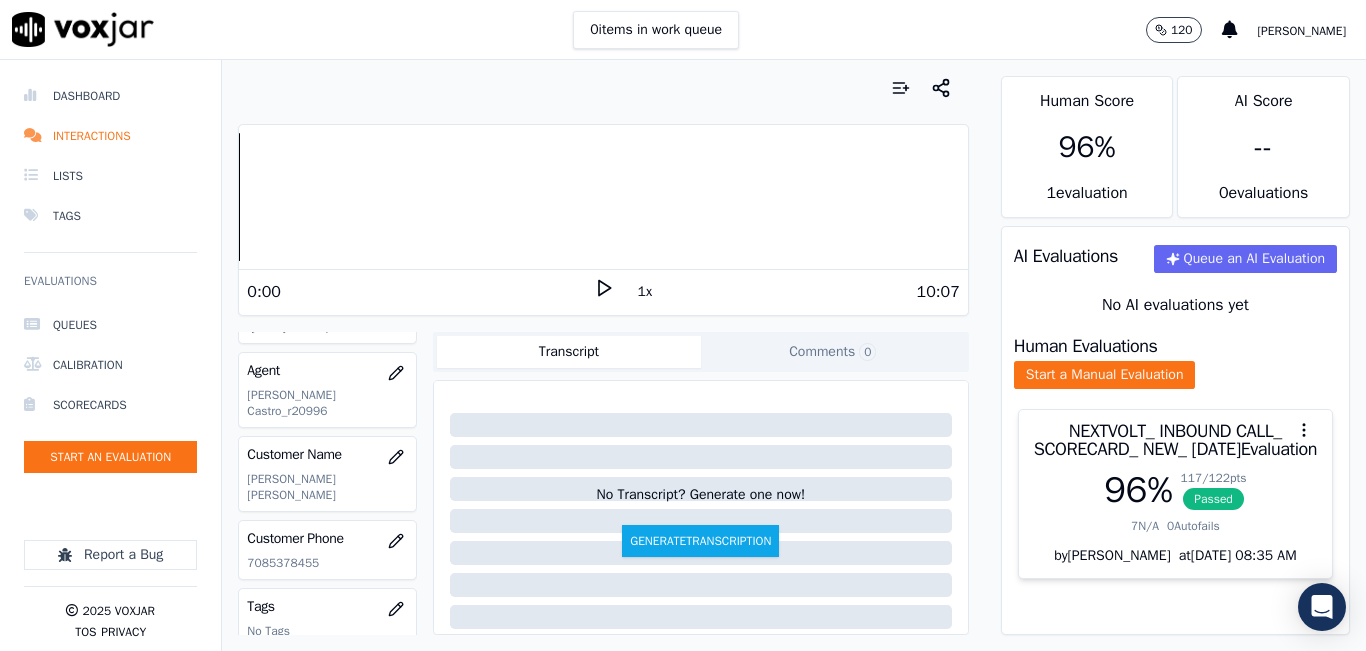 click on "7085378455" 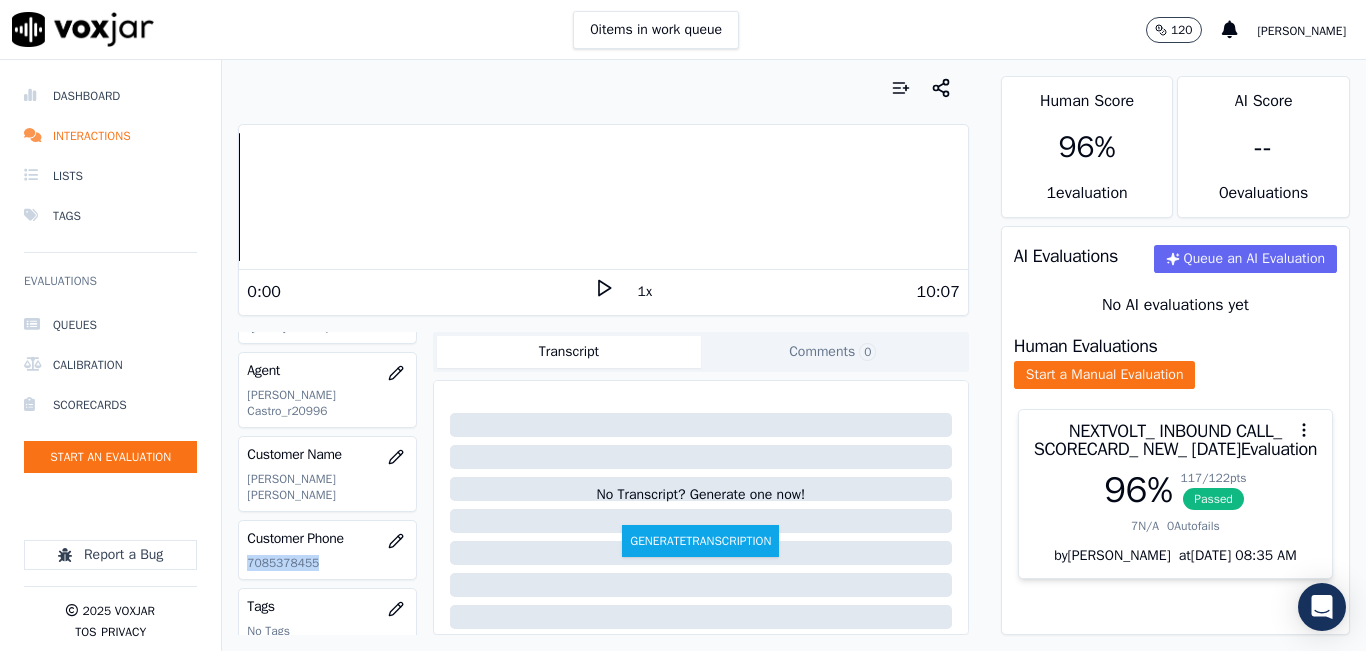 click on "7085378455" 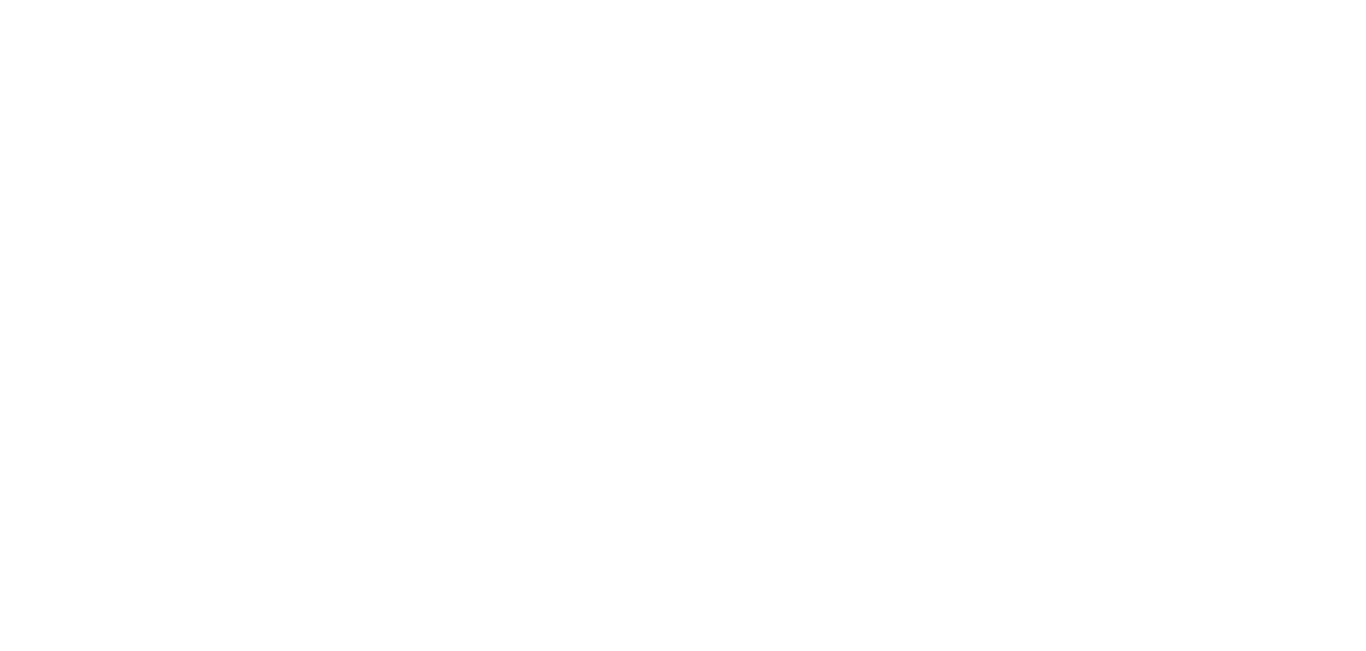 scroll, scrollTop: 0, scrollLeft: 0, axis: both 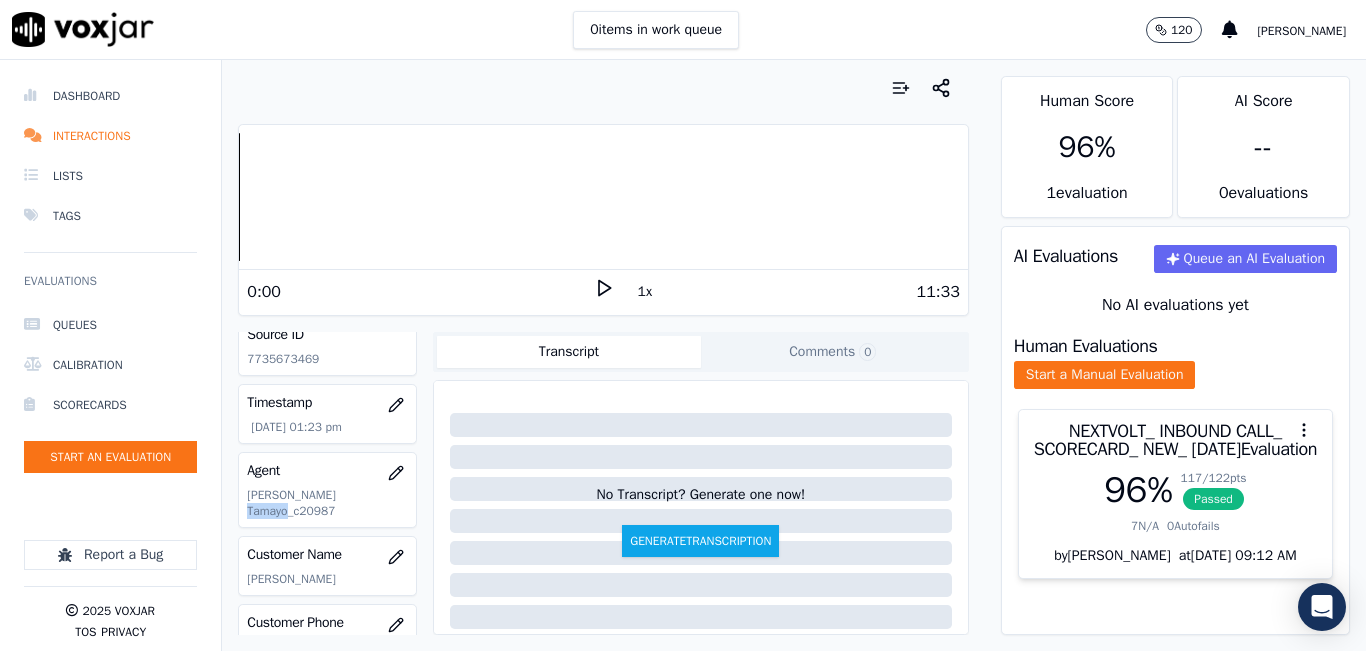 drag, startPoint x: 331, startPoint y: 489, endPoint x: 373, endPoint y: 508, distance: 46.09772 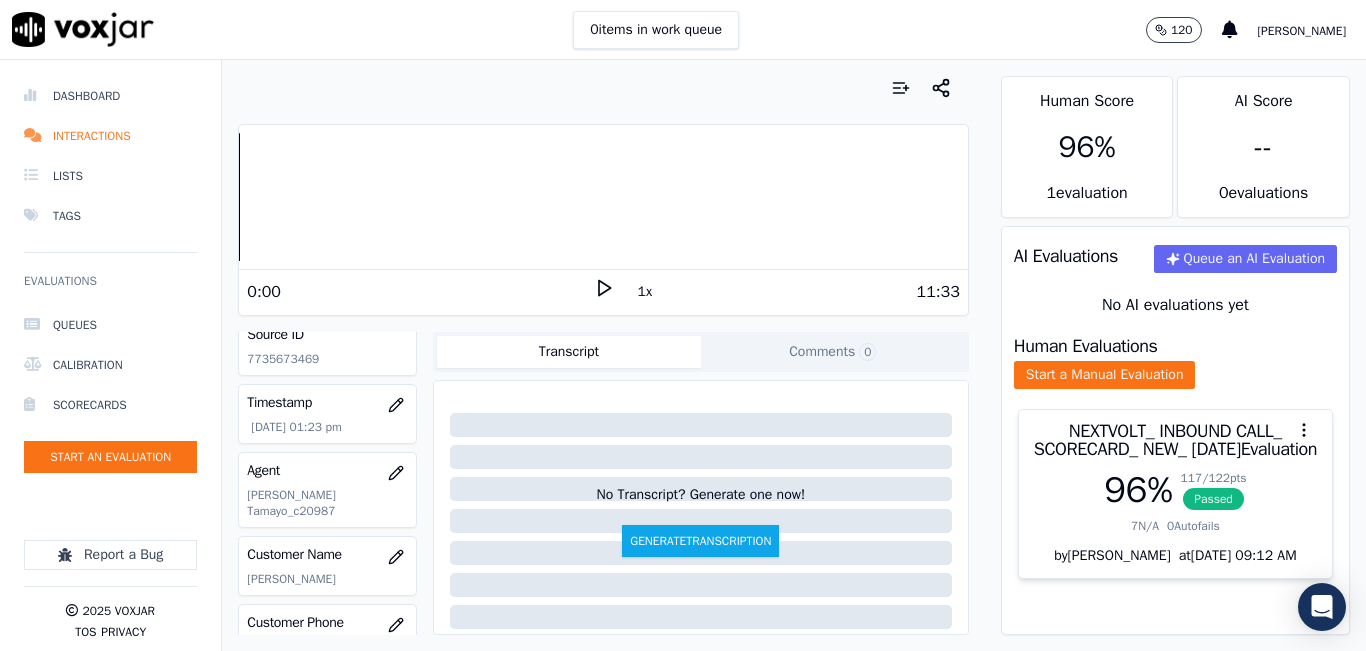 click on "Source ID   7735673469" at bounding box center [327, 346] 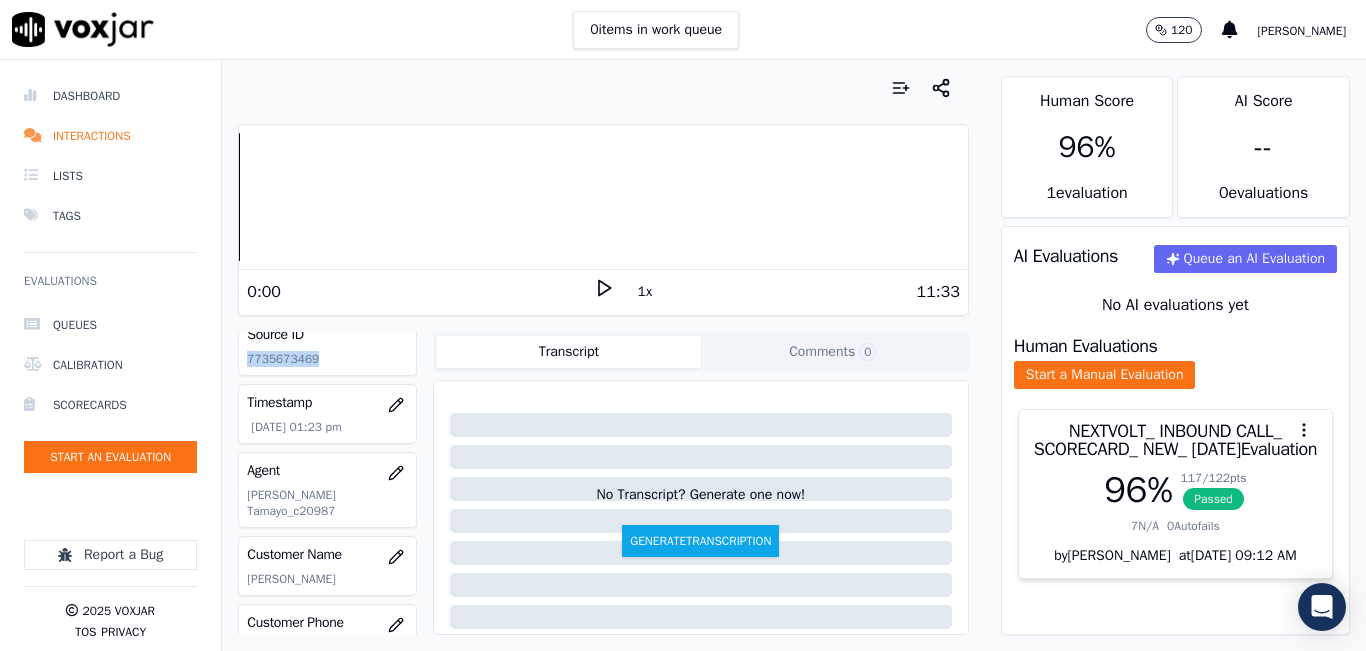 click on "Source ID   7735673469" at bounding box center (327, 346) 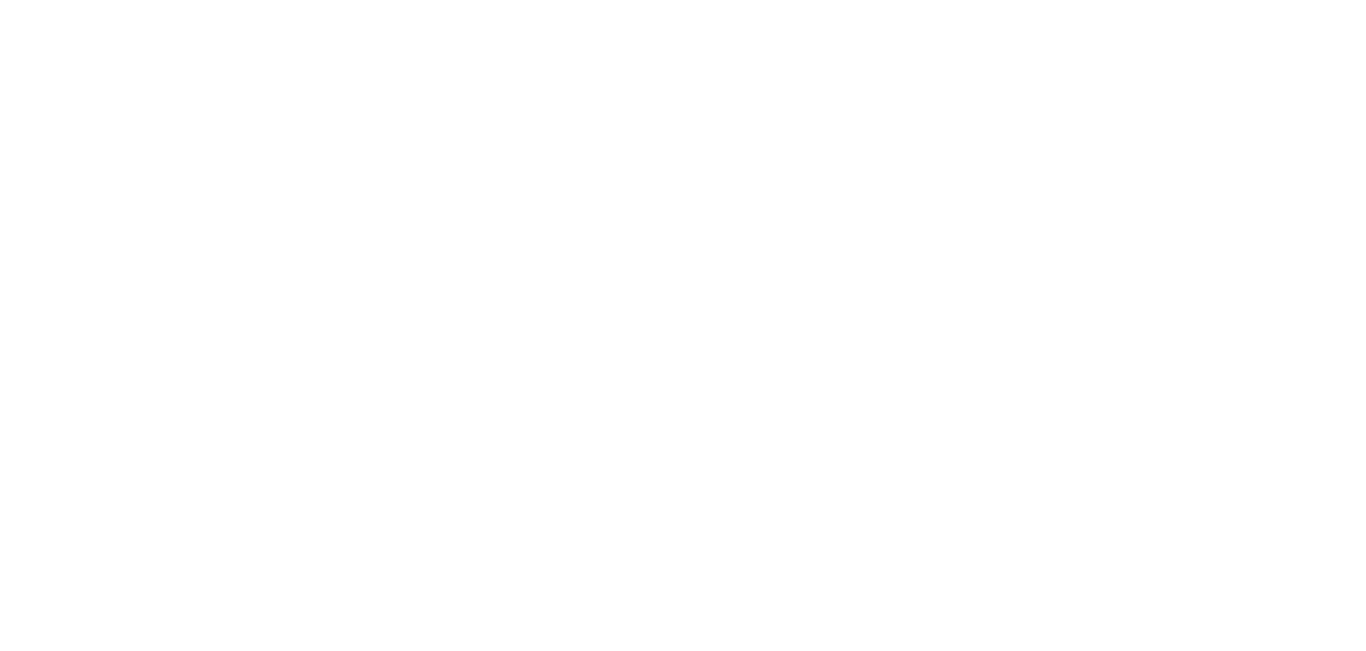 scroll, scrollTop: 0, scrollLeft: 0, axis: both 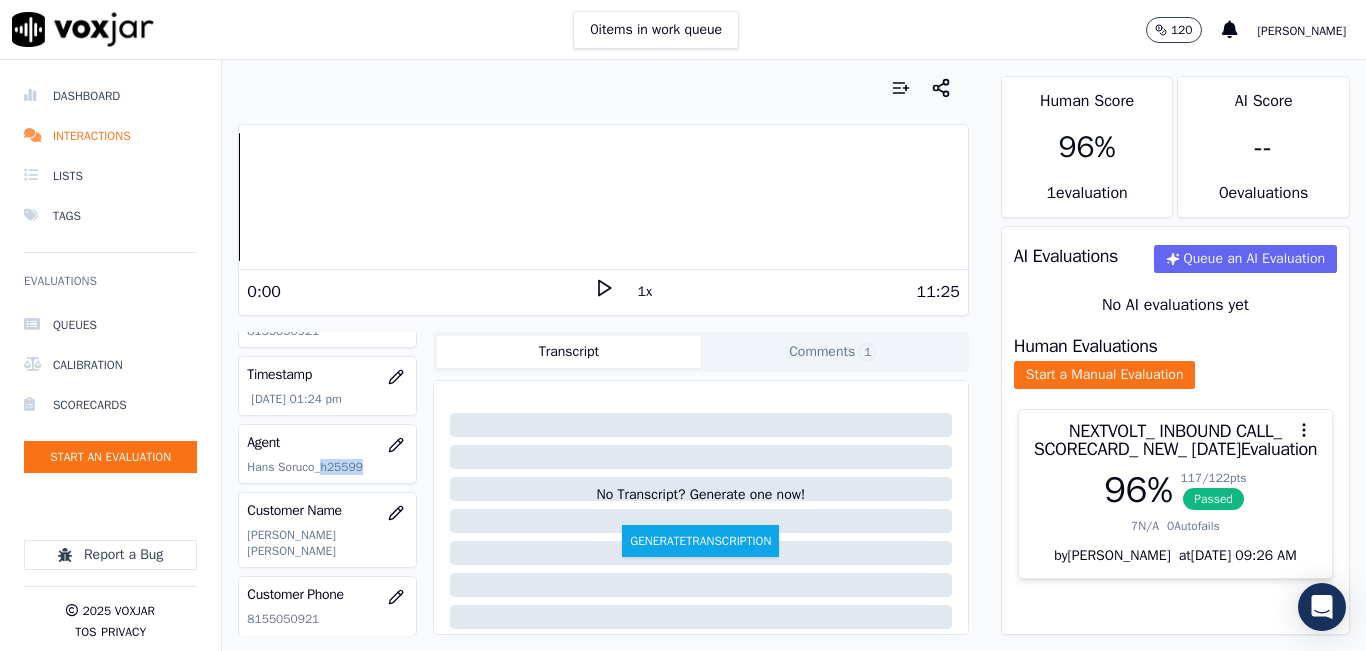 drag, startPoint x: 321, startPoint y: 466, endPoint x: 357, endPoint y: 482, distance: 39.39543 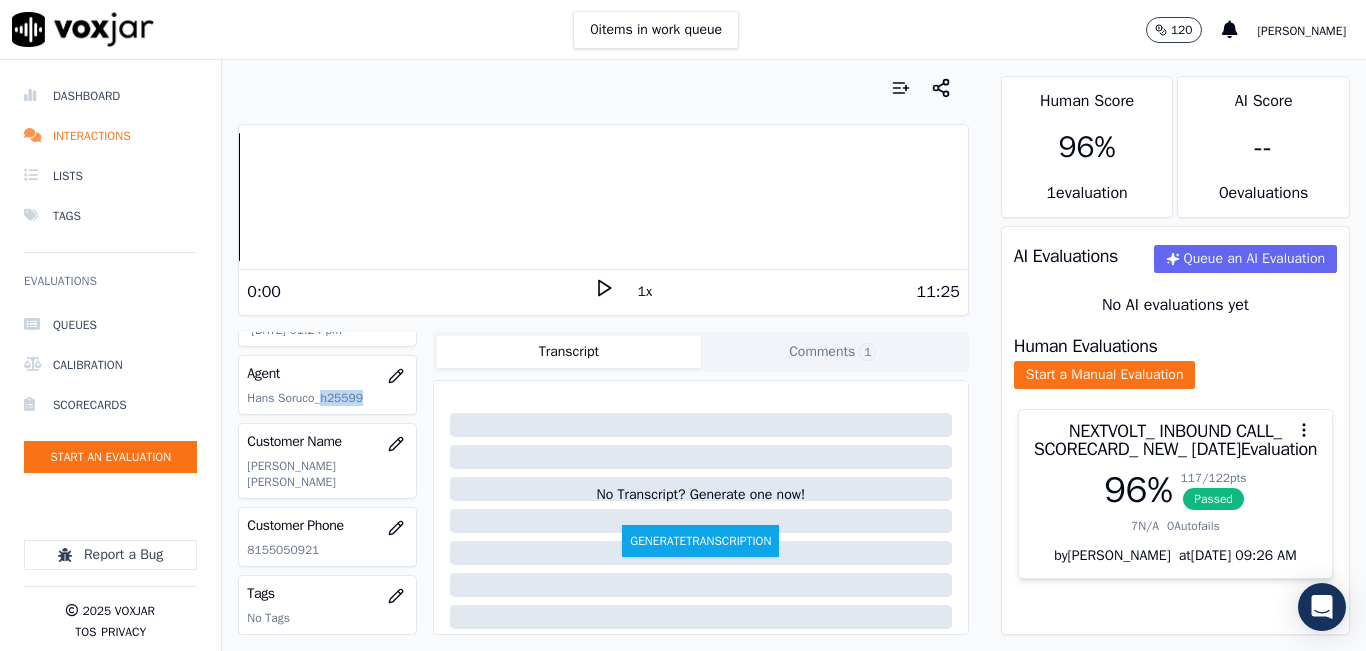 scroll, scrollTop: 228, scrollLeft: 0, axis: vertical 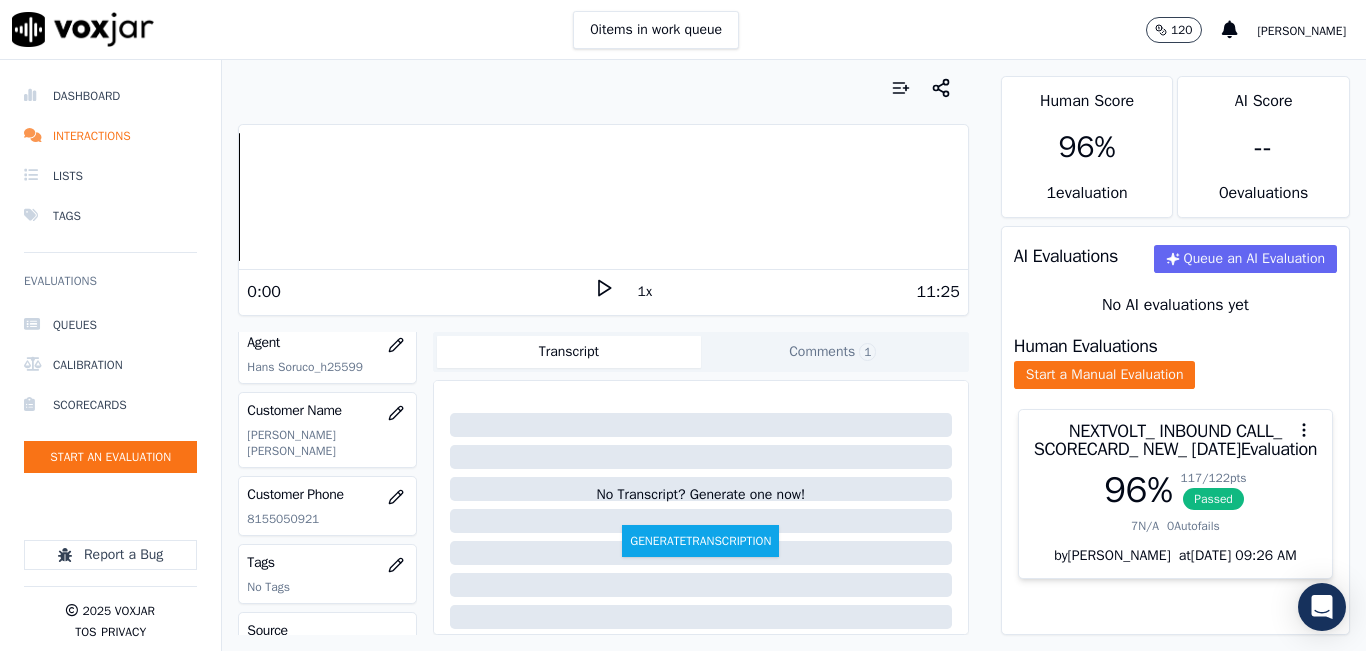 click on "8155050921" 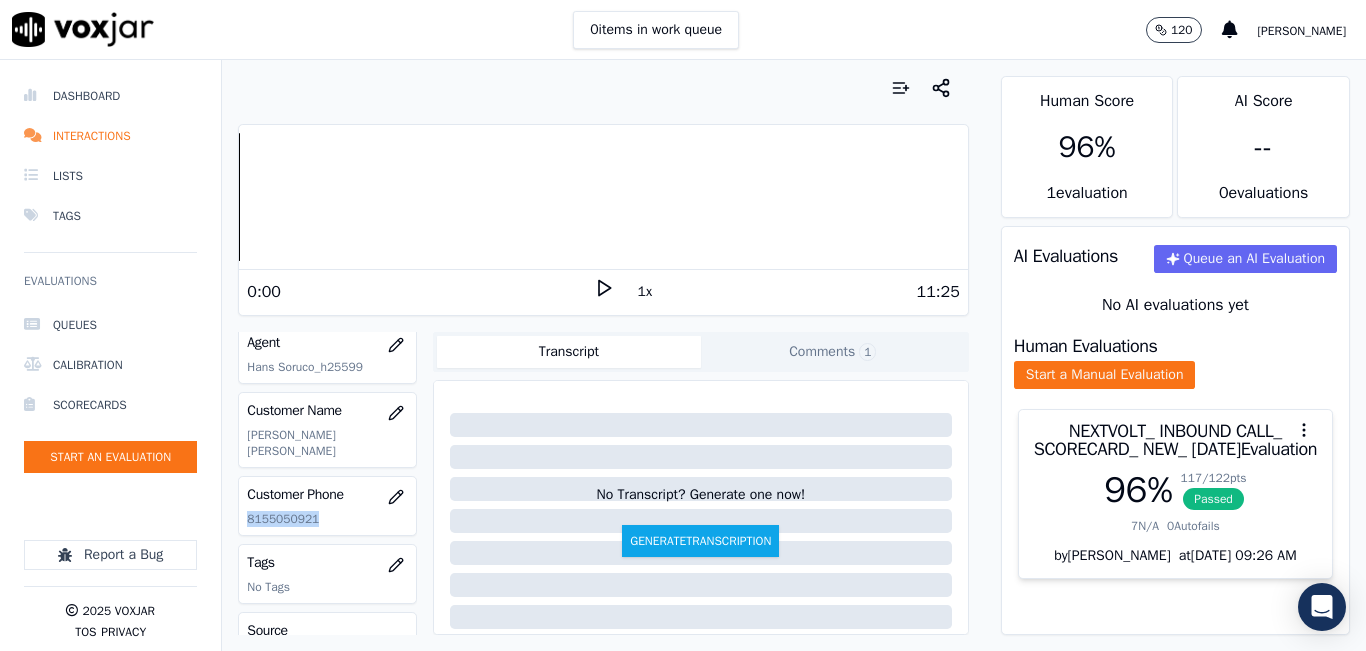click on "8155050921" 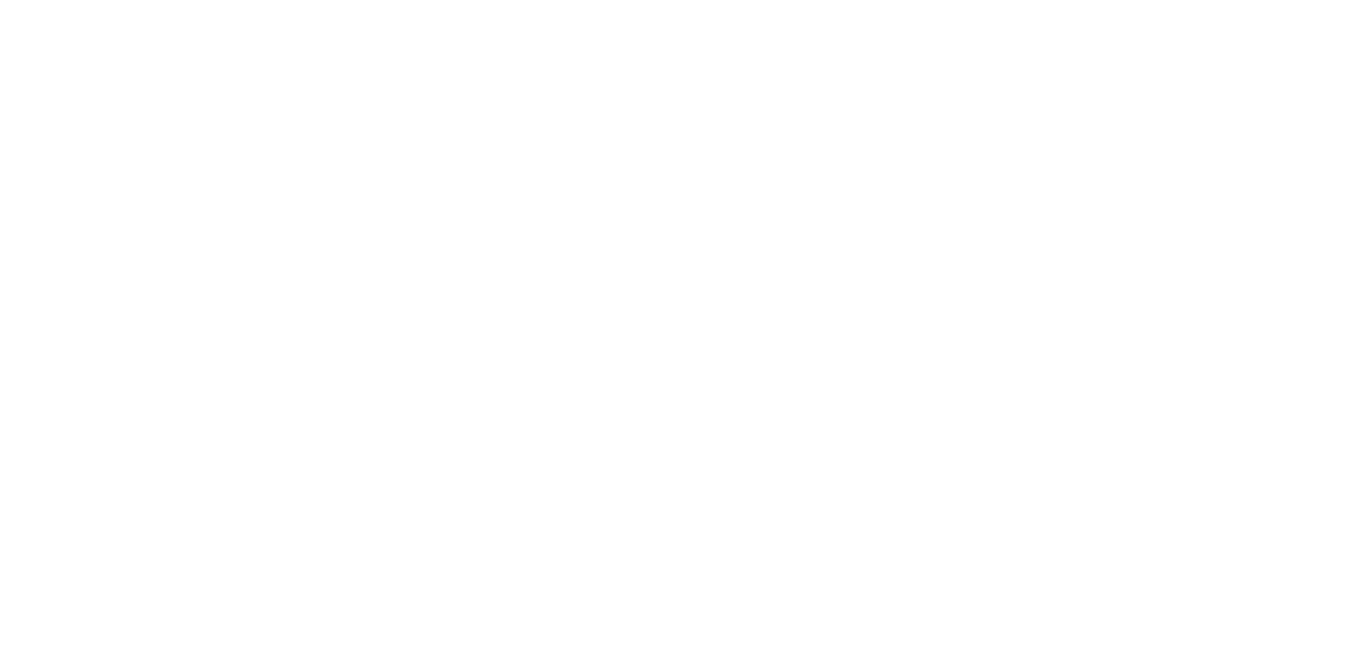scroll, scrollTop: 0, scrollLeft: 0, axis: both 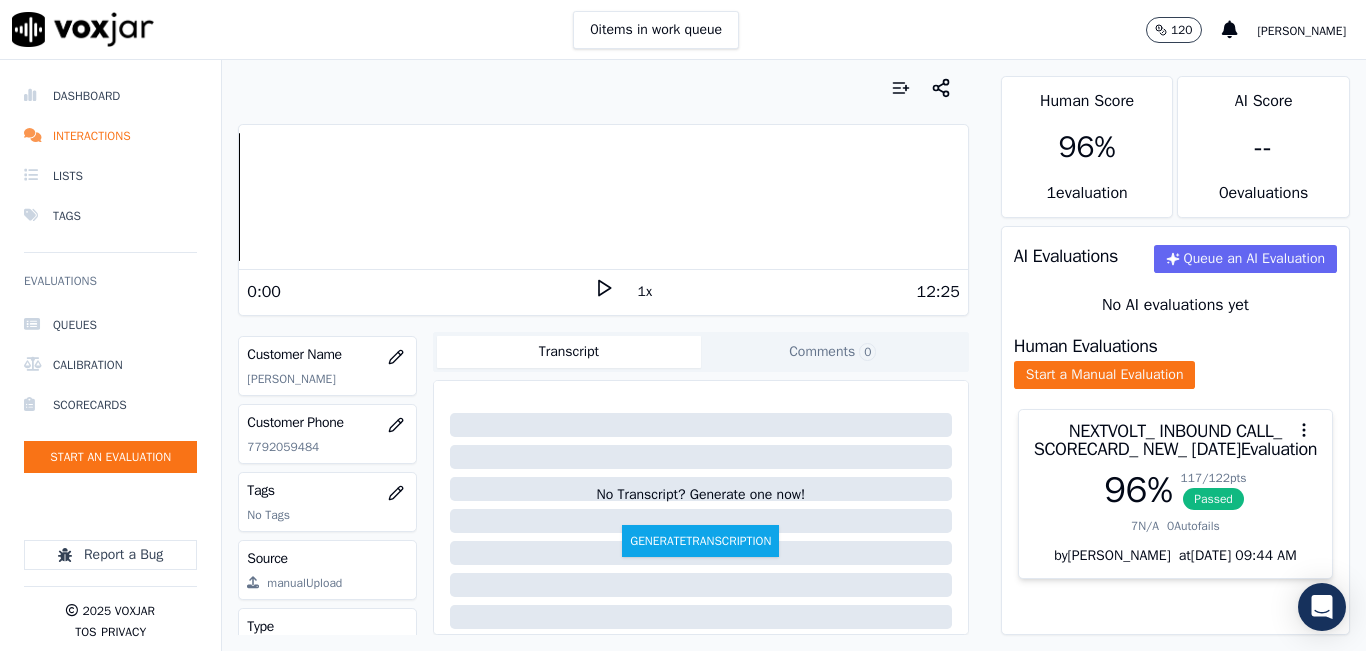 click on "7792059484" 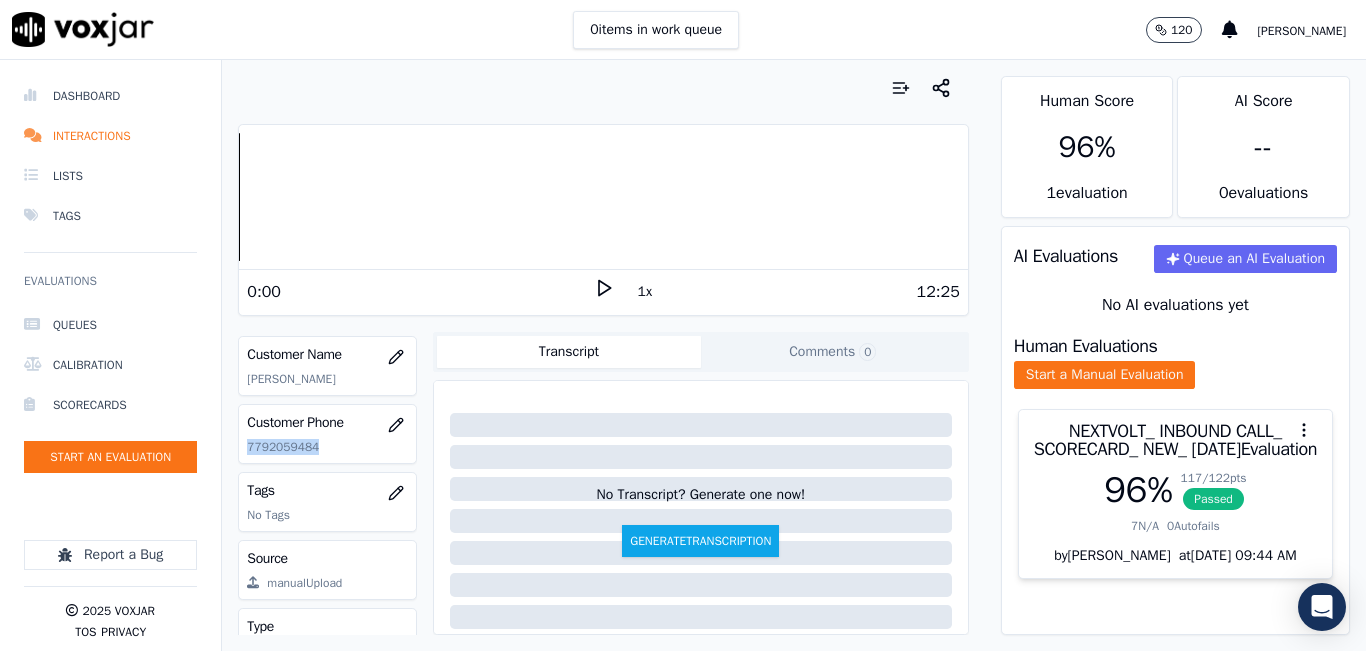 click on "7792059484" 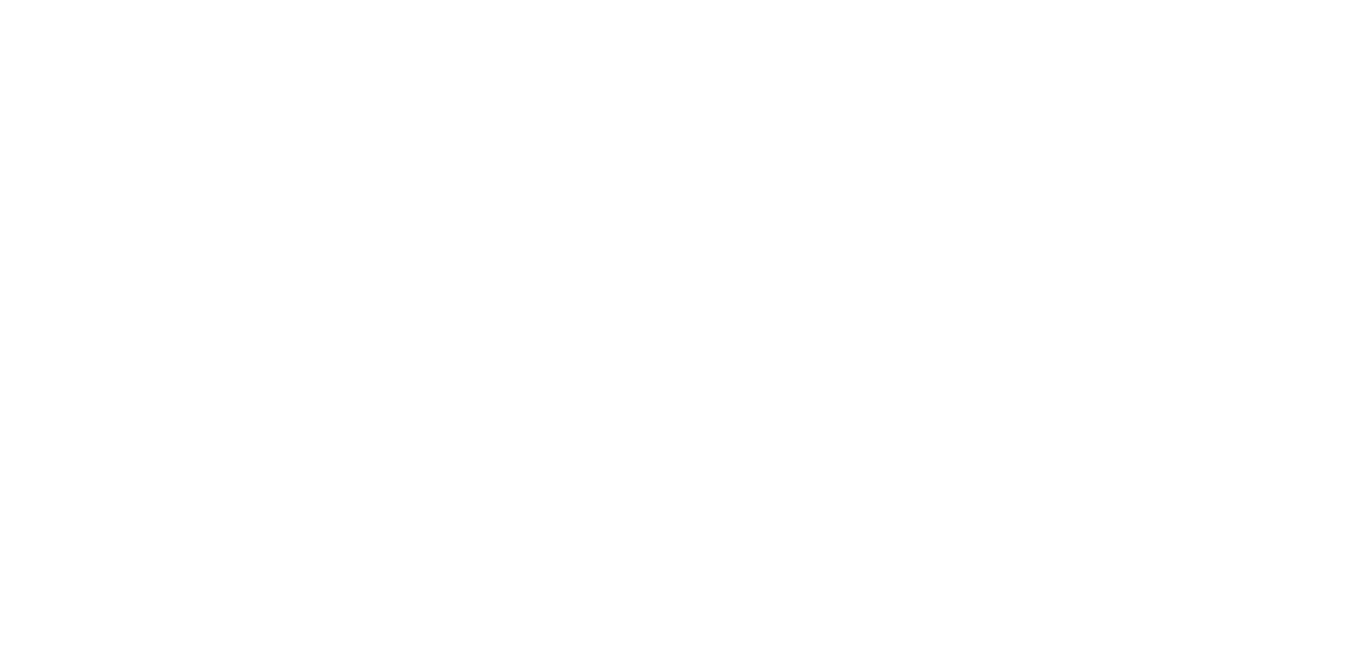 scroll, scrollTop: 0, scrollLeft: 0, axis: both 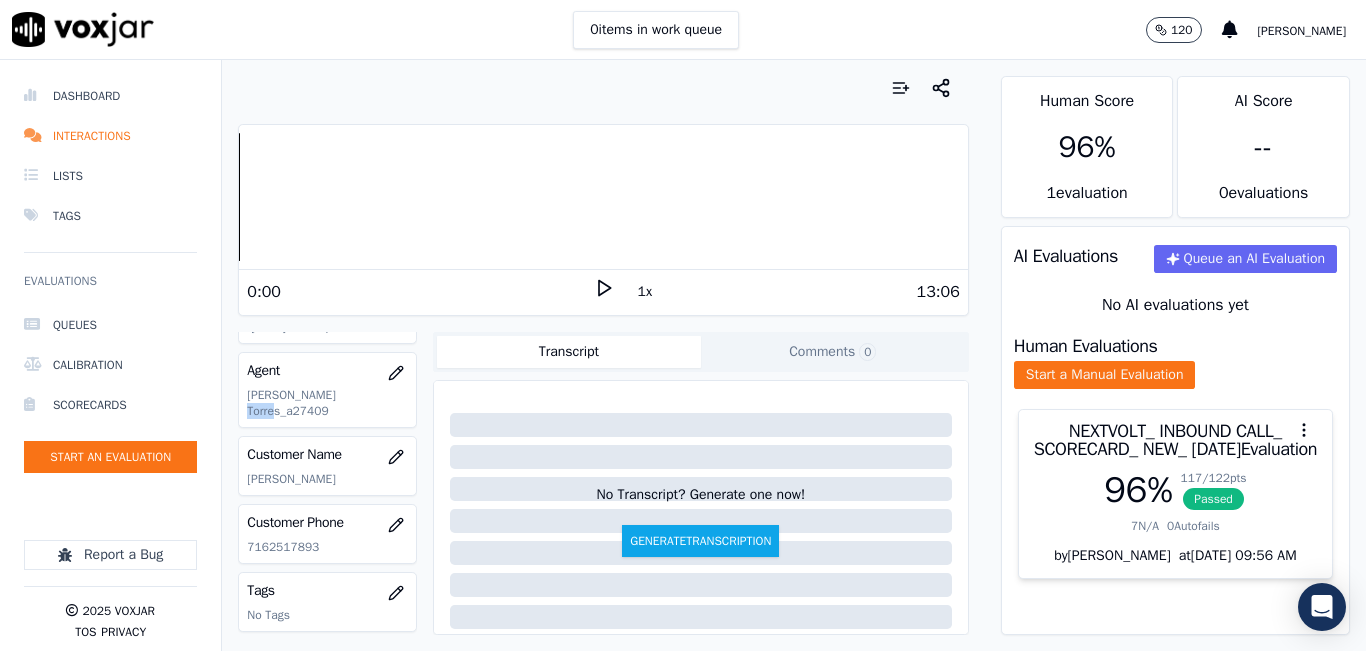 drag, startPoint x: 355, startPoint y: 396, endPoint x: 318, endPoint y: 405, distance: 38.078865 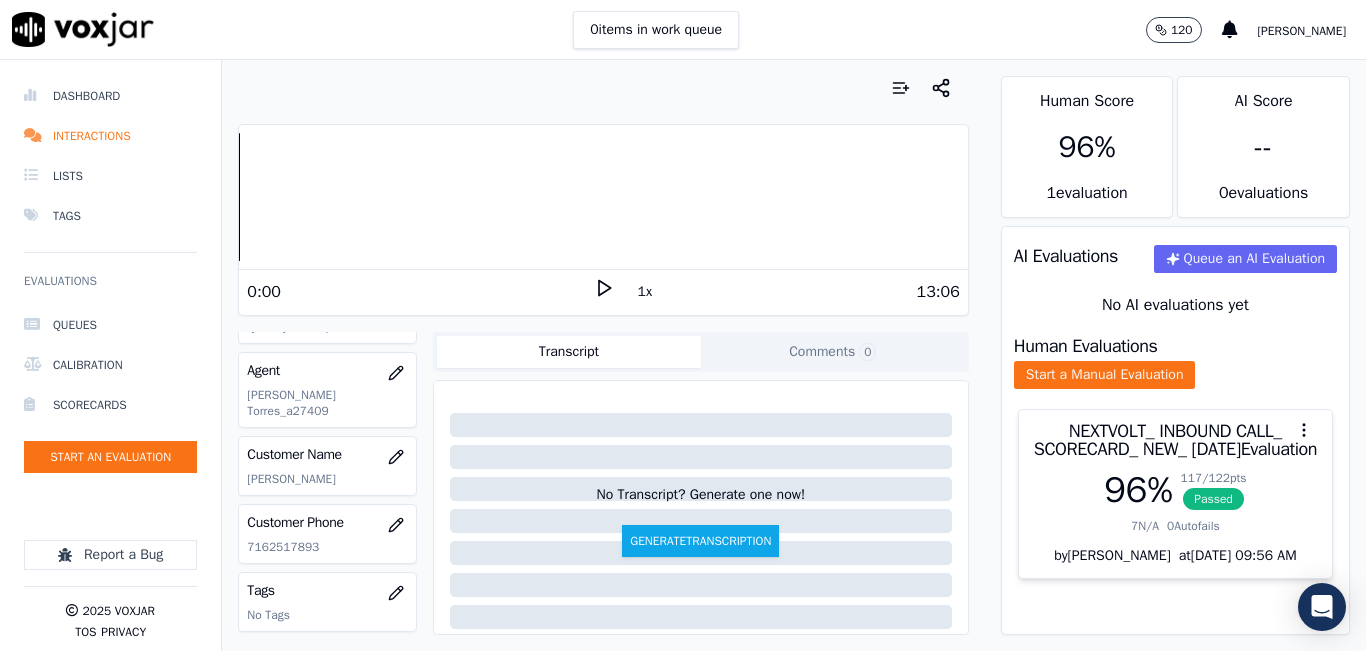 click on "Customer Phone     [PHONE_NUMBER]" at bounding box center (327, 534) 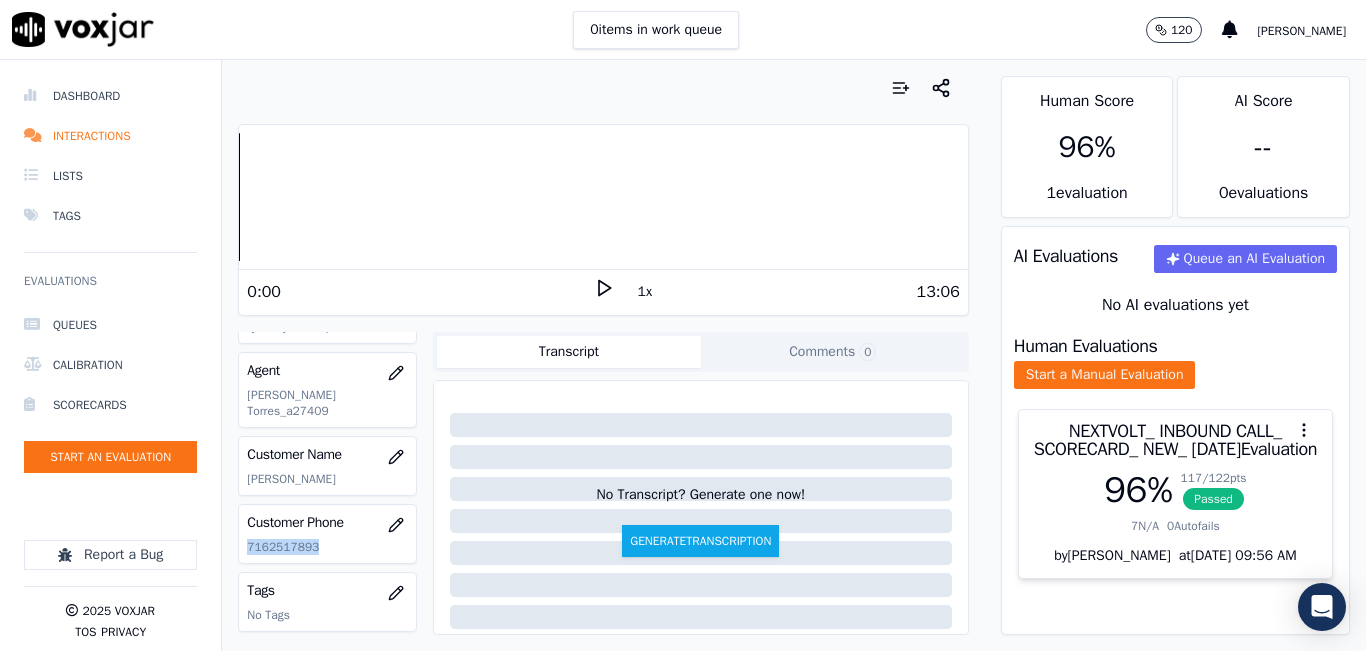 click on "Customer Phone     [PHONE_NUMBER]" at bounding box center [327, 534] 